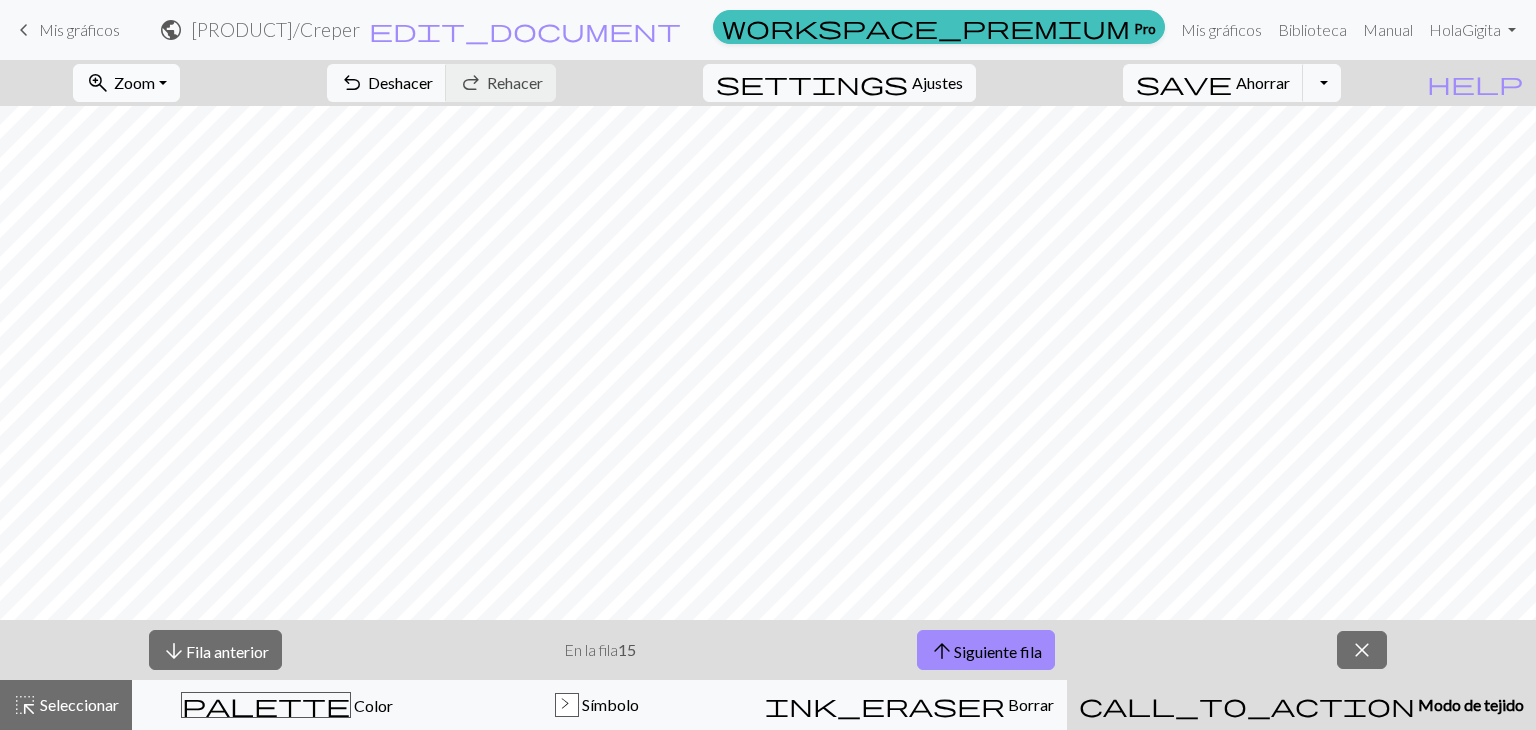 scroll, scrollTop: 0, scrollLeft: 0, axis: both 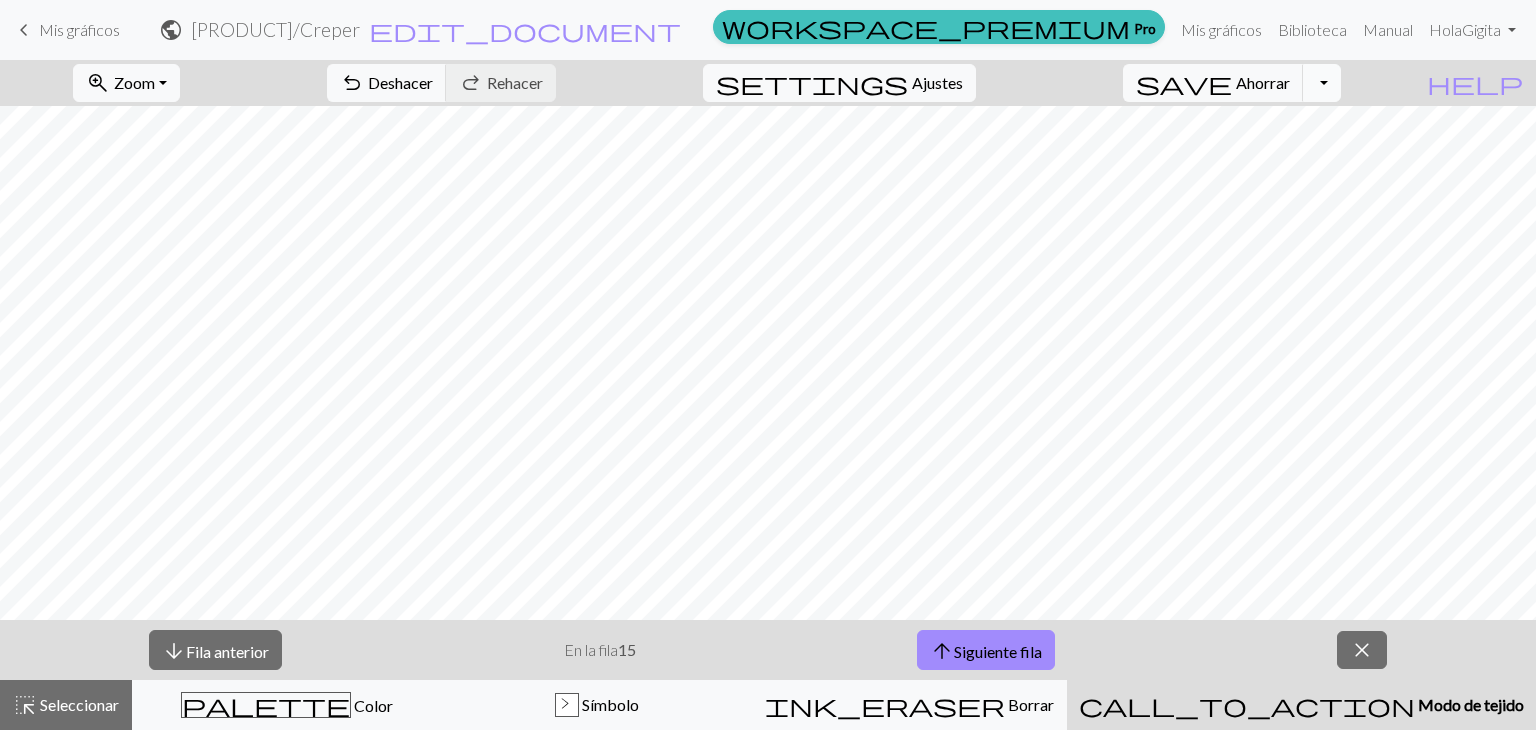 click on "Alternar menú desplegable" at bounding box center [1322, 83] 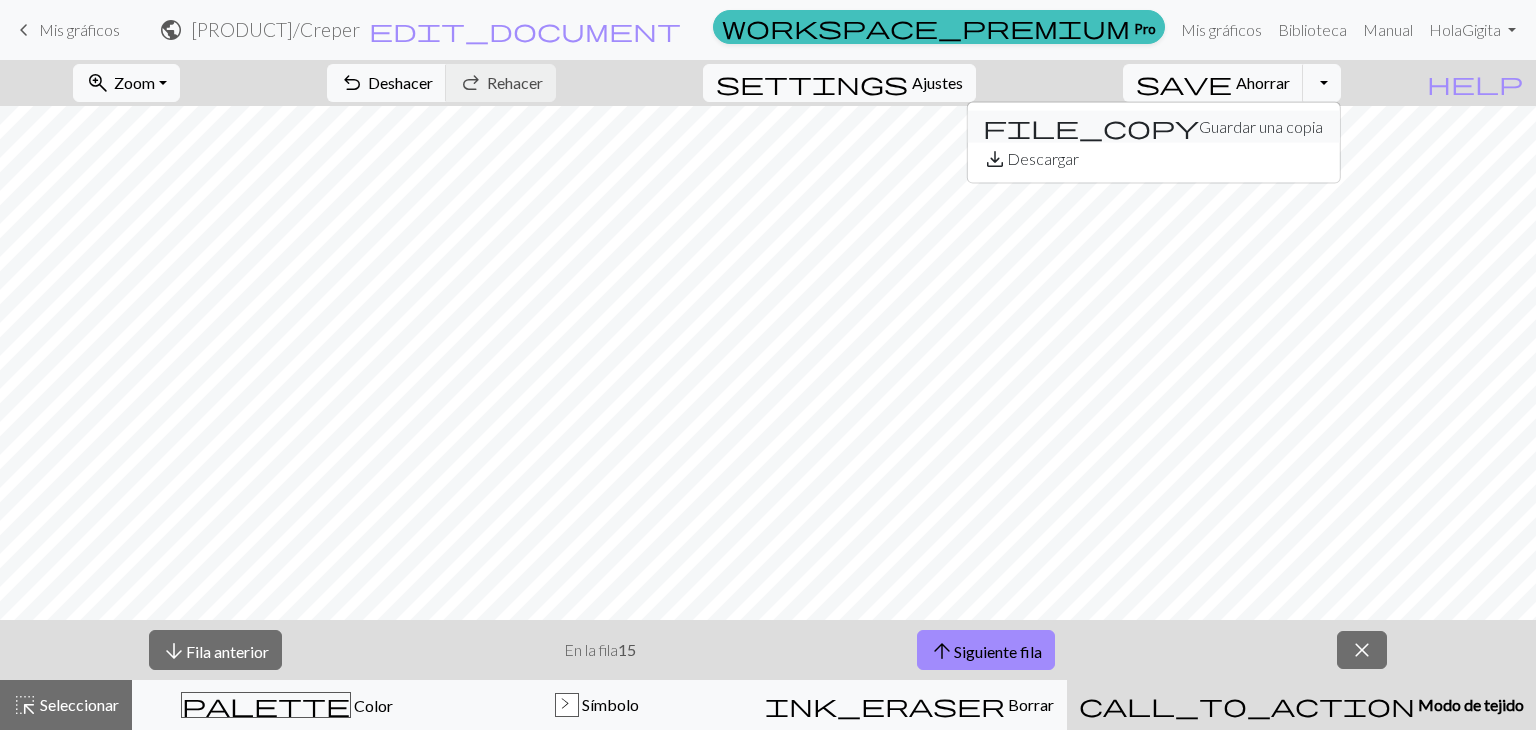 click on "Guardar una copia" at bounding box center [1261, 126] 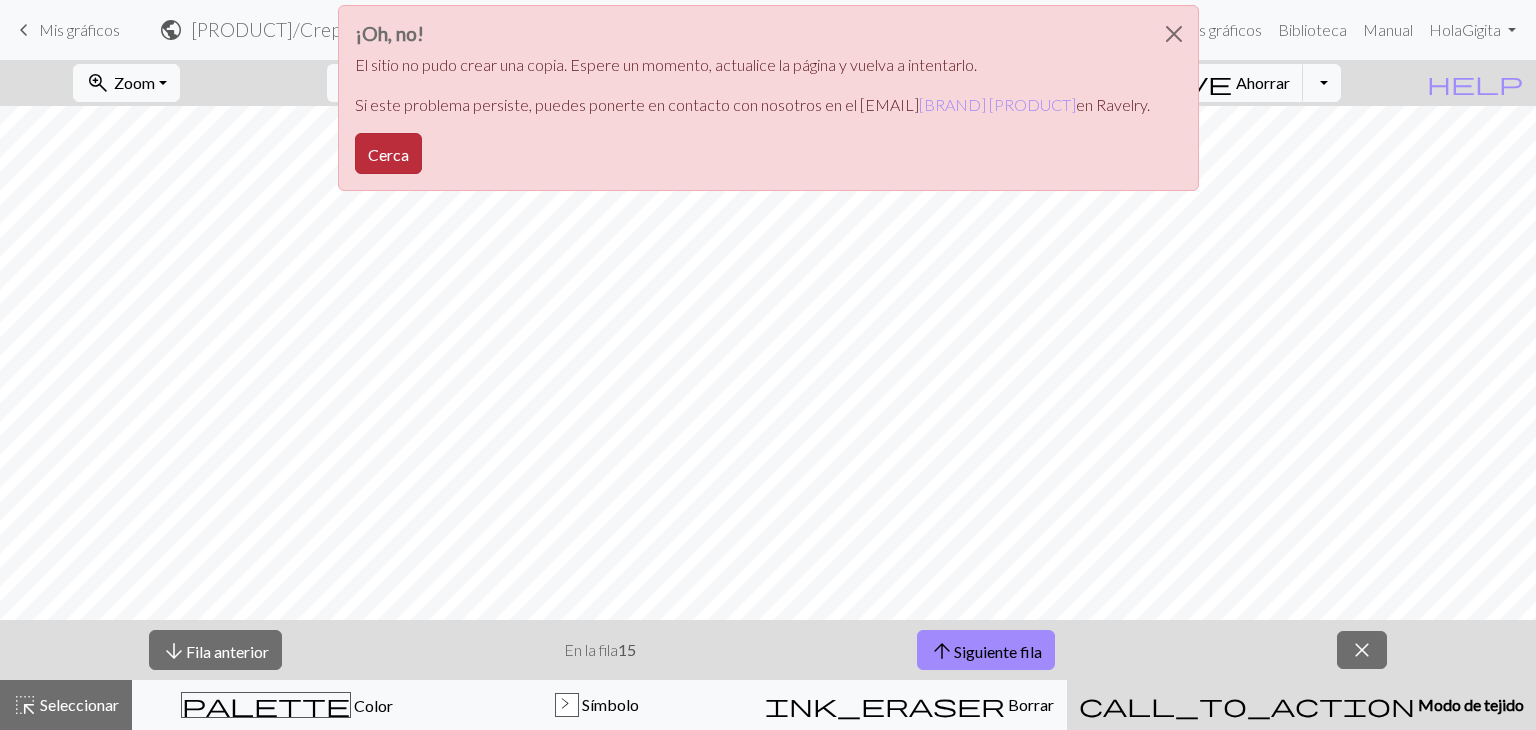 click on "Cerca" at bounding box center (388, 153) 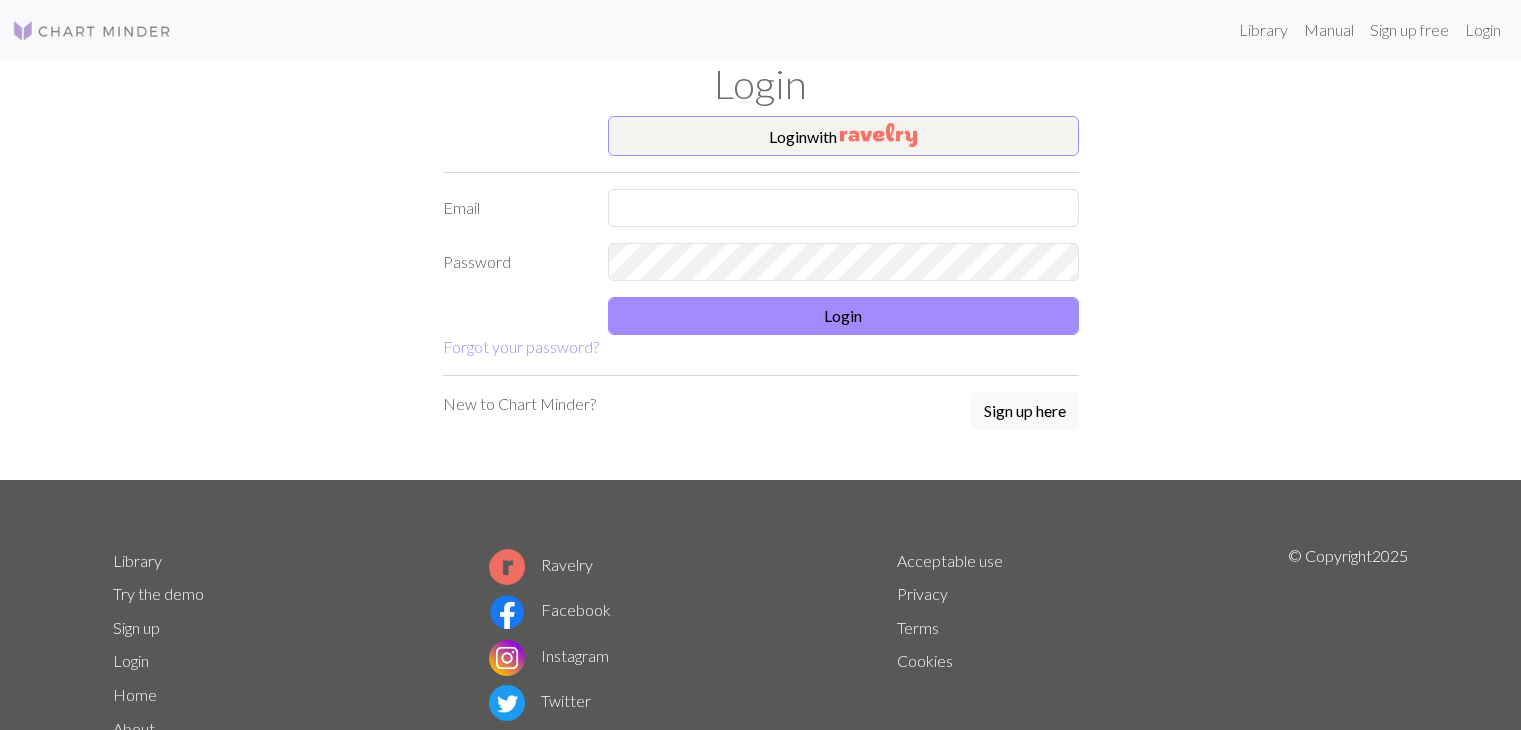 scroll, scrollTop: 0, scrollLeft: 0, axis: both 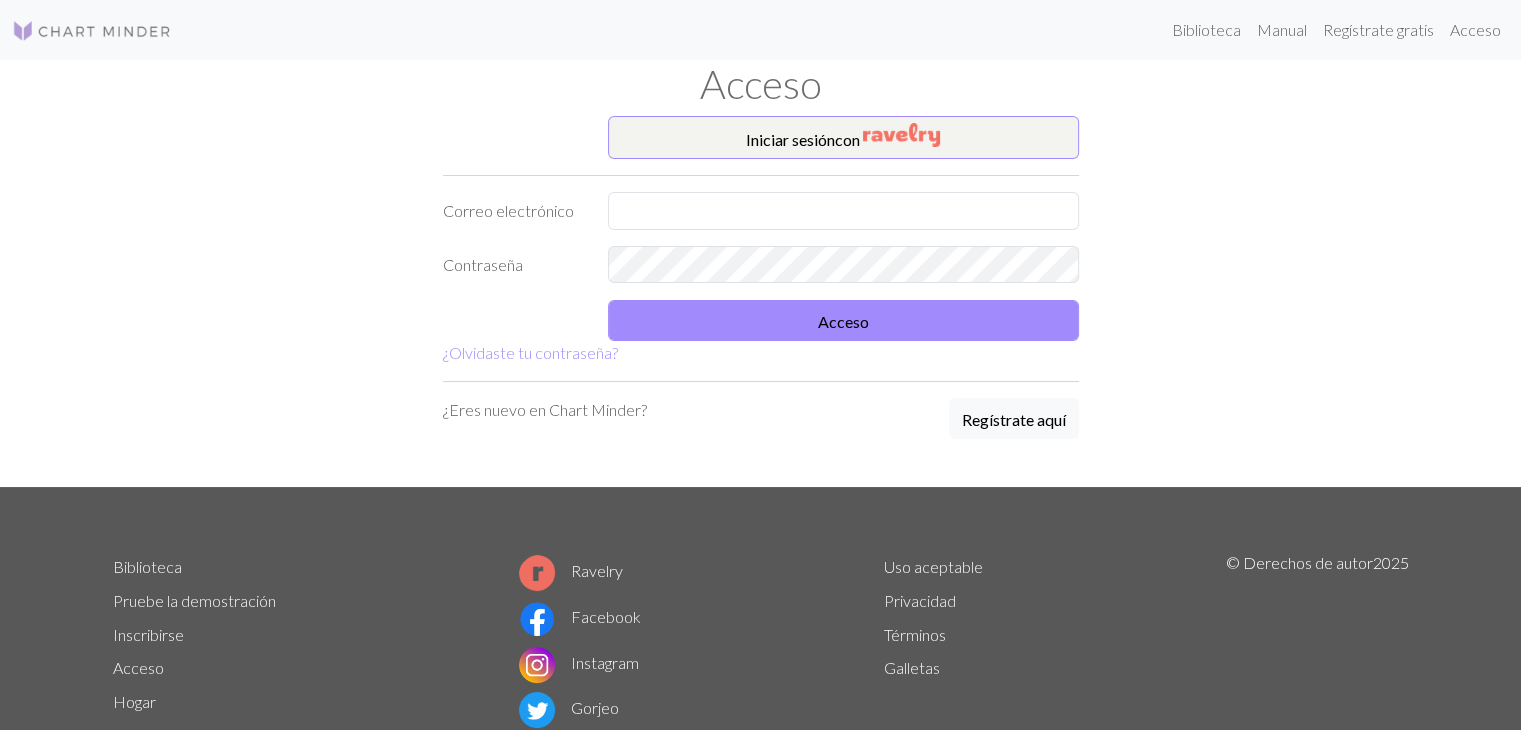 click on "Iniciar sesión  con   Correo electrónico Contraseña Acceso ¿Olvidaste tu contraseña?" at bounding box center (761, 240) 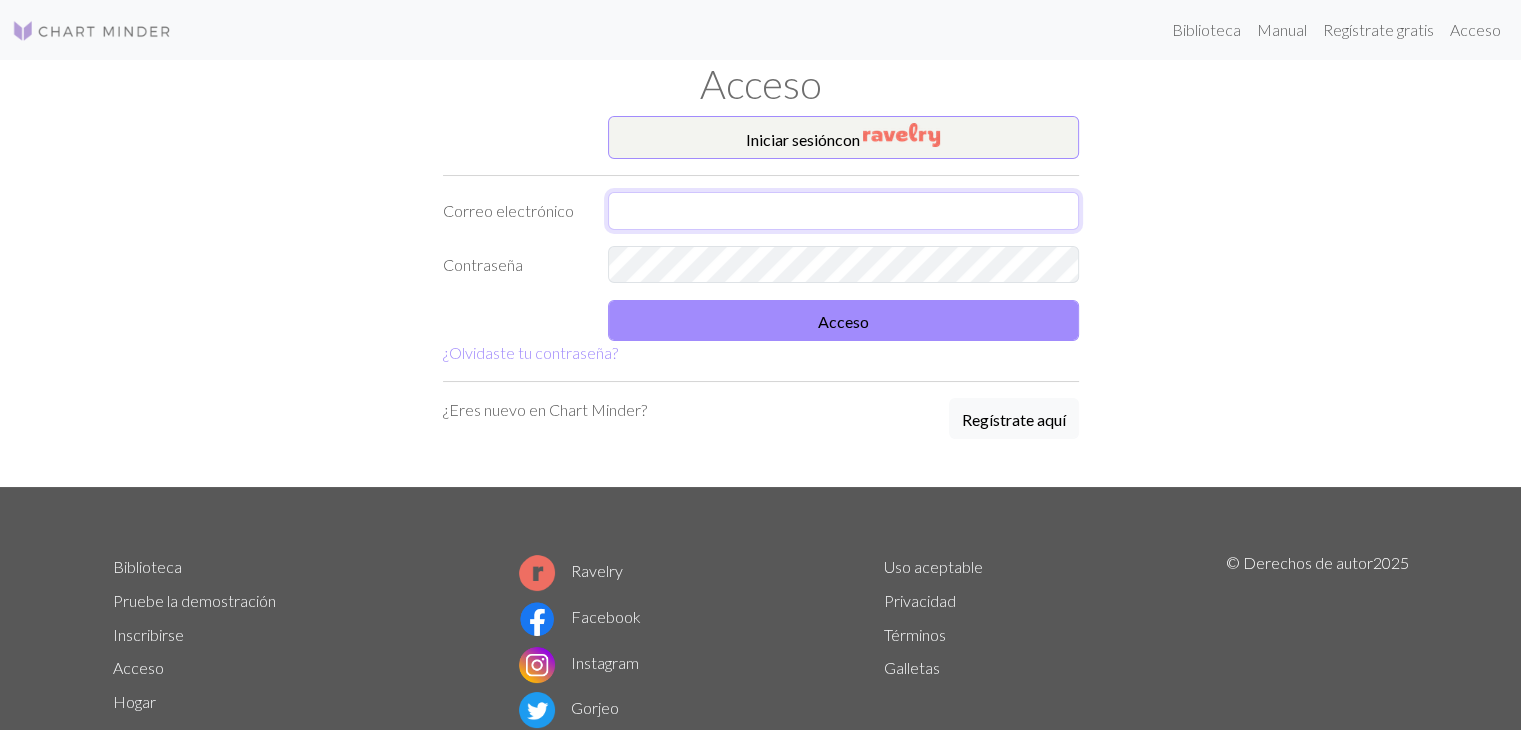 click at bounding box center (843, 211) 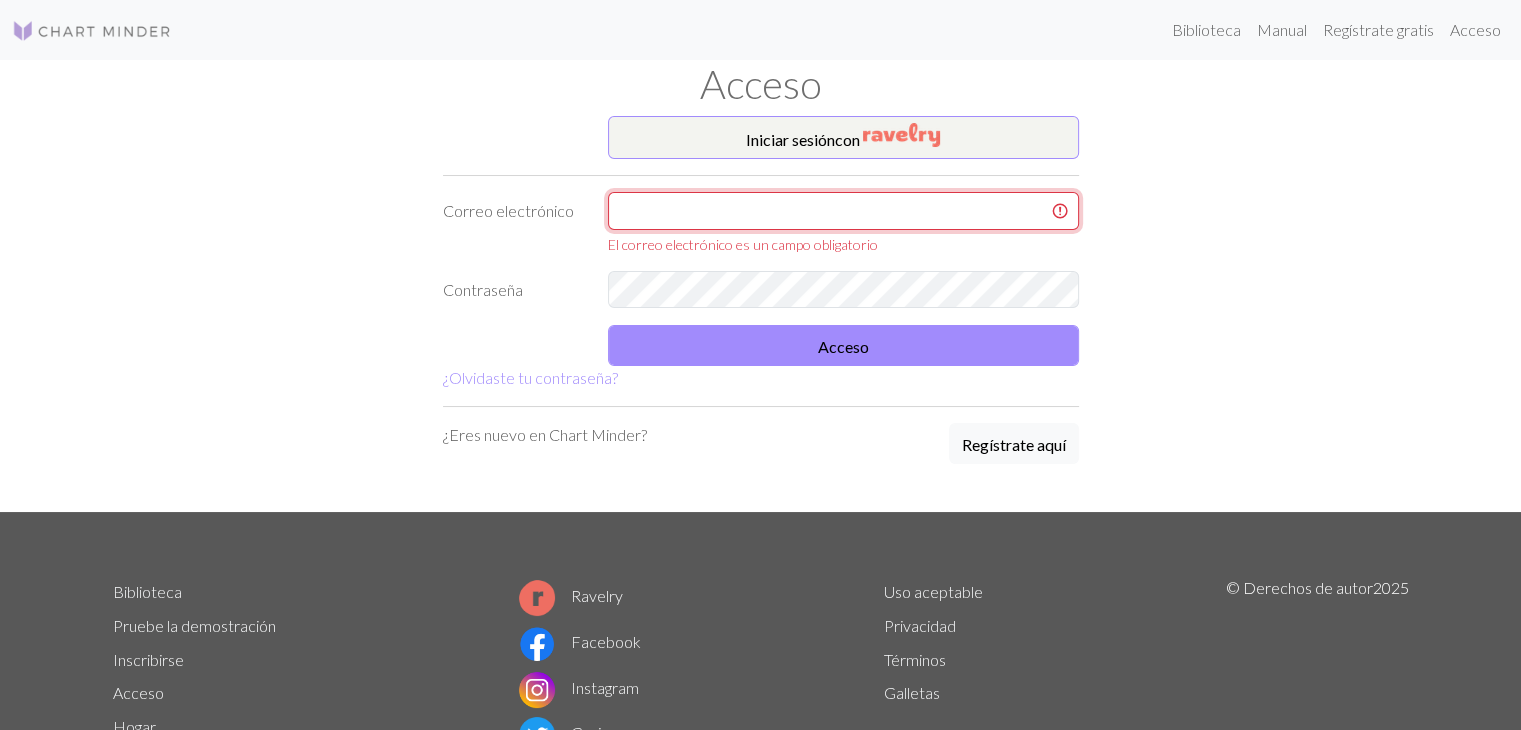 type on "[USERNAME]@example.com" 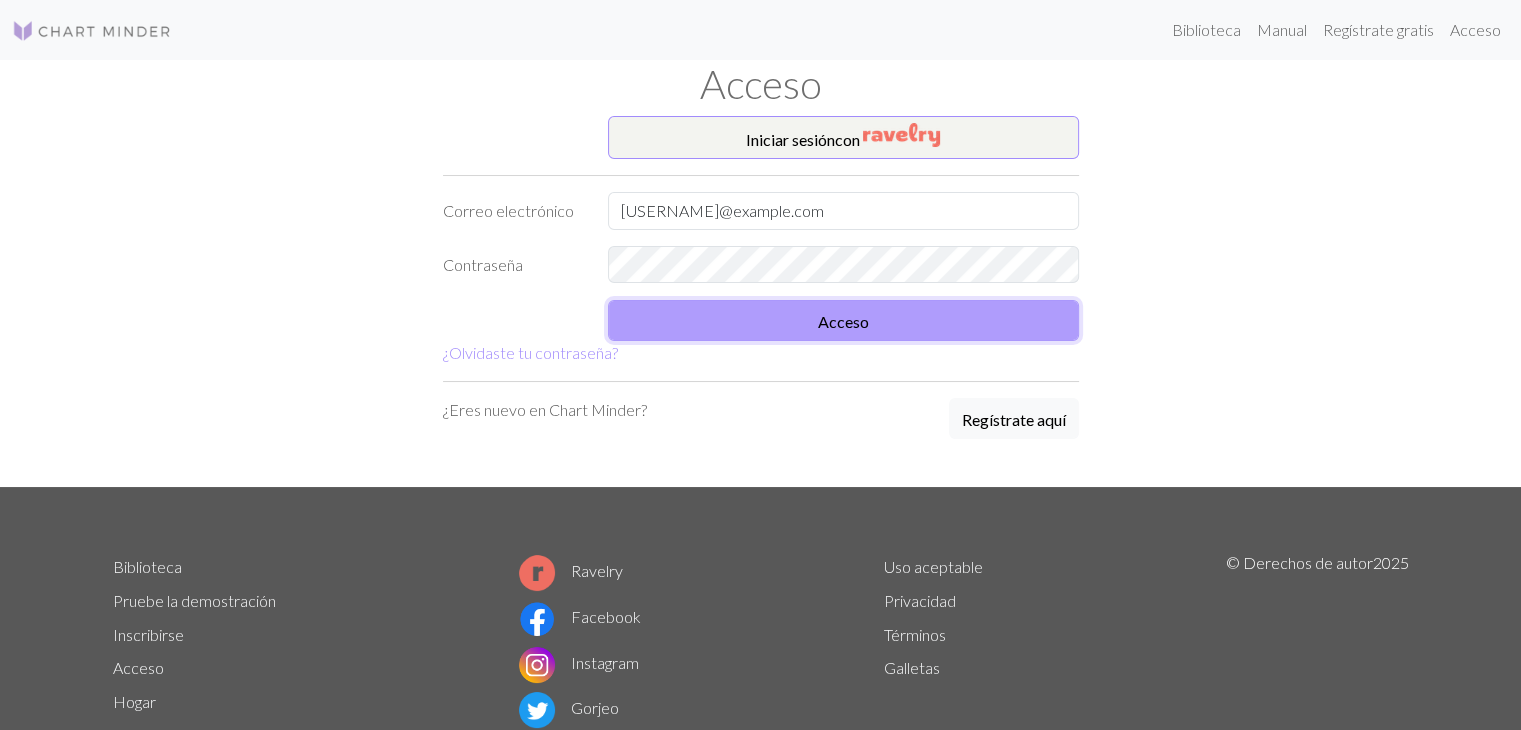 click on "Acceso" at bounding box center (843, 320) 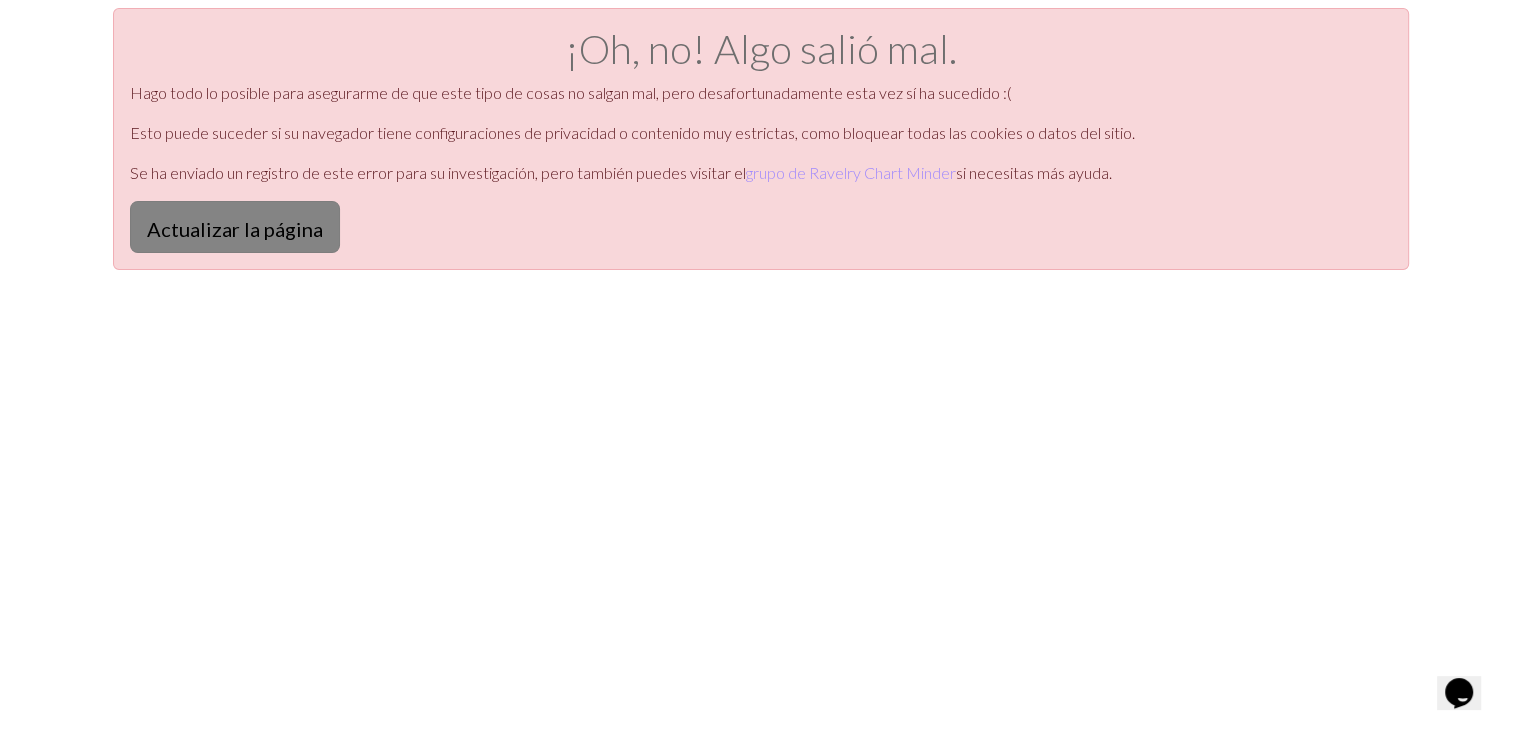 click on "Actualizar la página" at bounding box center (235, 227) 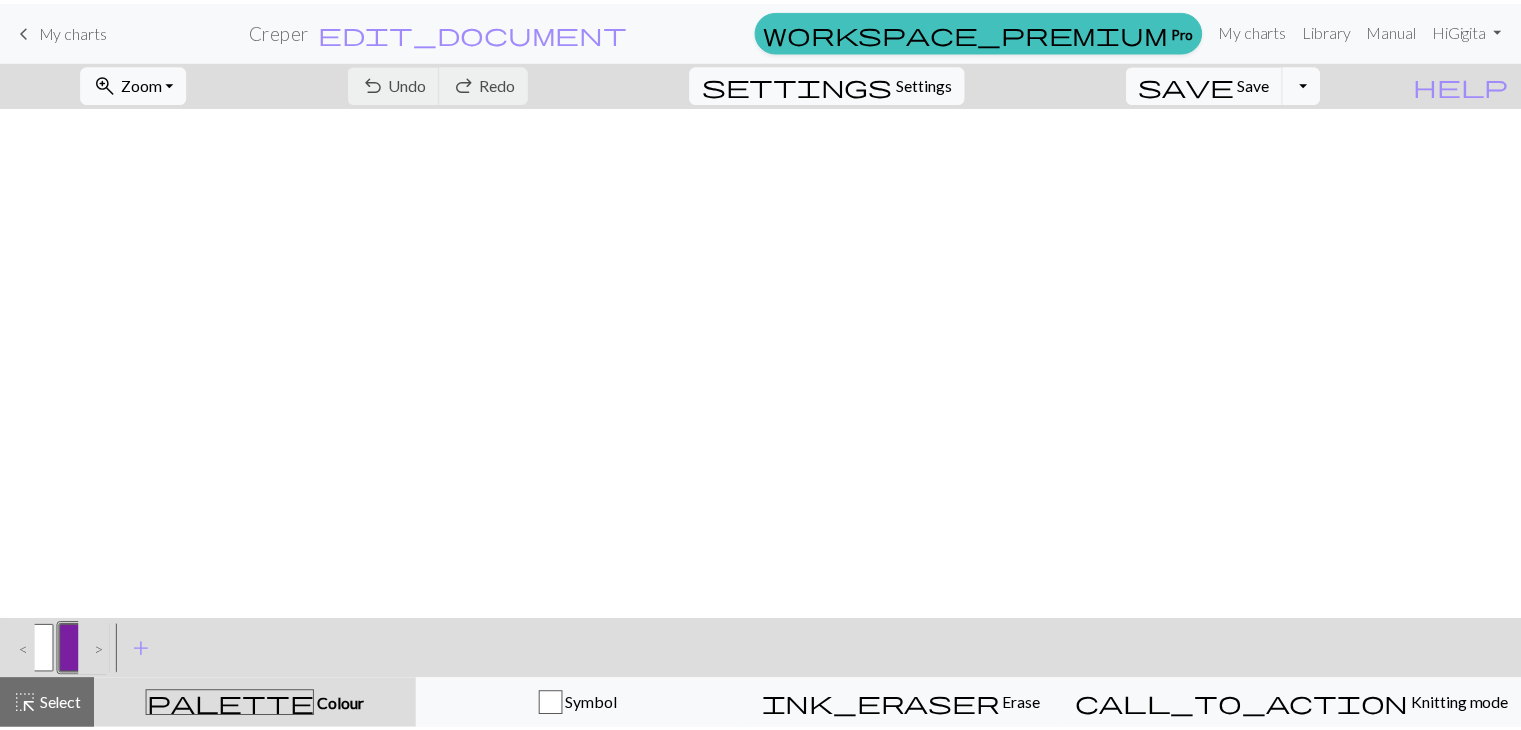 scroll, scrollTop: 0, scrollLeft: 0, axis: both 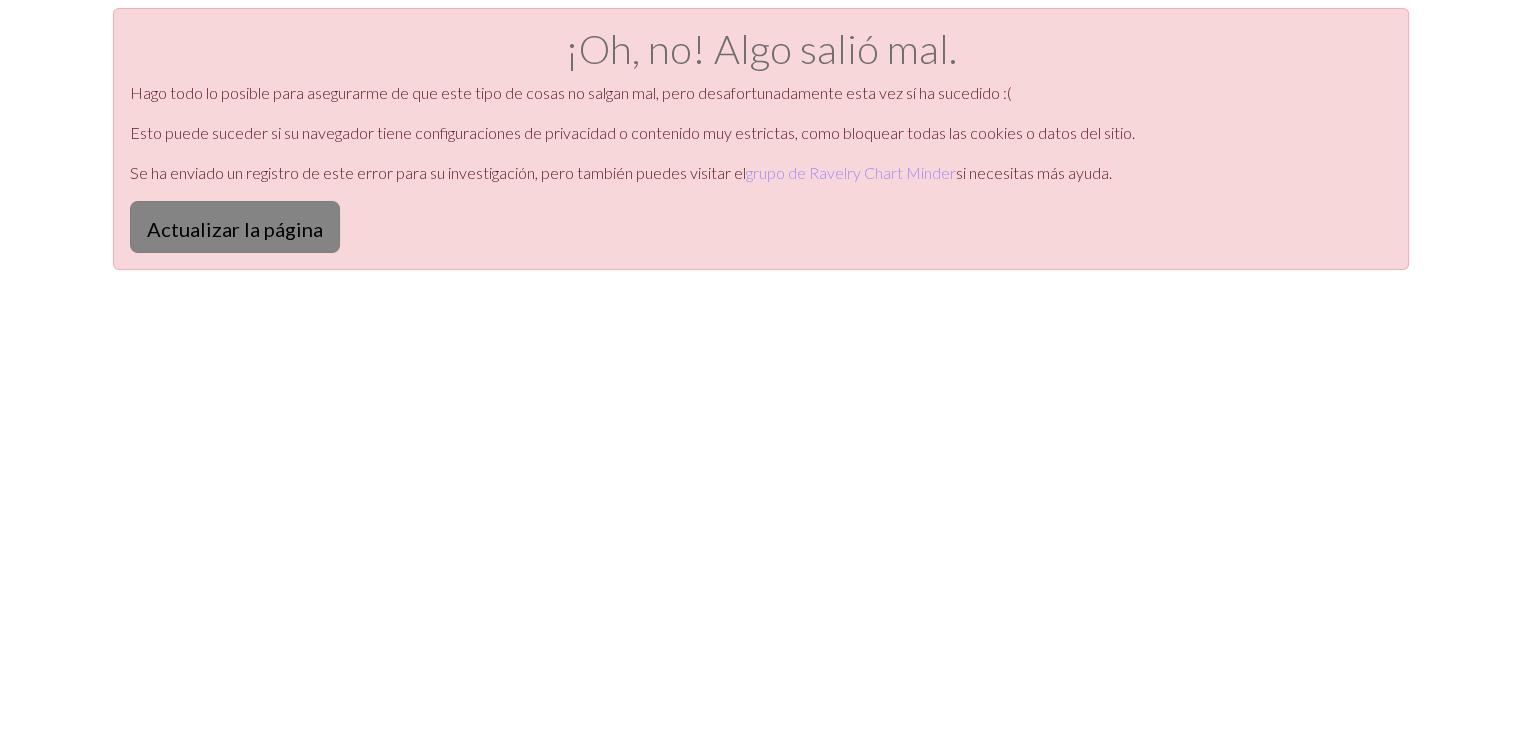 click on "Actualizar la página" at bounding box center [235, 229] 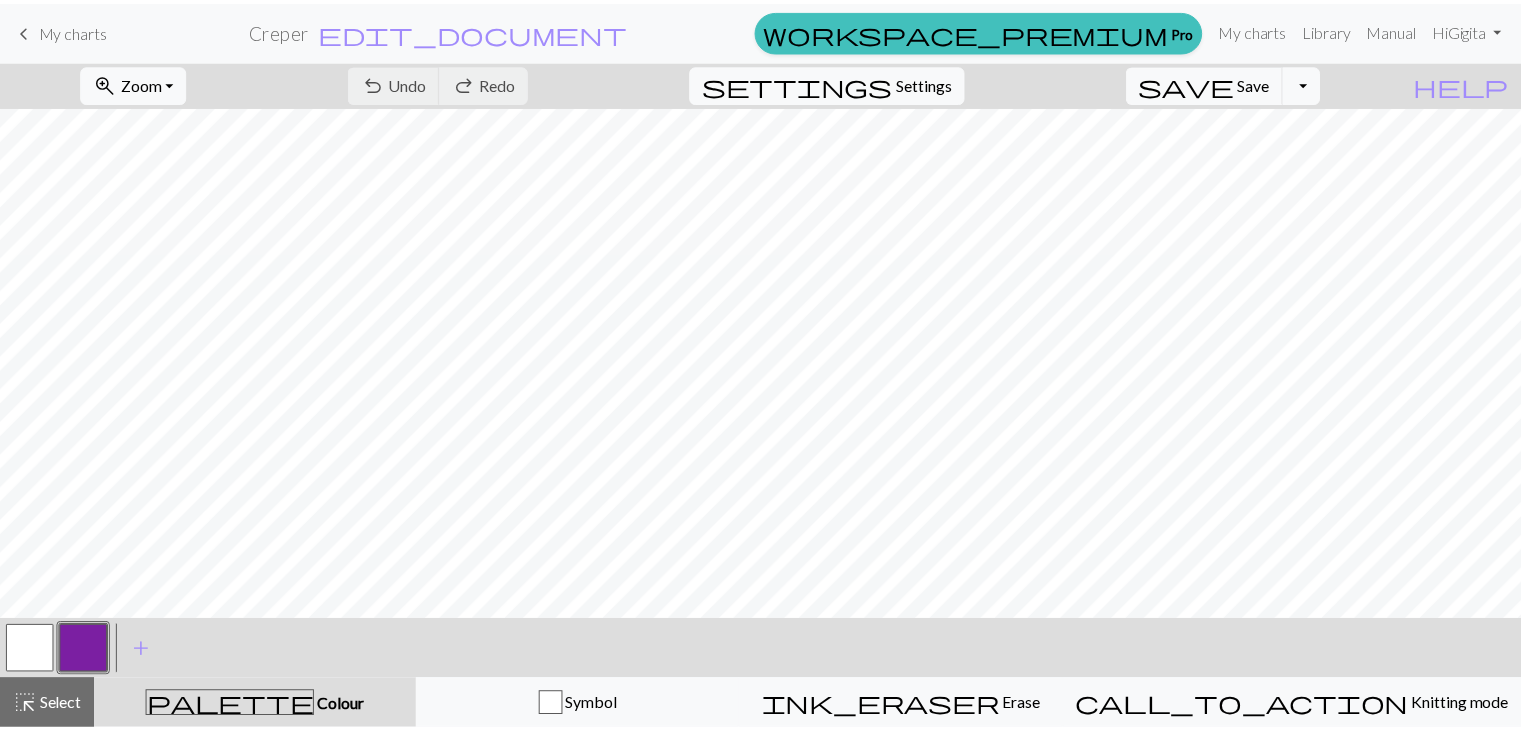 scroll, scrollTop: 0, scrollLeft: 0, axis: both 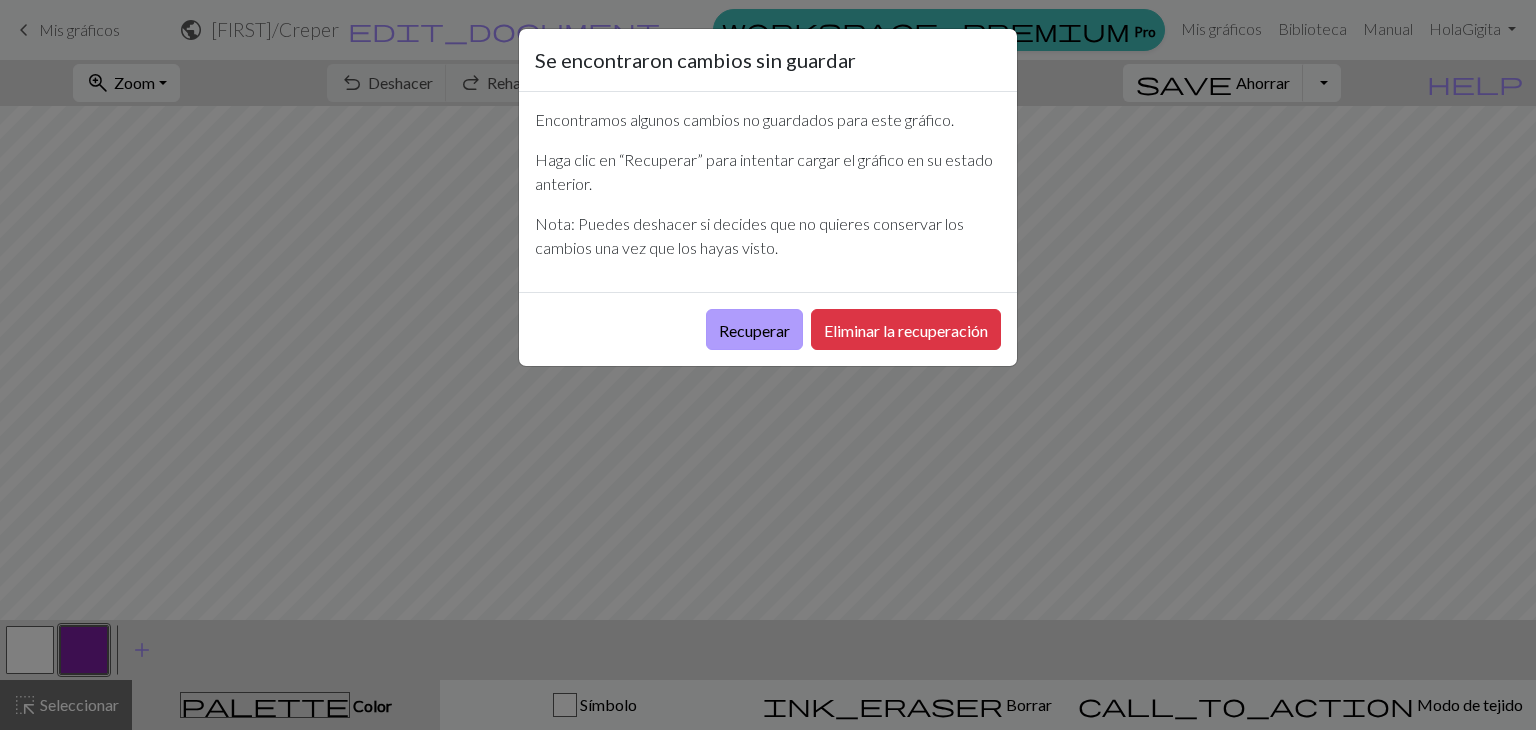 click on "Recuperar" at bounding box center (754, 330) 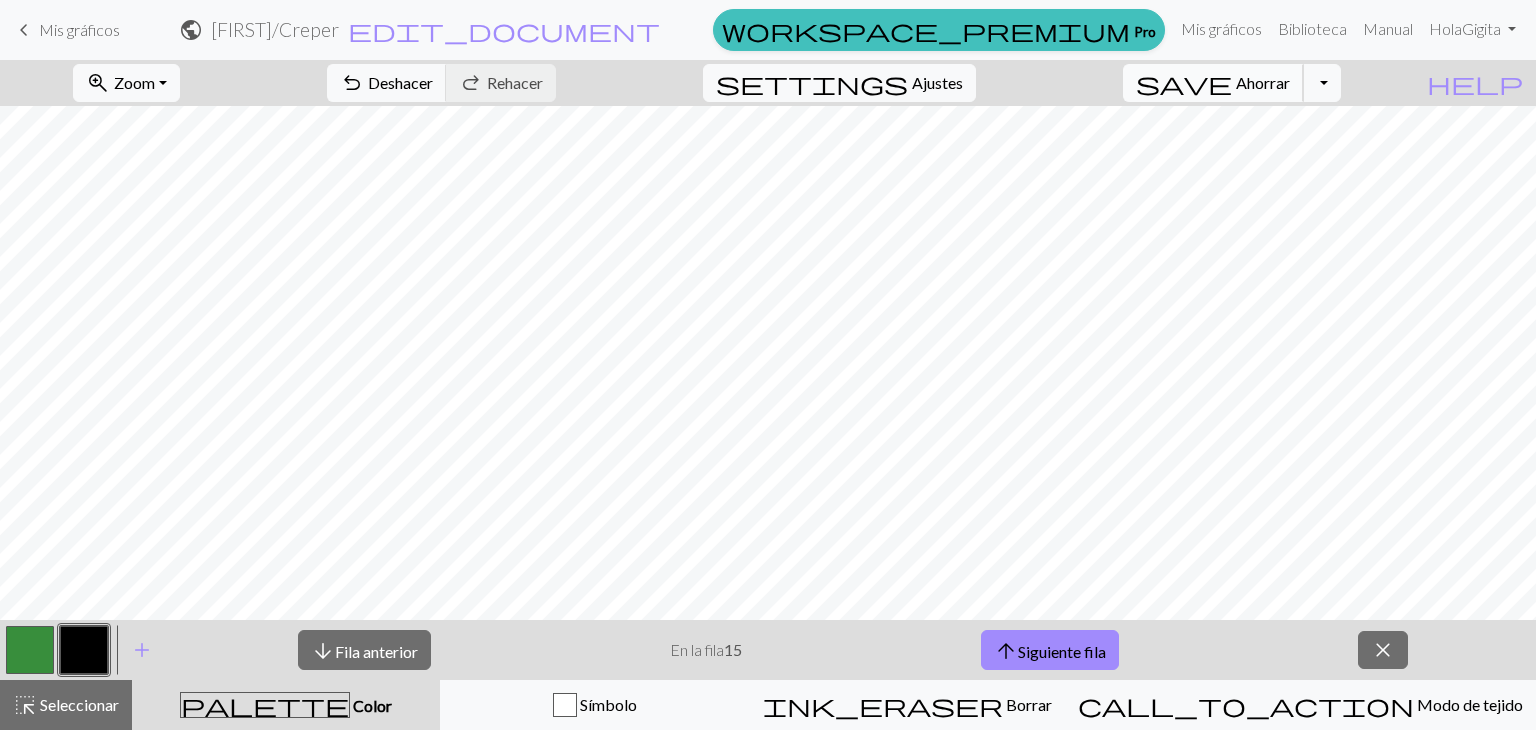 click on "Ahorrar" at bounding box center [1263, 82] 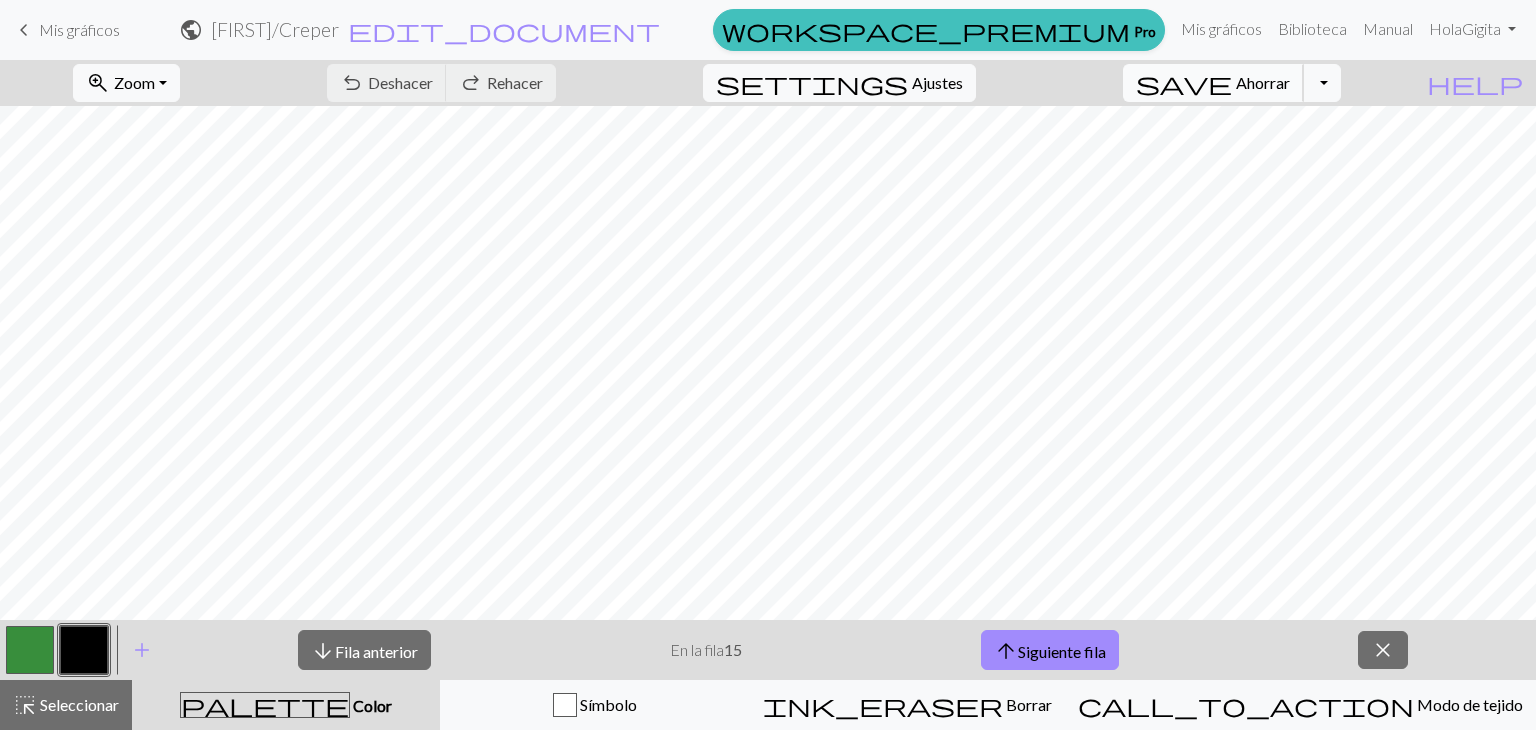 click on "Ahorrar" at bounding box center [1263, 82] 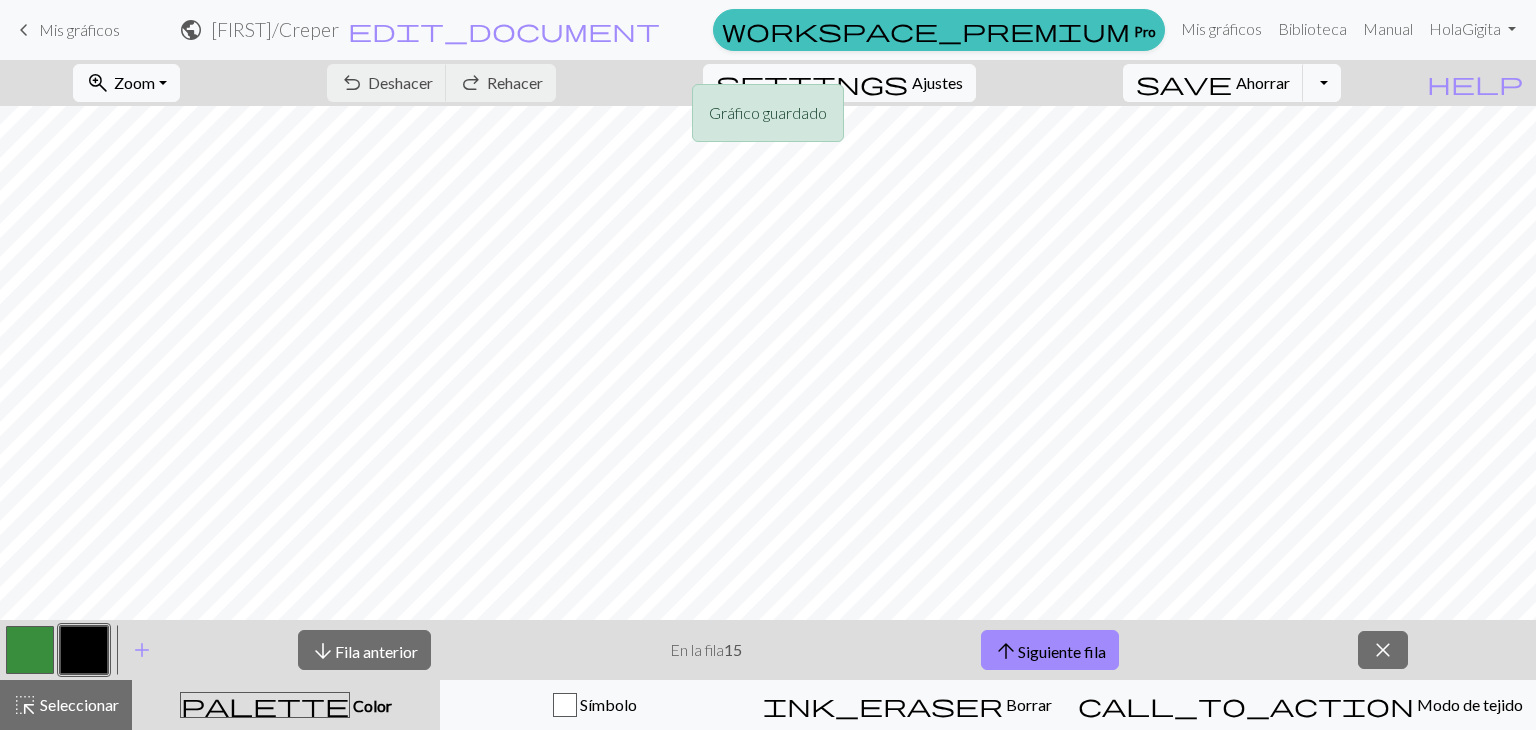 click on "Gráfico guardado Gráfico guardado" at bounding box center [768, 79] 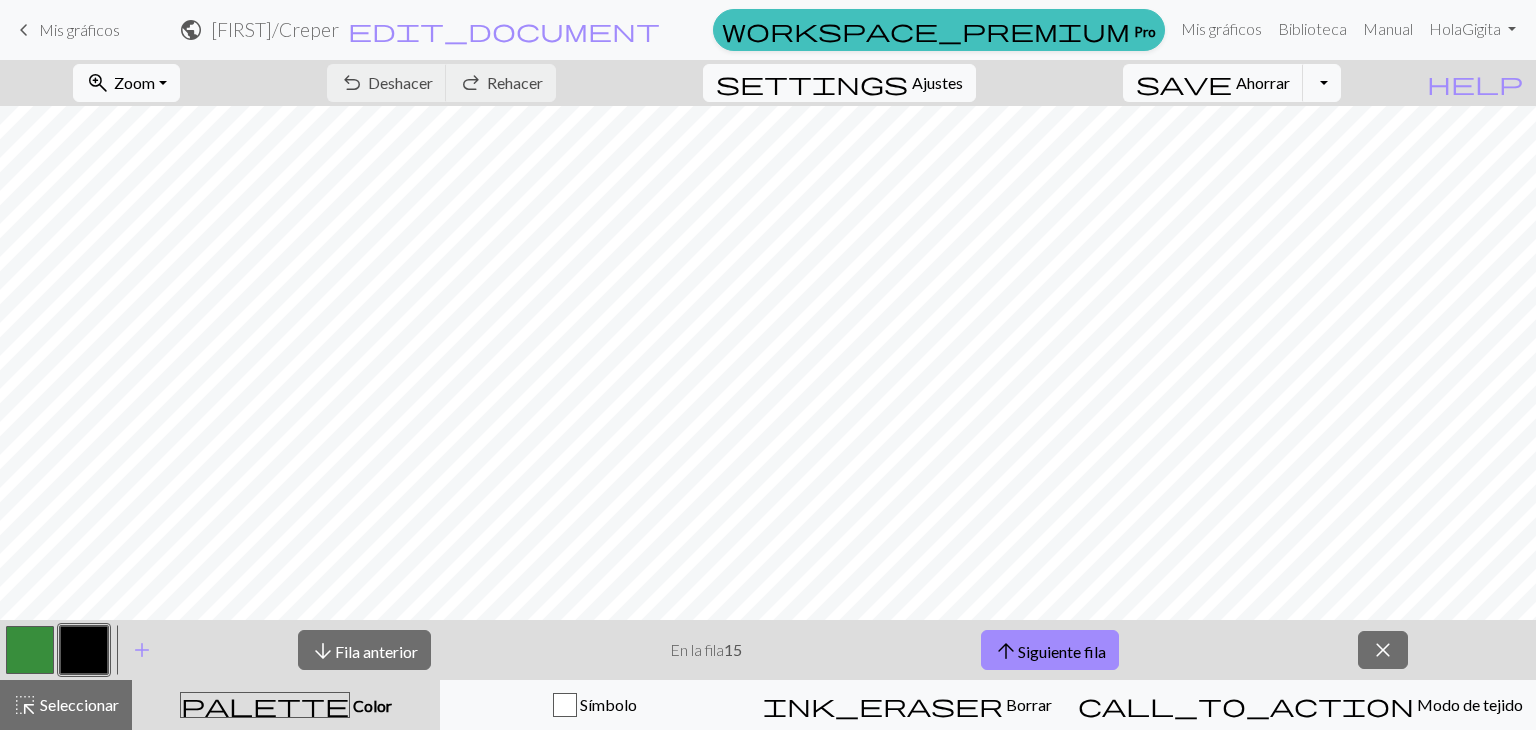 click on "keyboard_arrow_left" at bounding box center (24, 30) 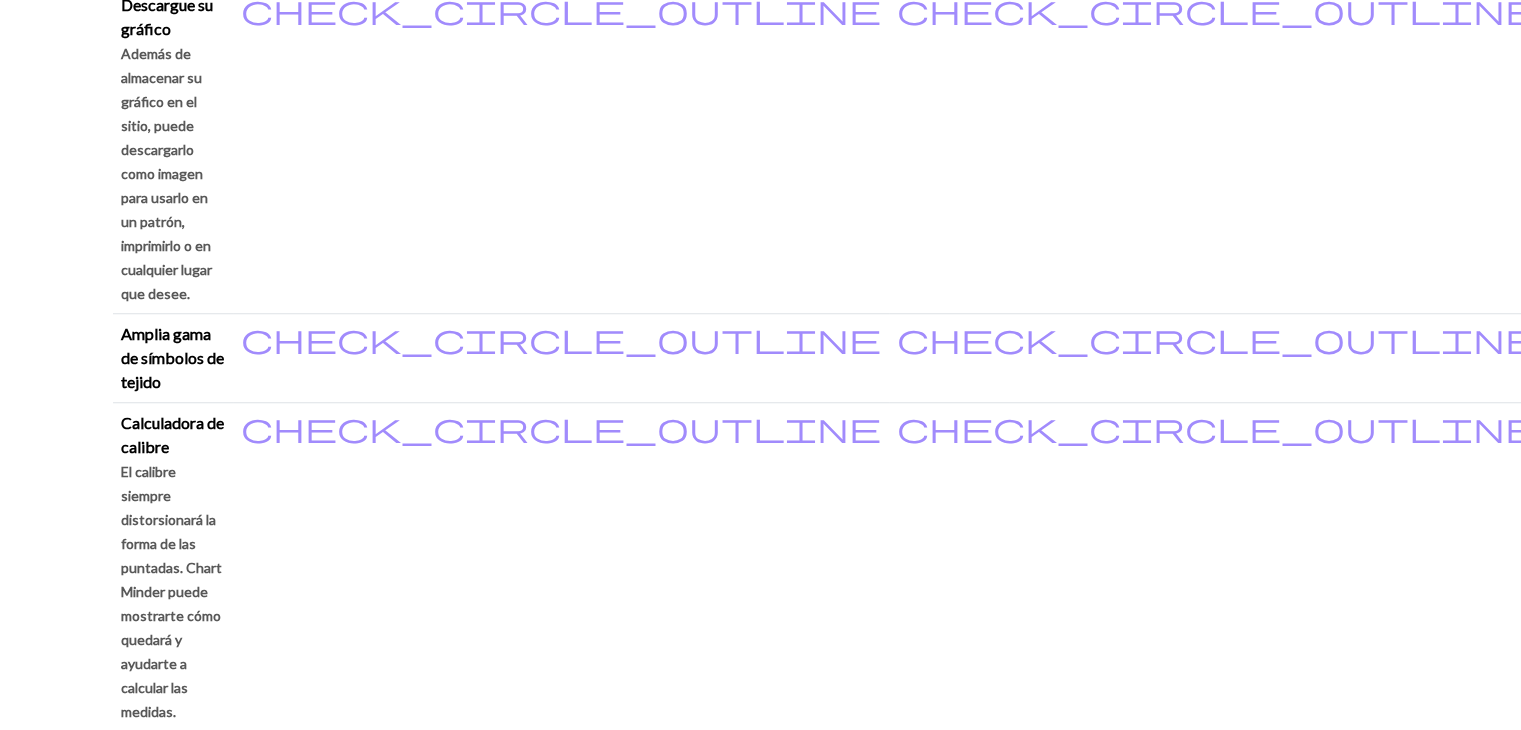 scroll, scrollTop: 1700, scrollLeft: 0, axis: vertical 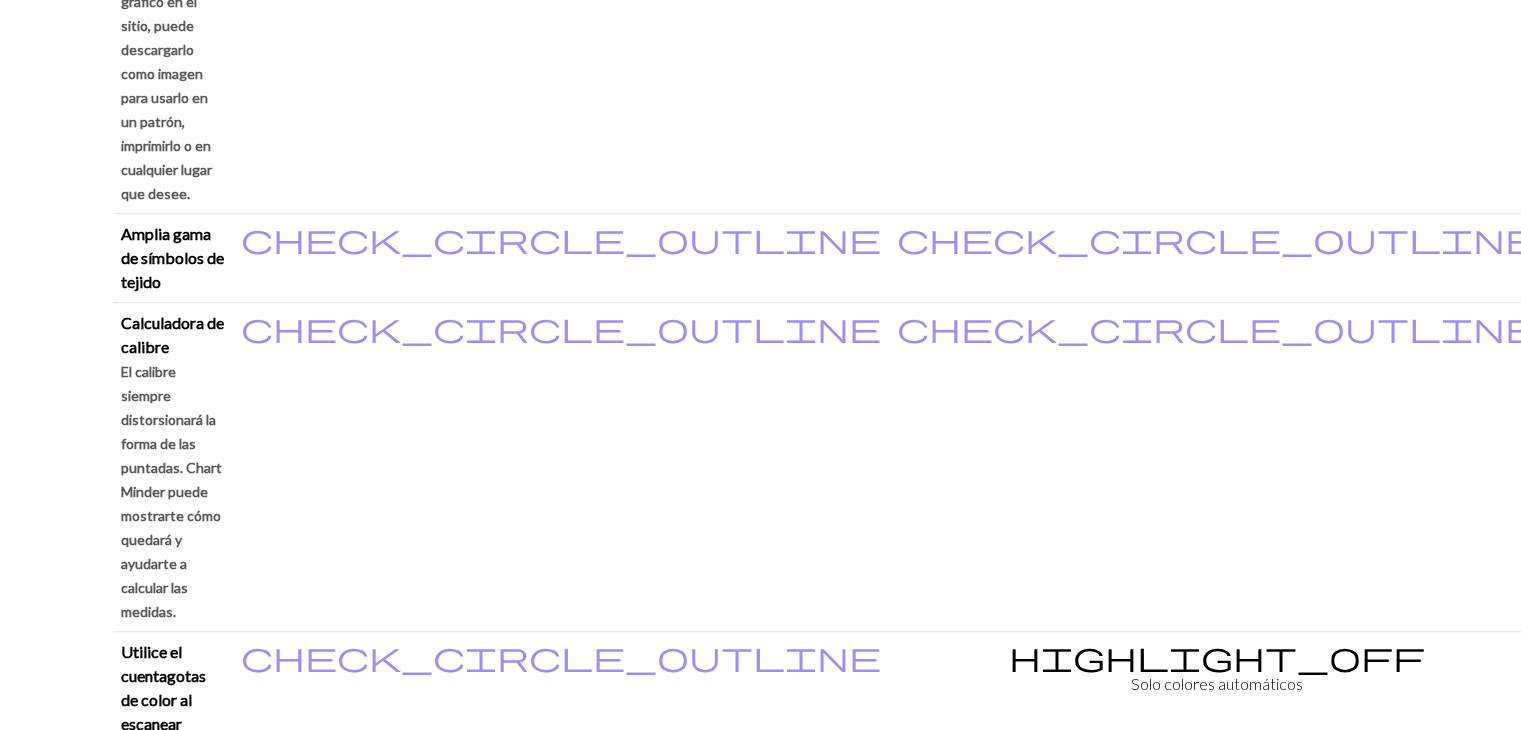 click on "Continuar a la versión gratuita" at bounding box center [1200, 3970] 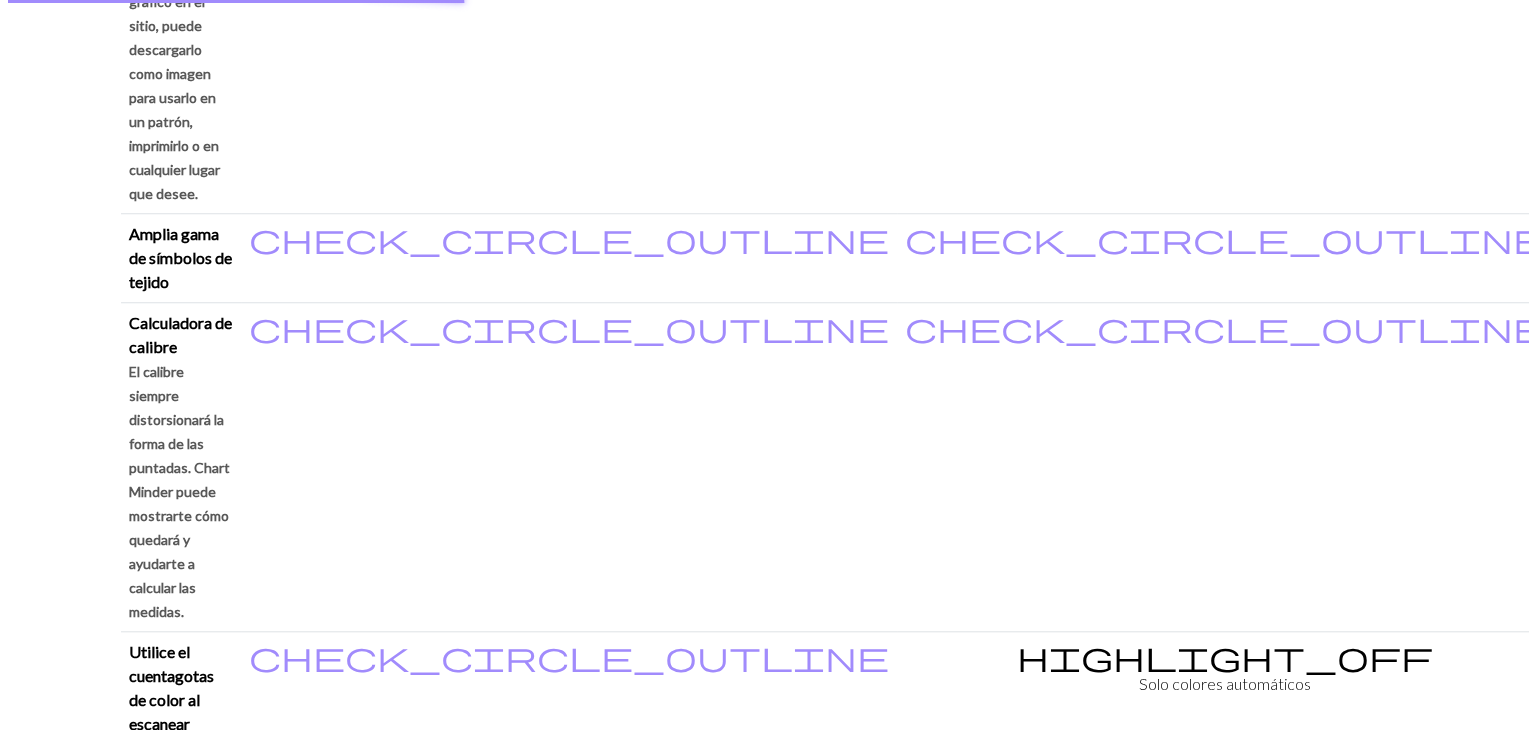 scroll, scrollTop: 0, scrollLeft: 0, axis: both 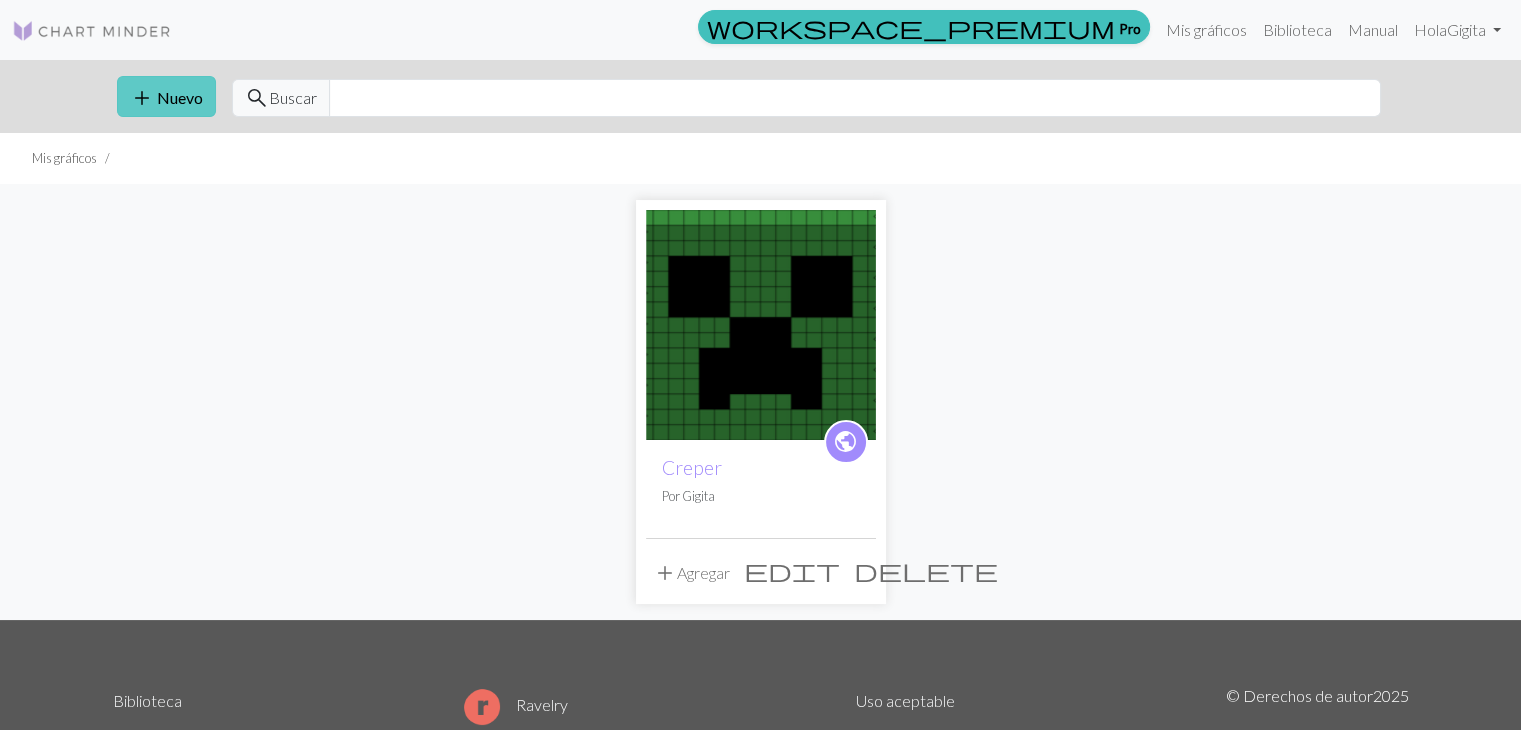 click on "Nuevo" at bounding box center (180, 97) 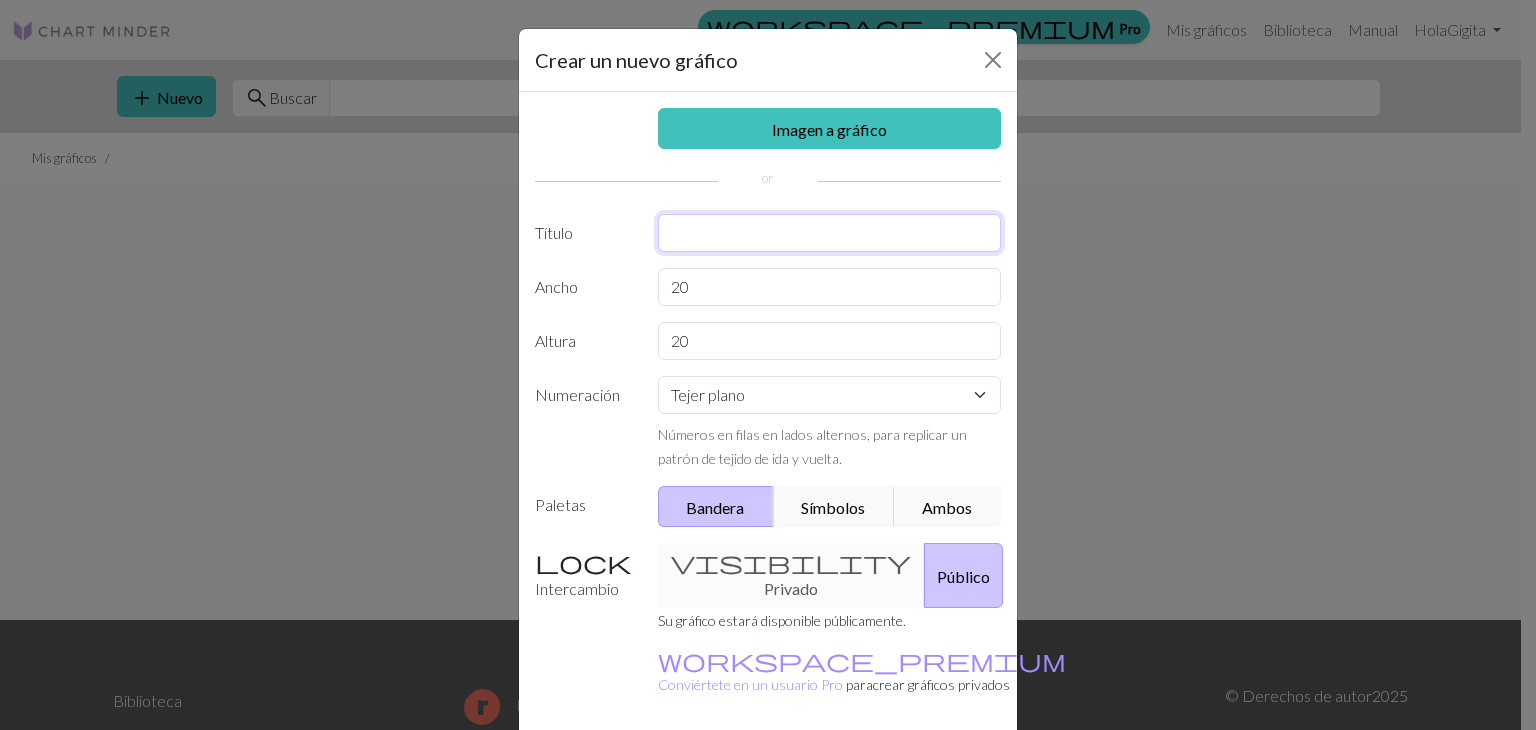 click at bounding box center [830, 233] 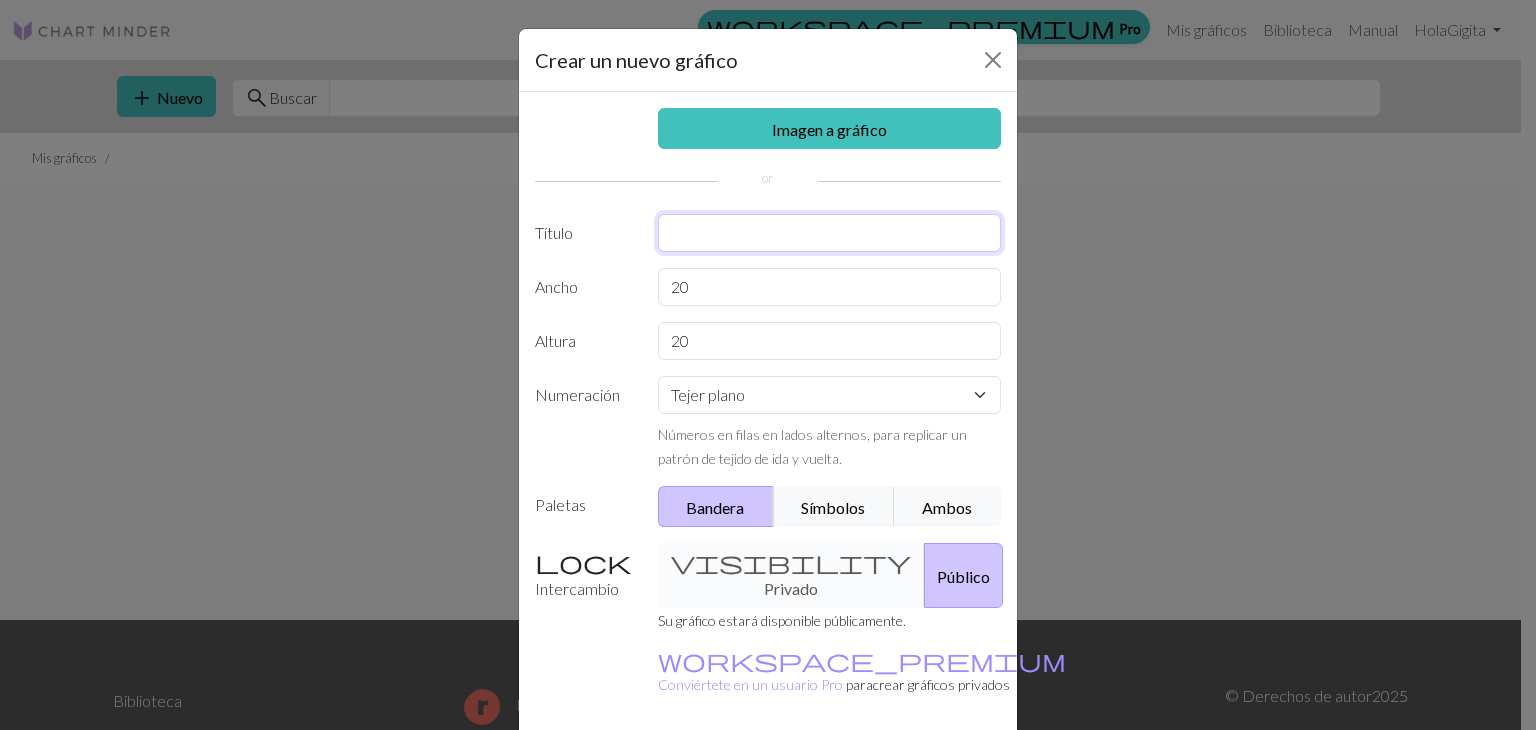 type on "p" 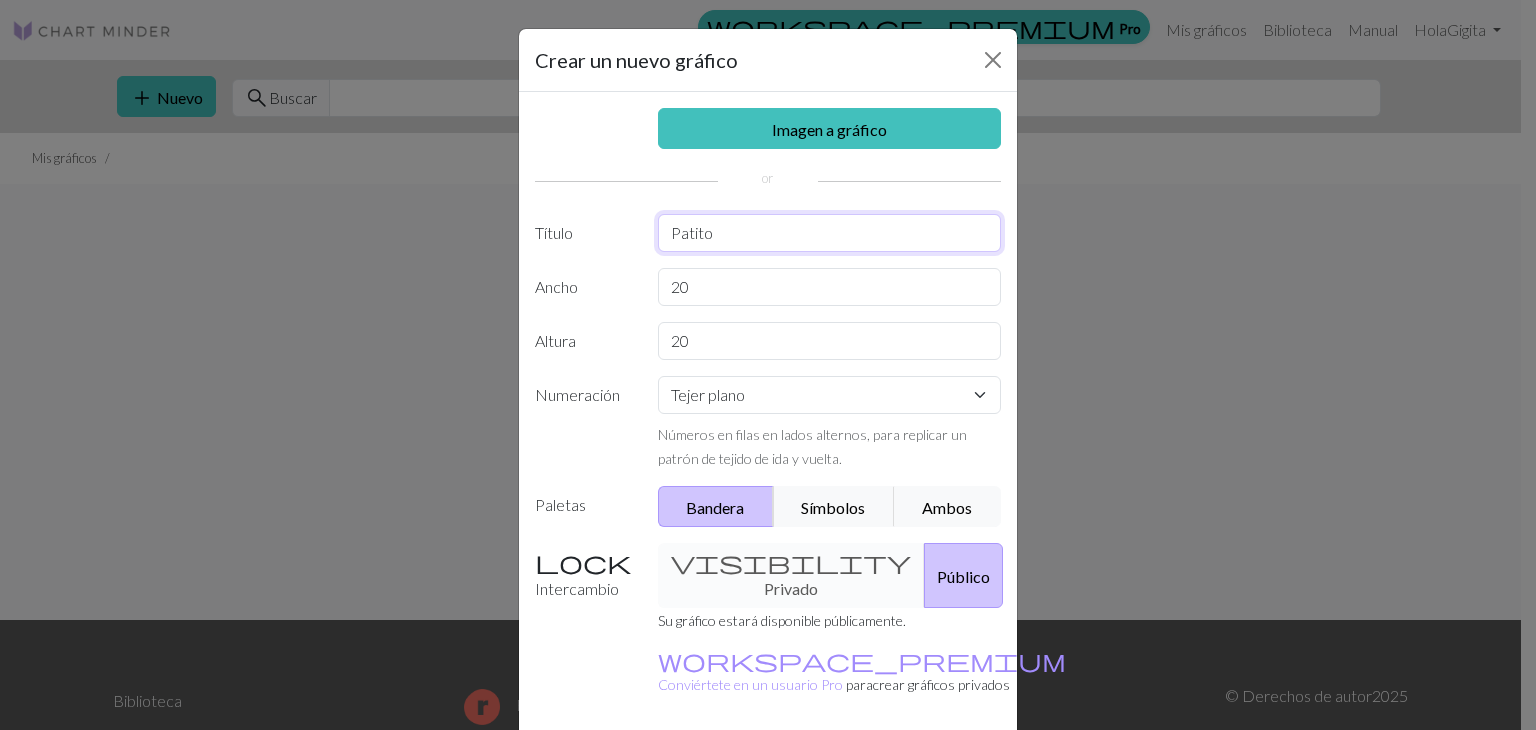 type on "Patito" 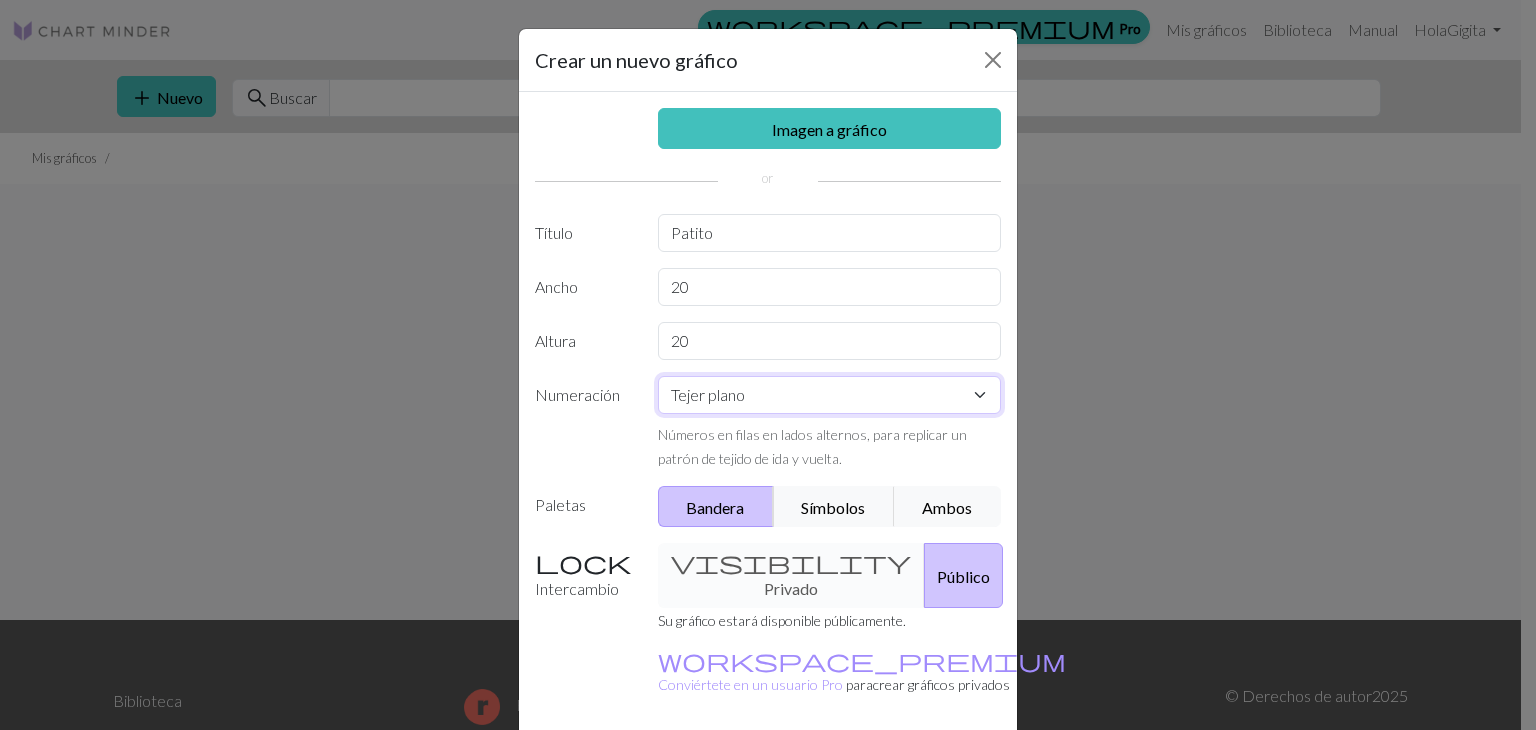 click on "Tejer plano Tejer en redondo Tejido de encaje Punto de cruz" at bounding box center [830, 395] 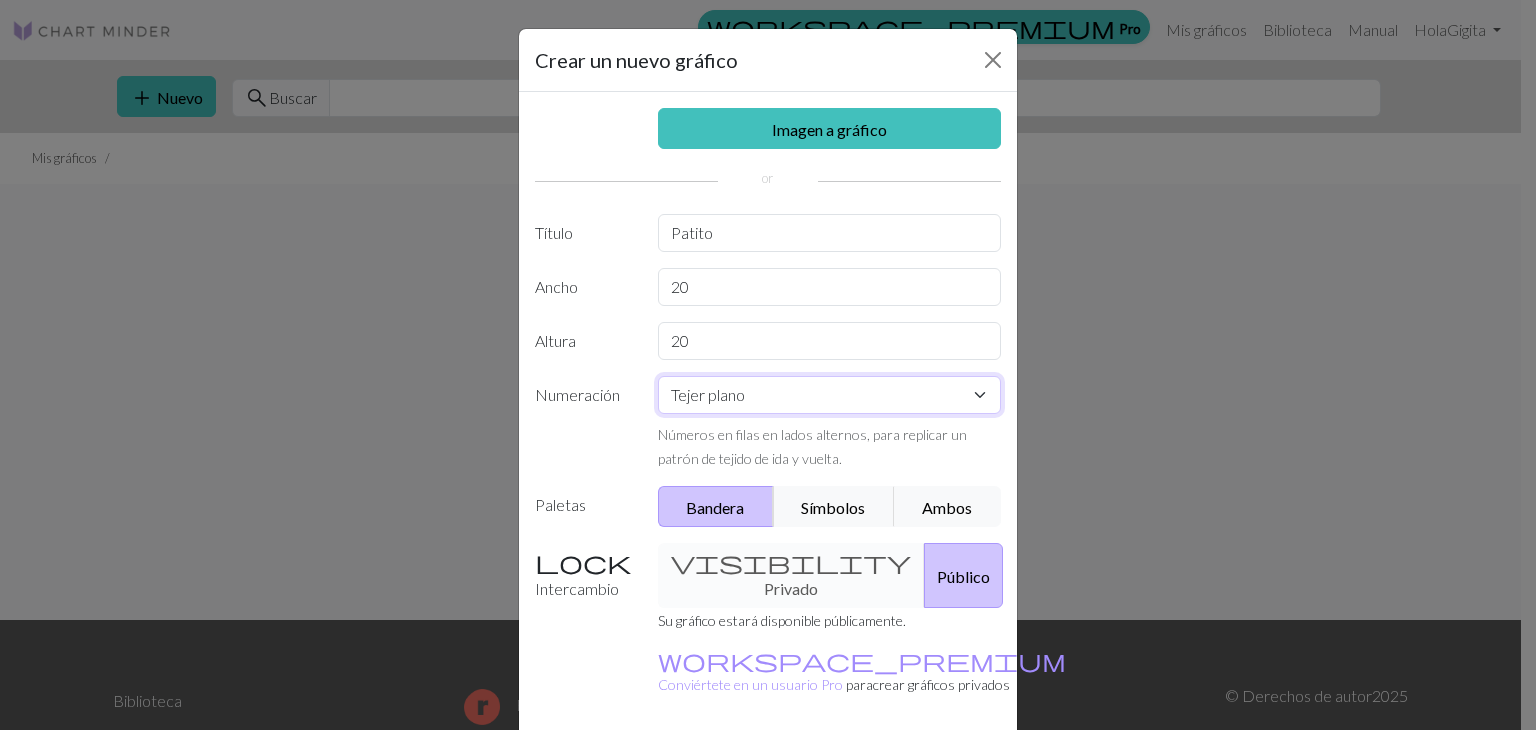 click on "Tejer plano Tejer en redondo Tejido de encaje Punto de cruz" at bounding box center (830, 395) 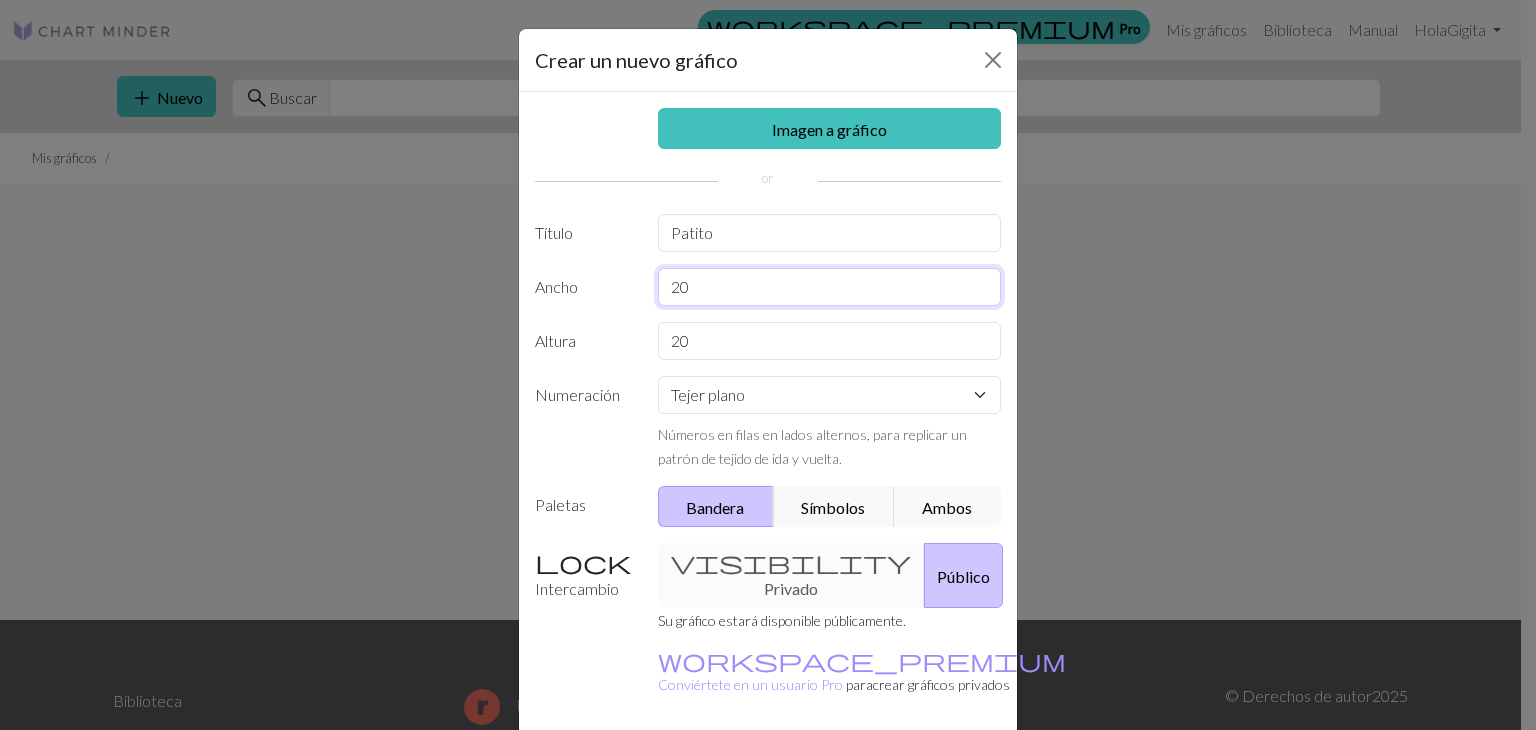 click on "20" at bounding box center (830, 287) 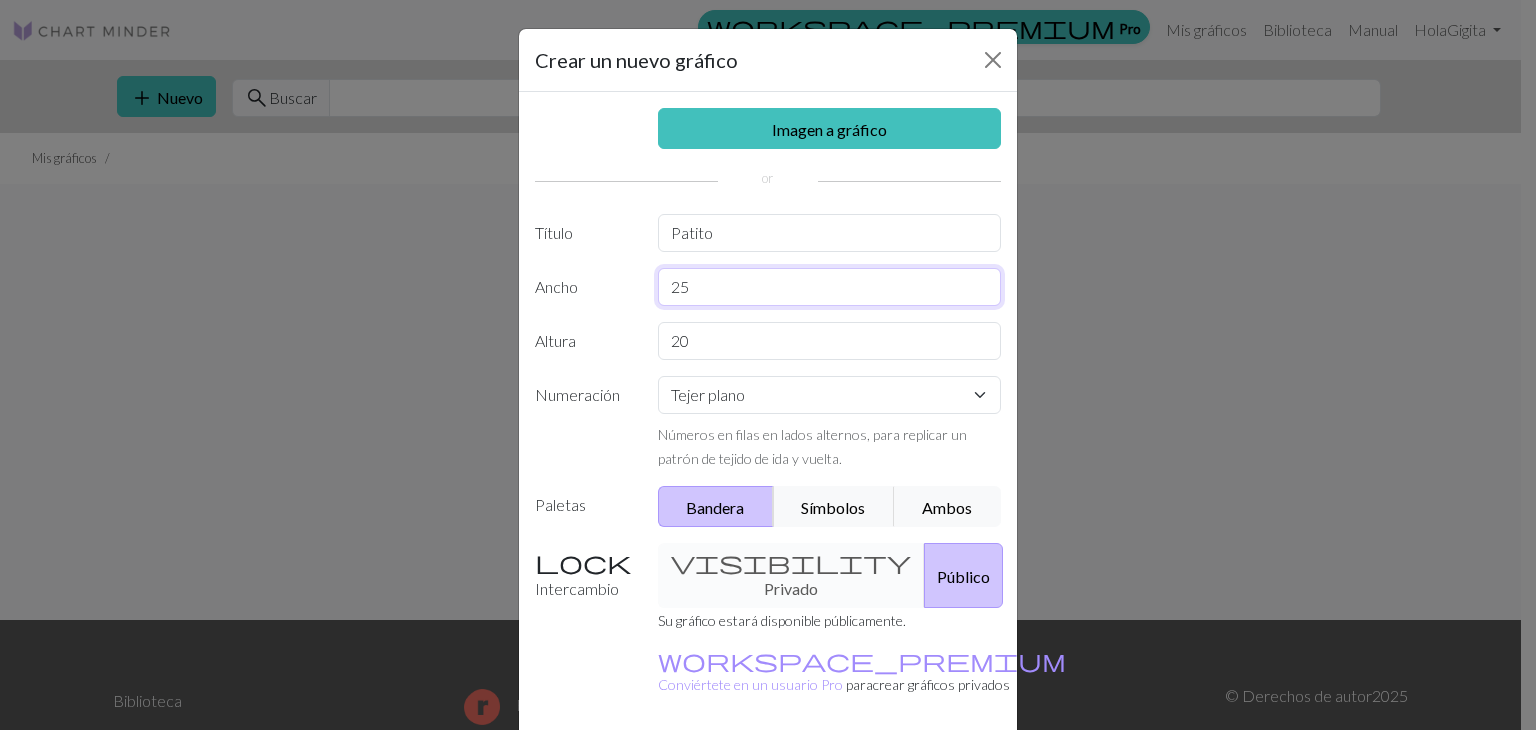 type on "25" 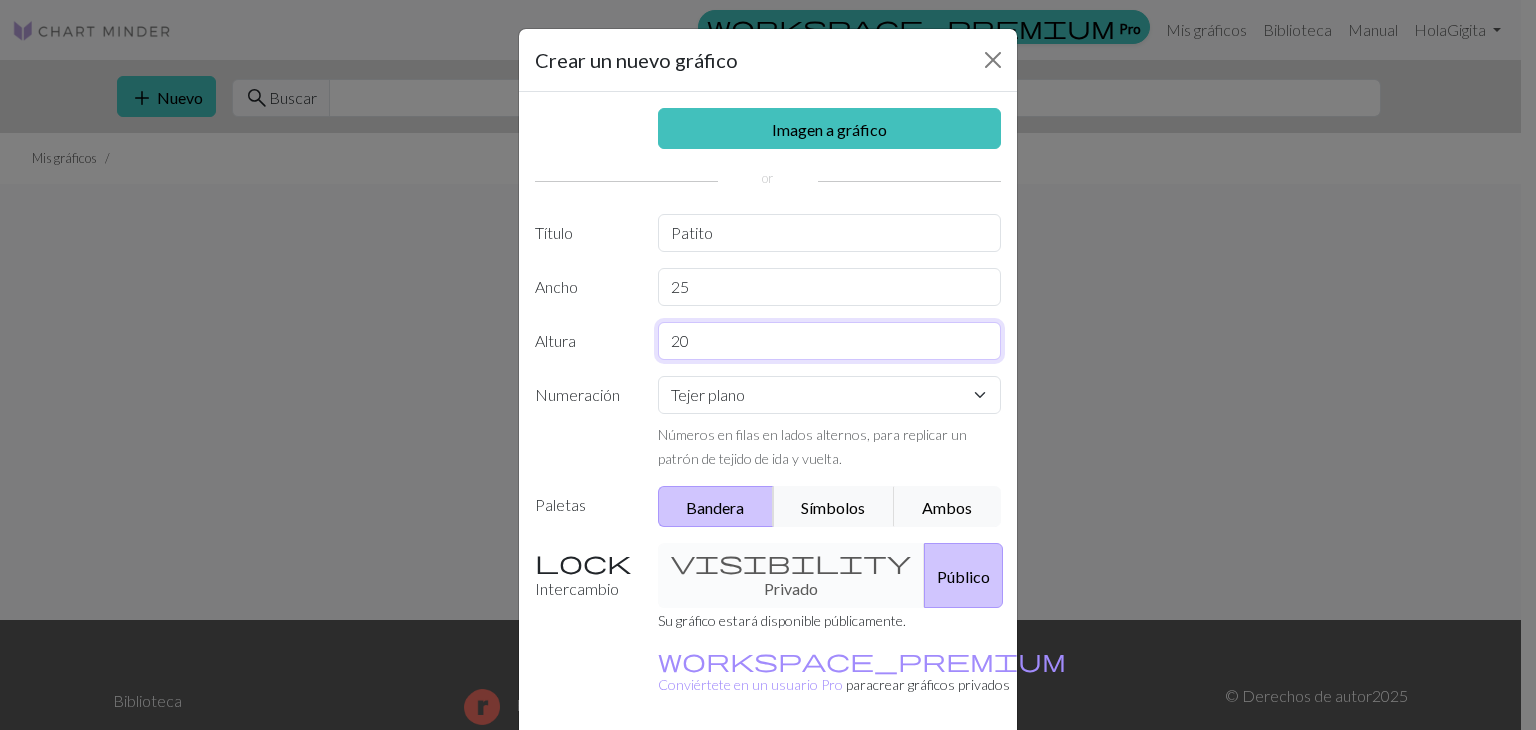 click on "20" at bounding box center (830, 341) 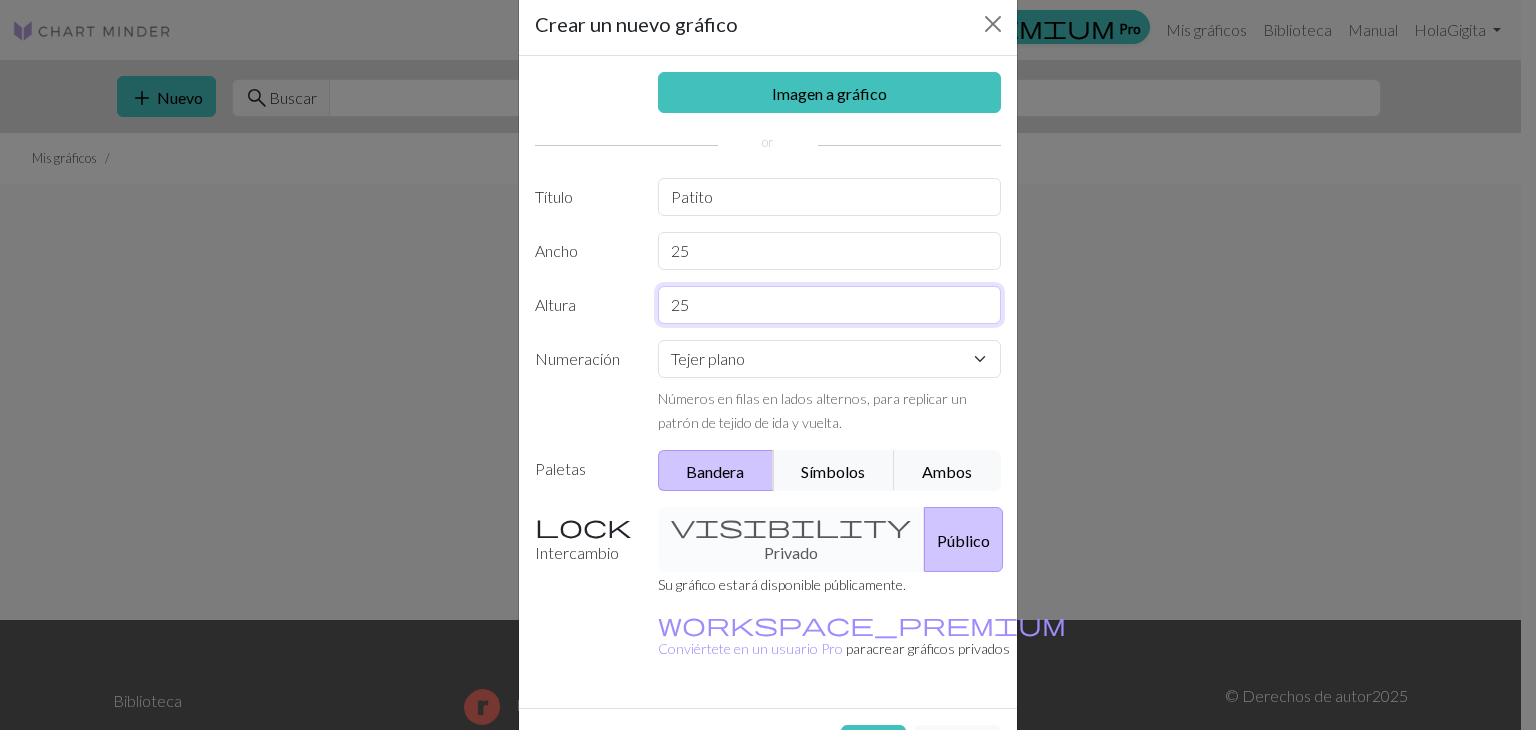 scroll, scrollTop: 92, scrollLeft: 0, axis: vertical 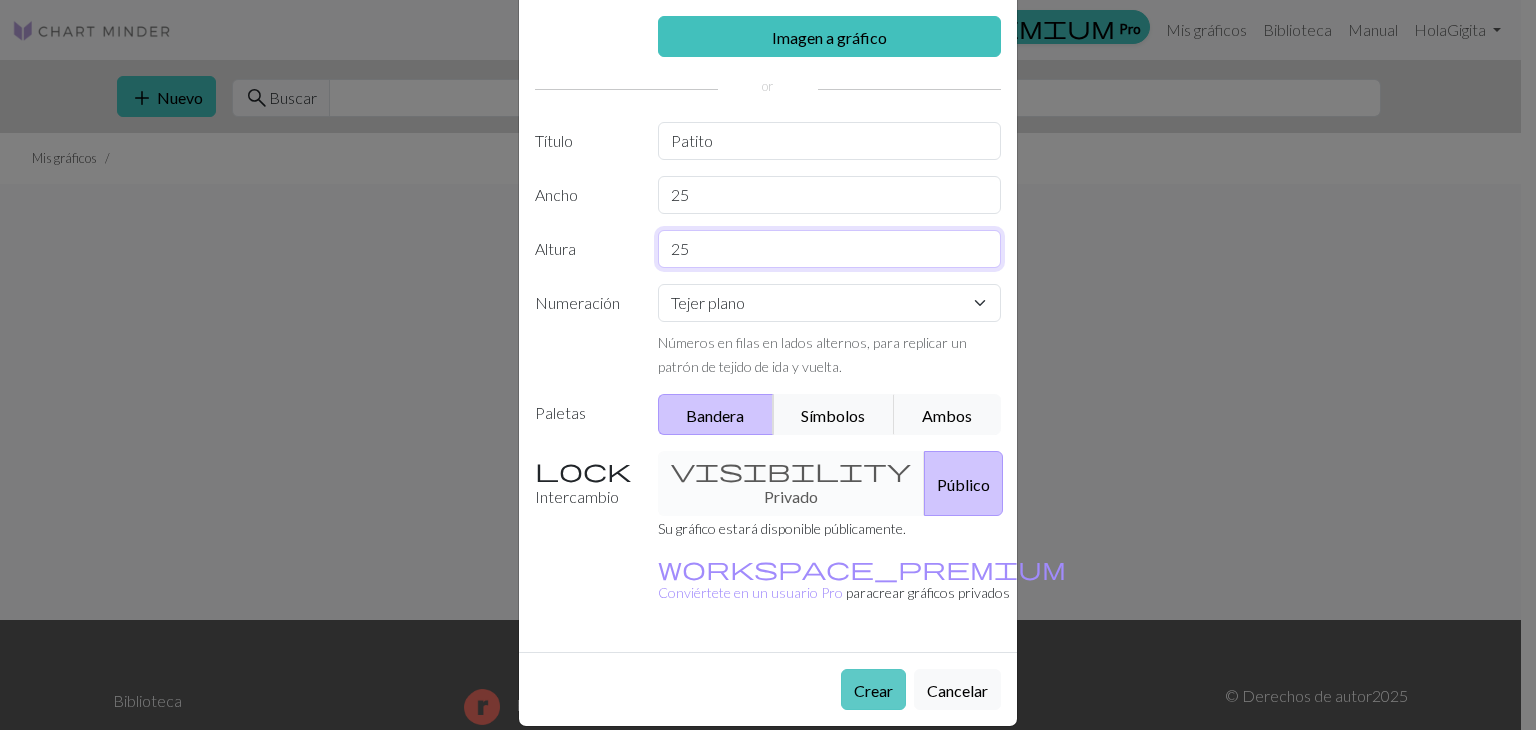 type on "25" 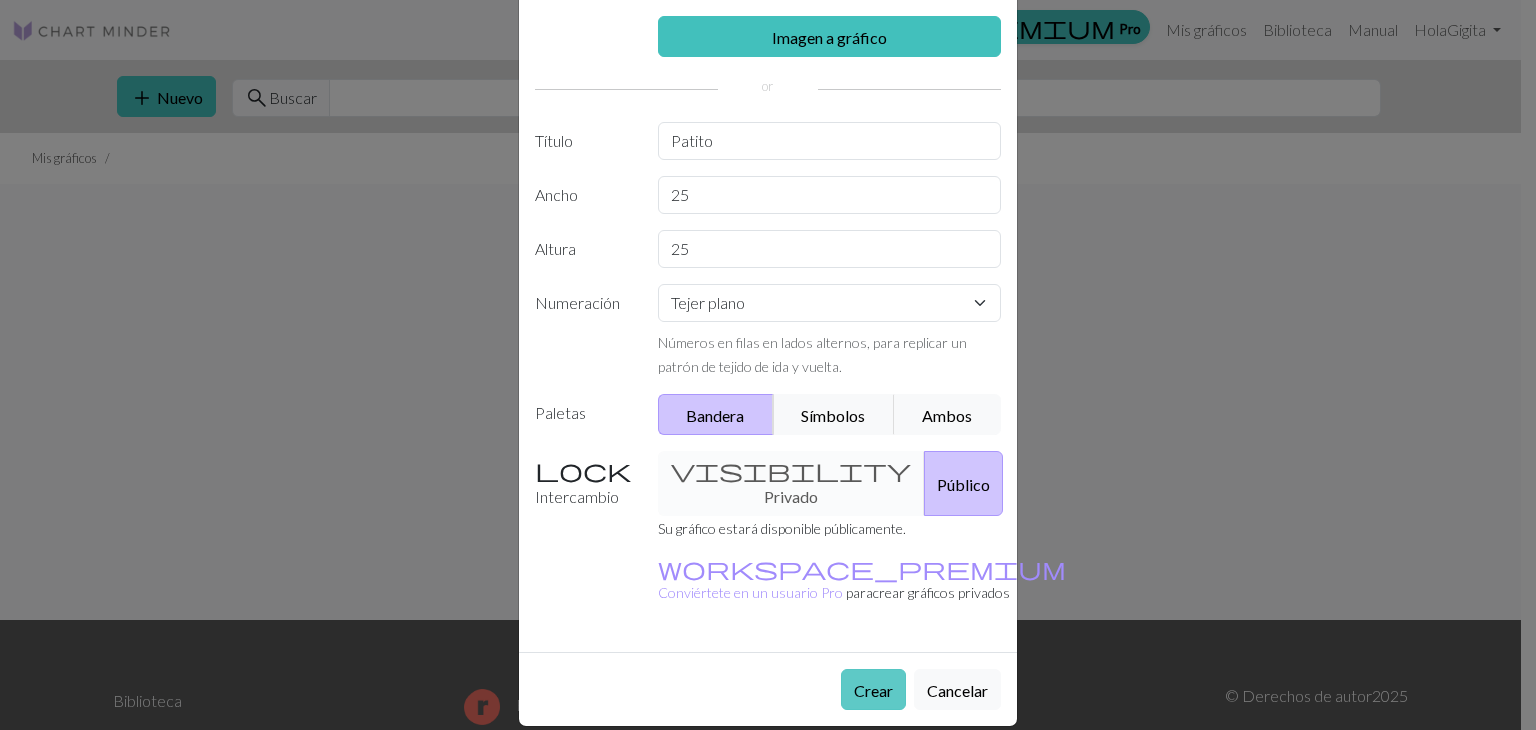 click on "Crear" at bounding box center (873, 690) 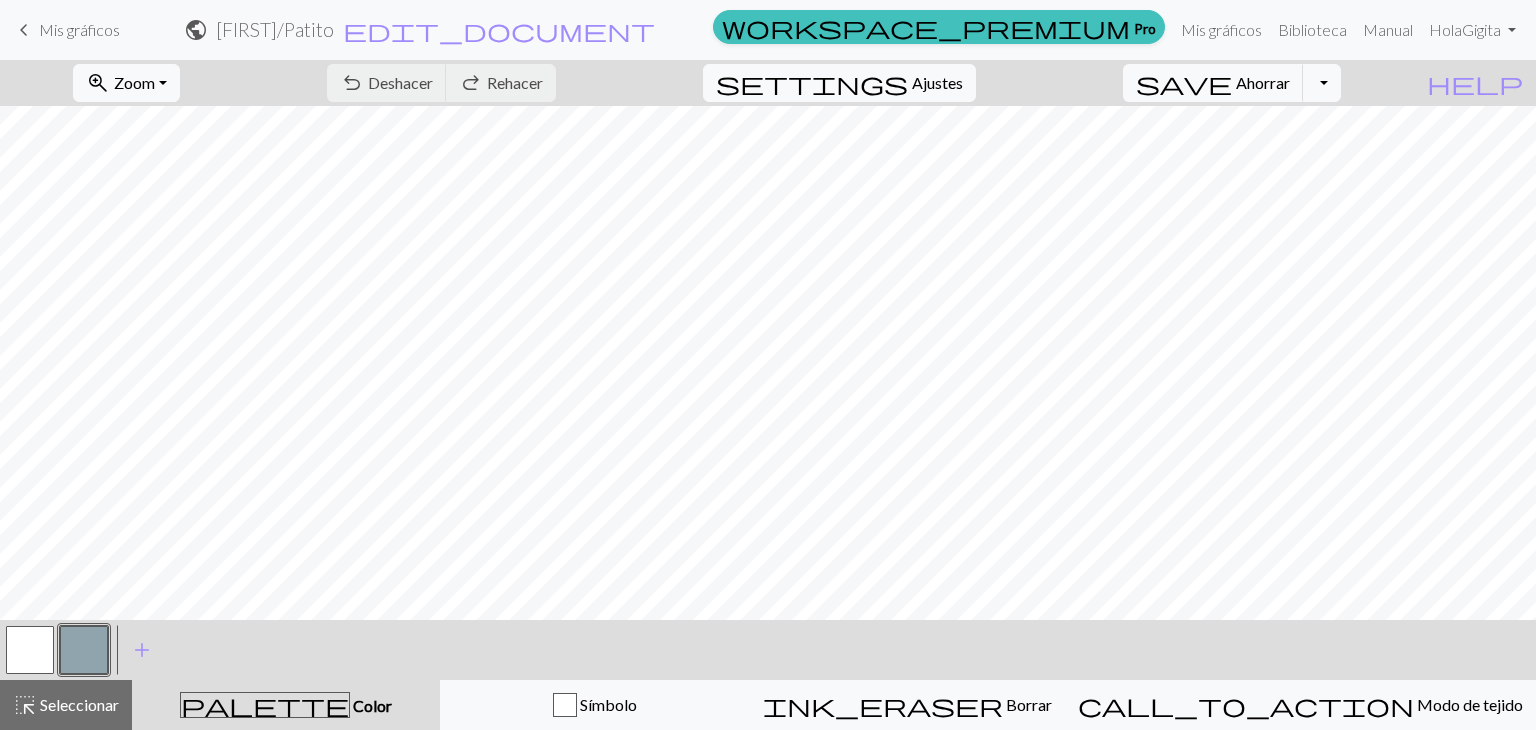 click at bounding box center (30, 650) 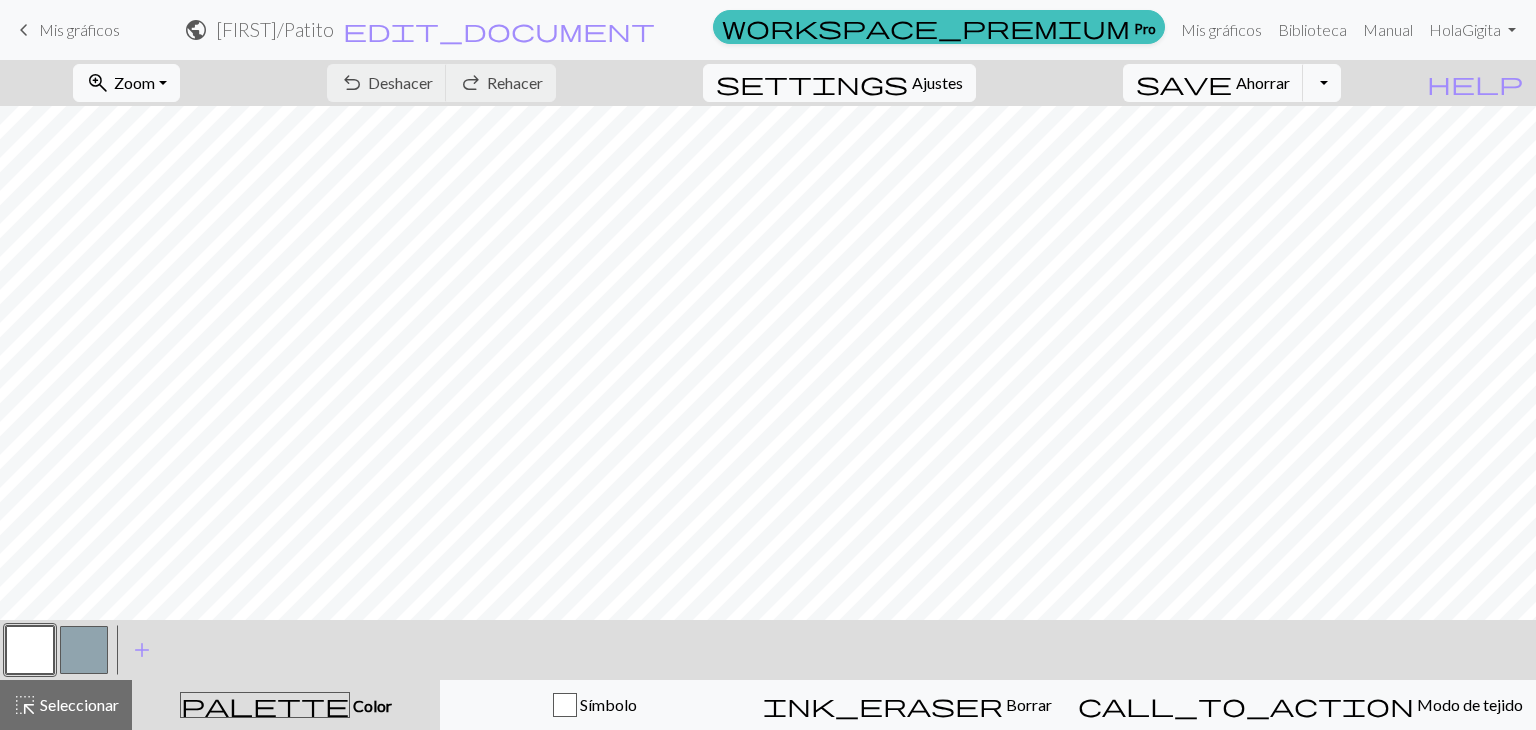 click at bounding box center (30, 650) 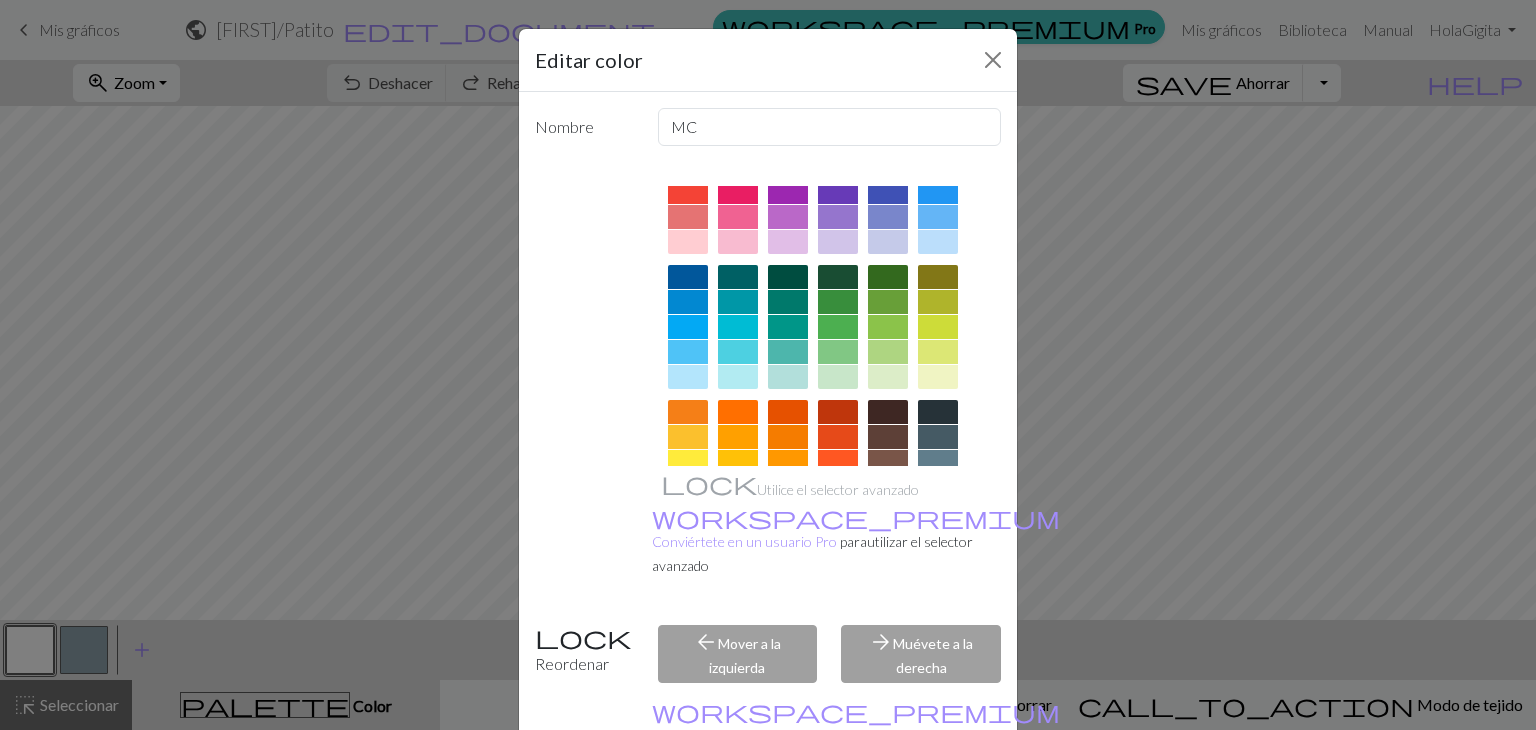 scroll, scrollTop: 100, scrollLeft: 0, axis: vertical 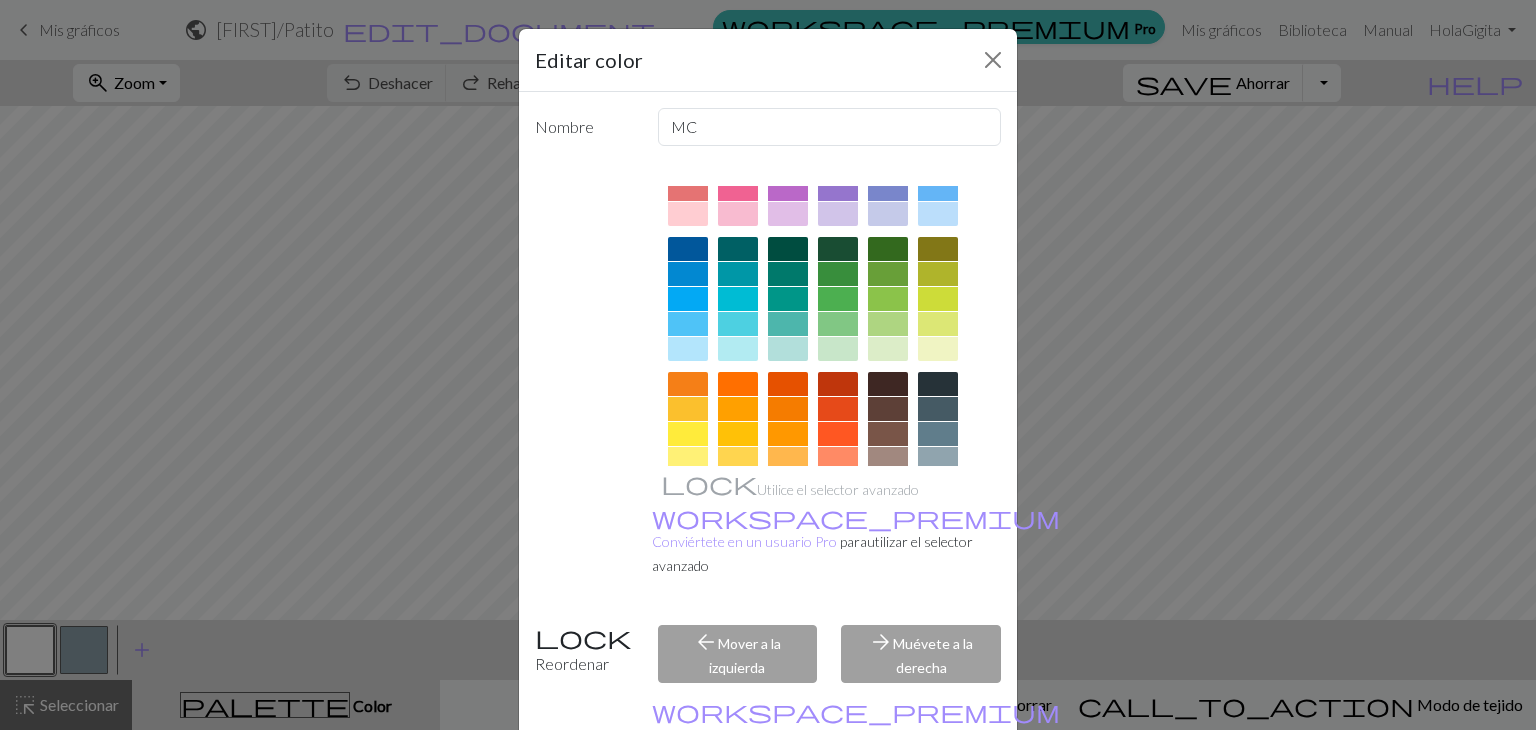 click at bounding box center (888, 349) 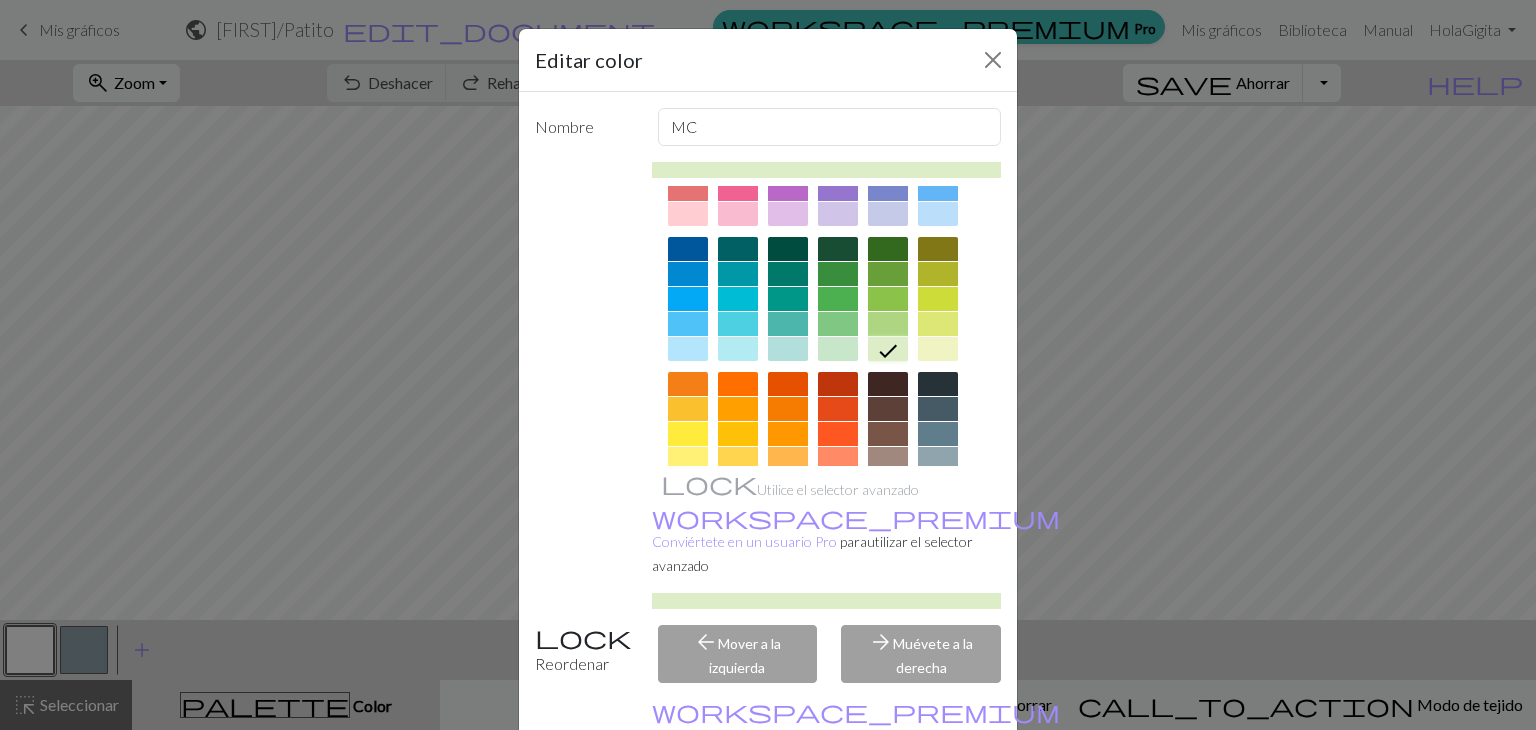 click at bounding box center [888, 324] 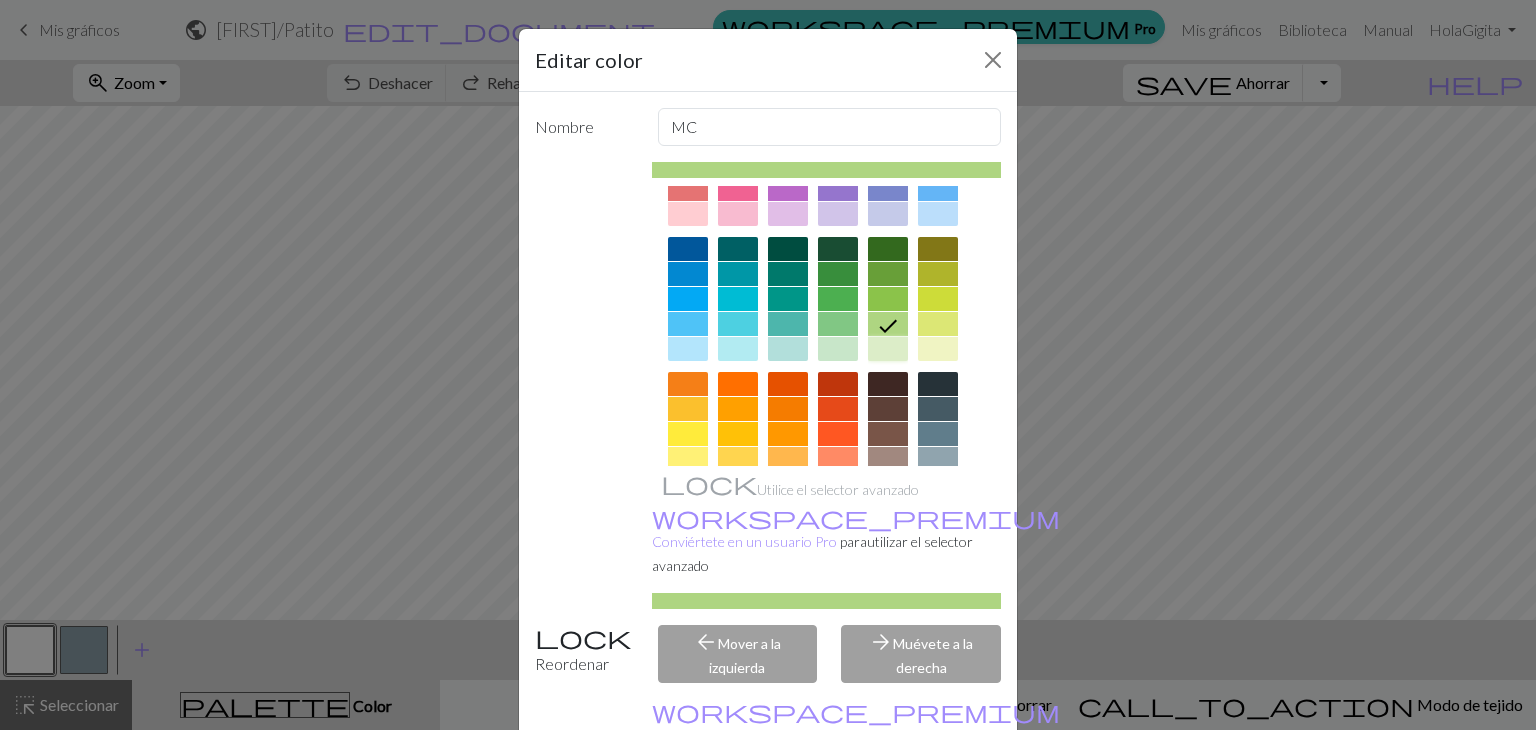click at bounding box center [888, 349] 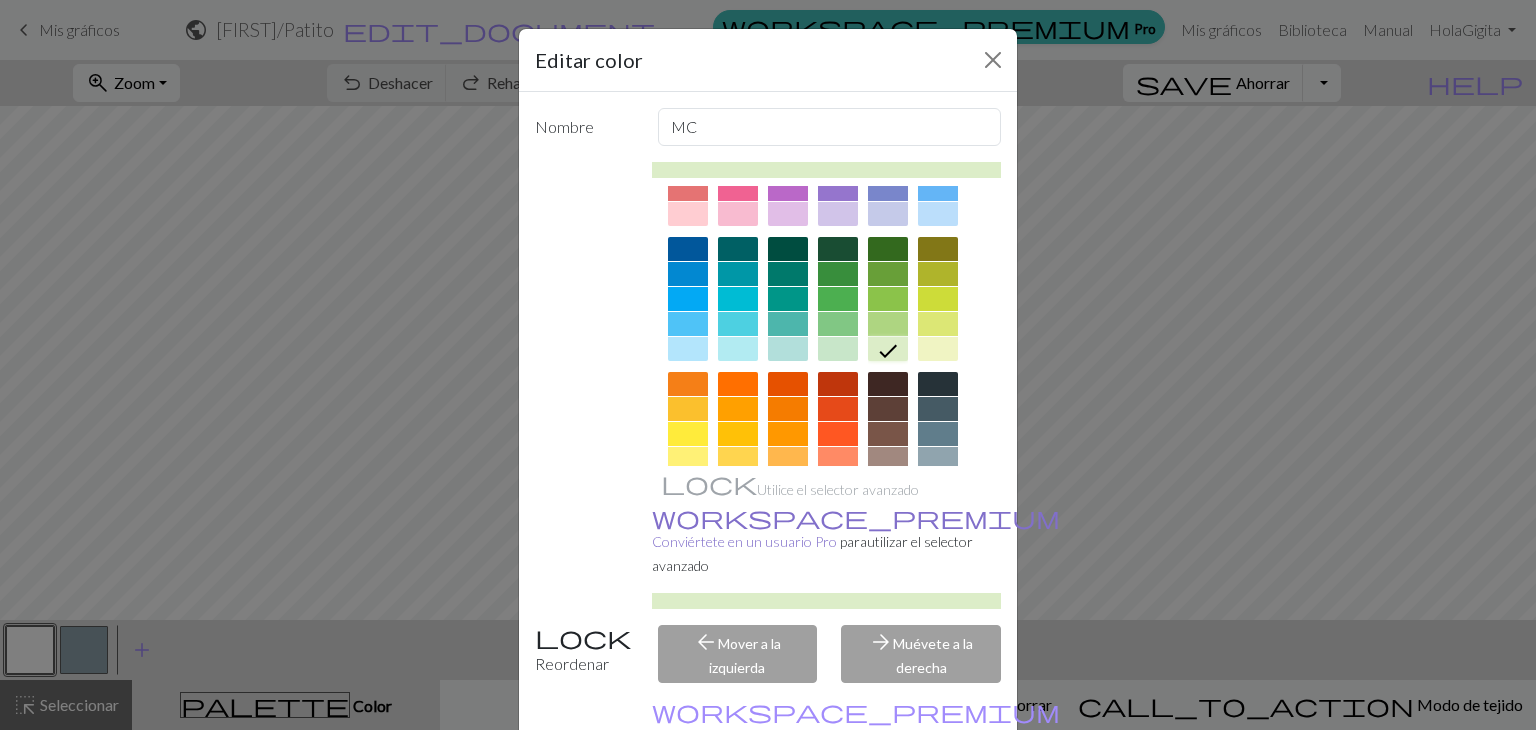 scroll, scrollTop: 101, scrollLeft: 0, axis: vertical 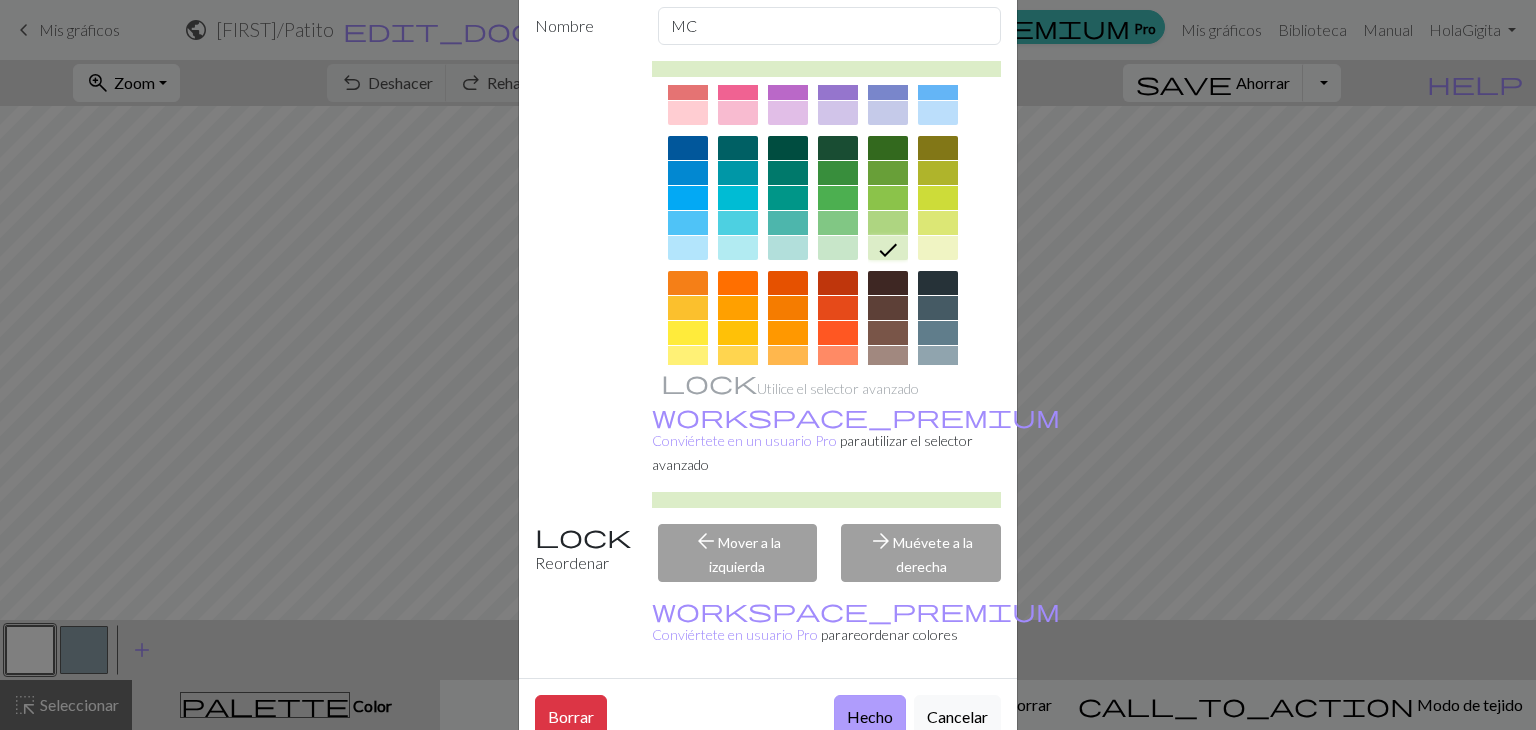 click on "Hecho" at bounding box center [870, 716] 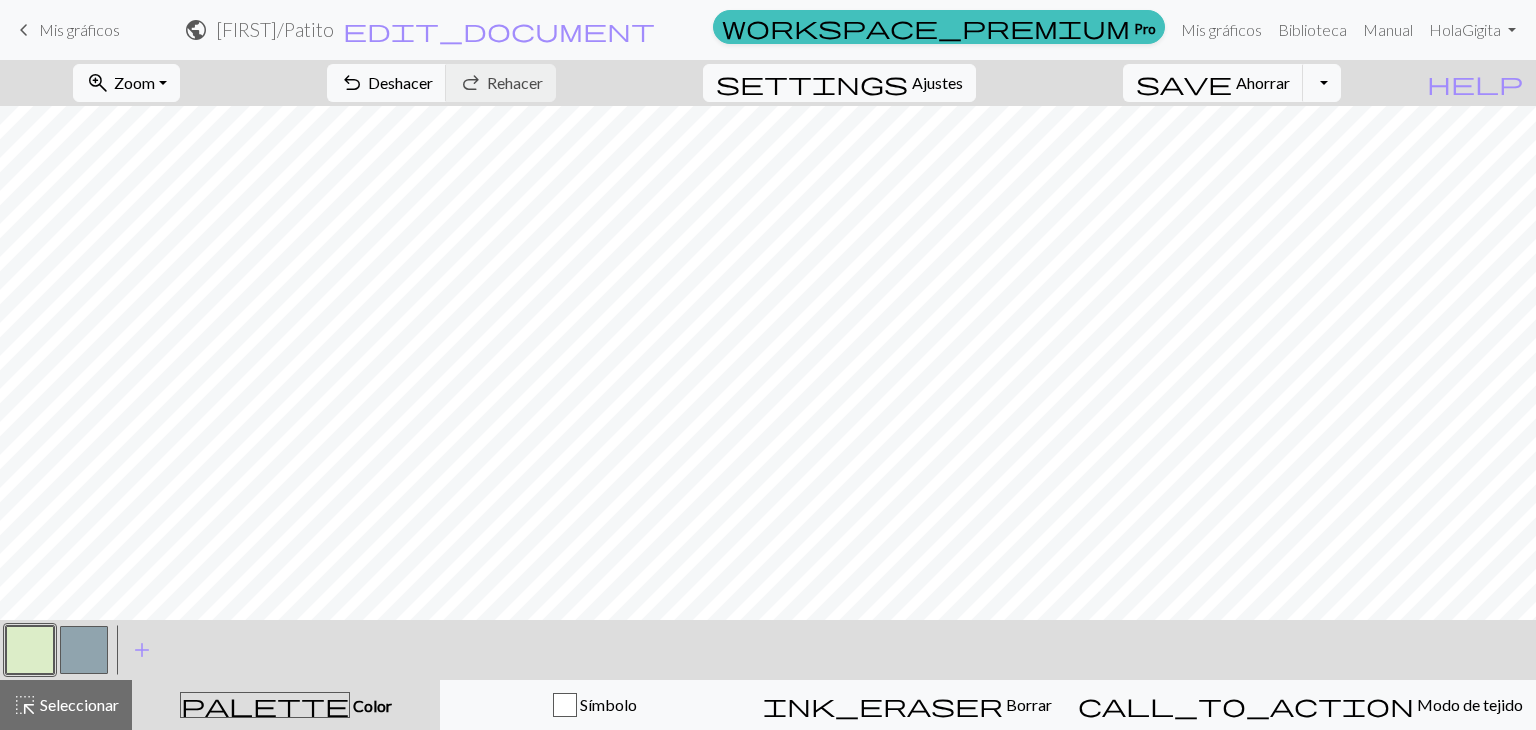 click on "< > add Añade un  color" at bounding box center [768, 650] 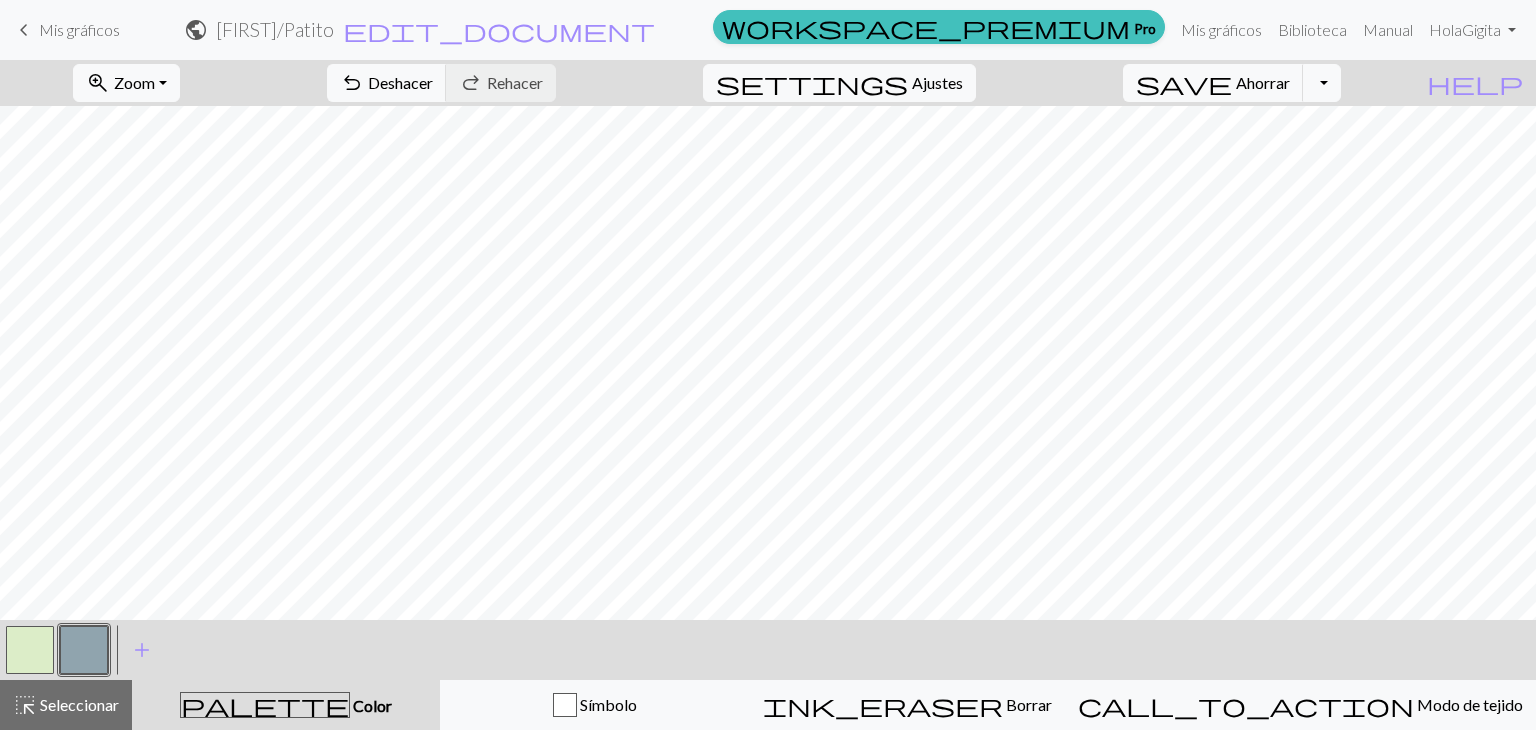 click at bounding box center [84, 650] 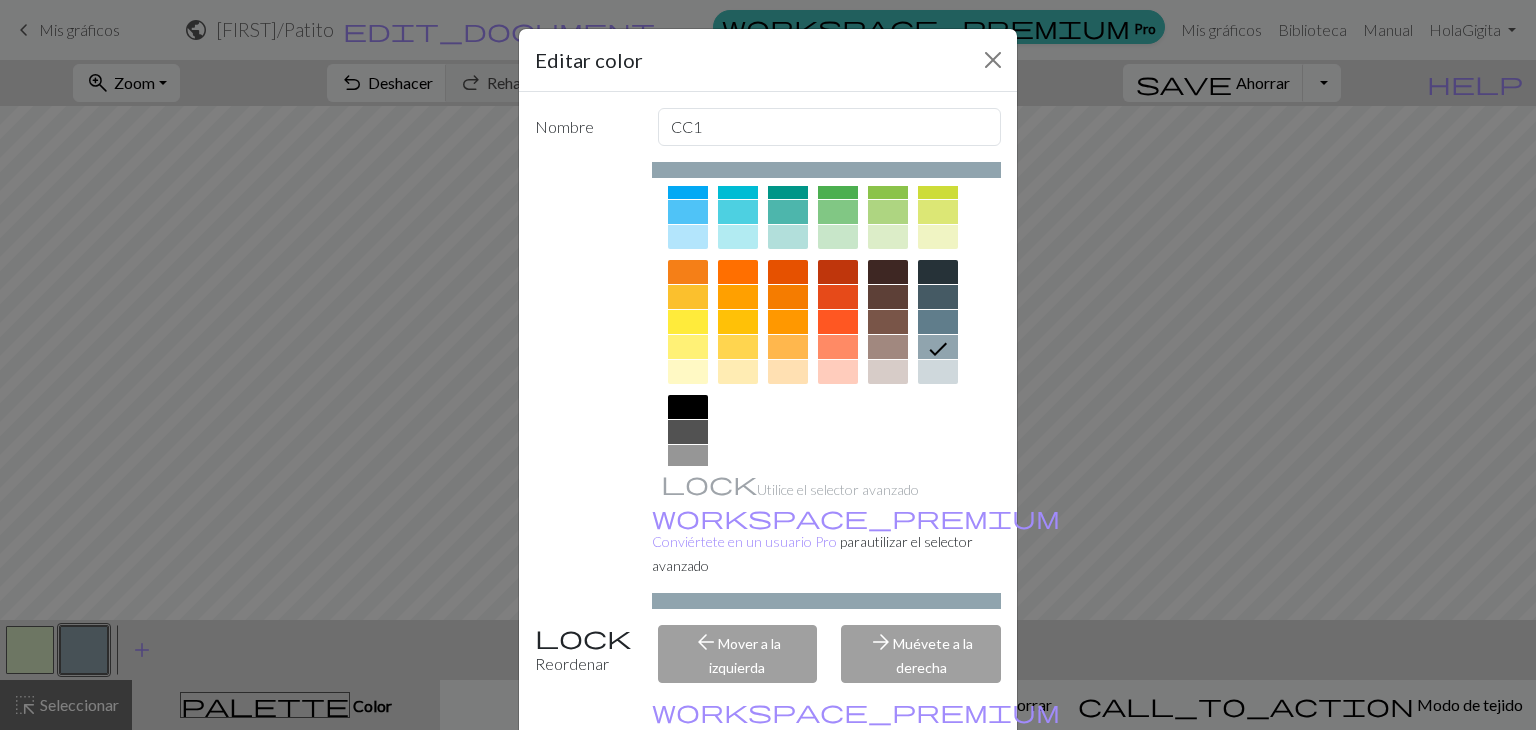 scroll, scrollTop: 288, scrollLeft: 0, axis: vertical 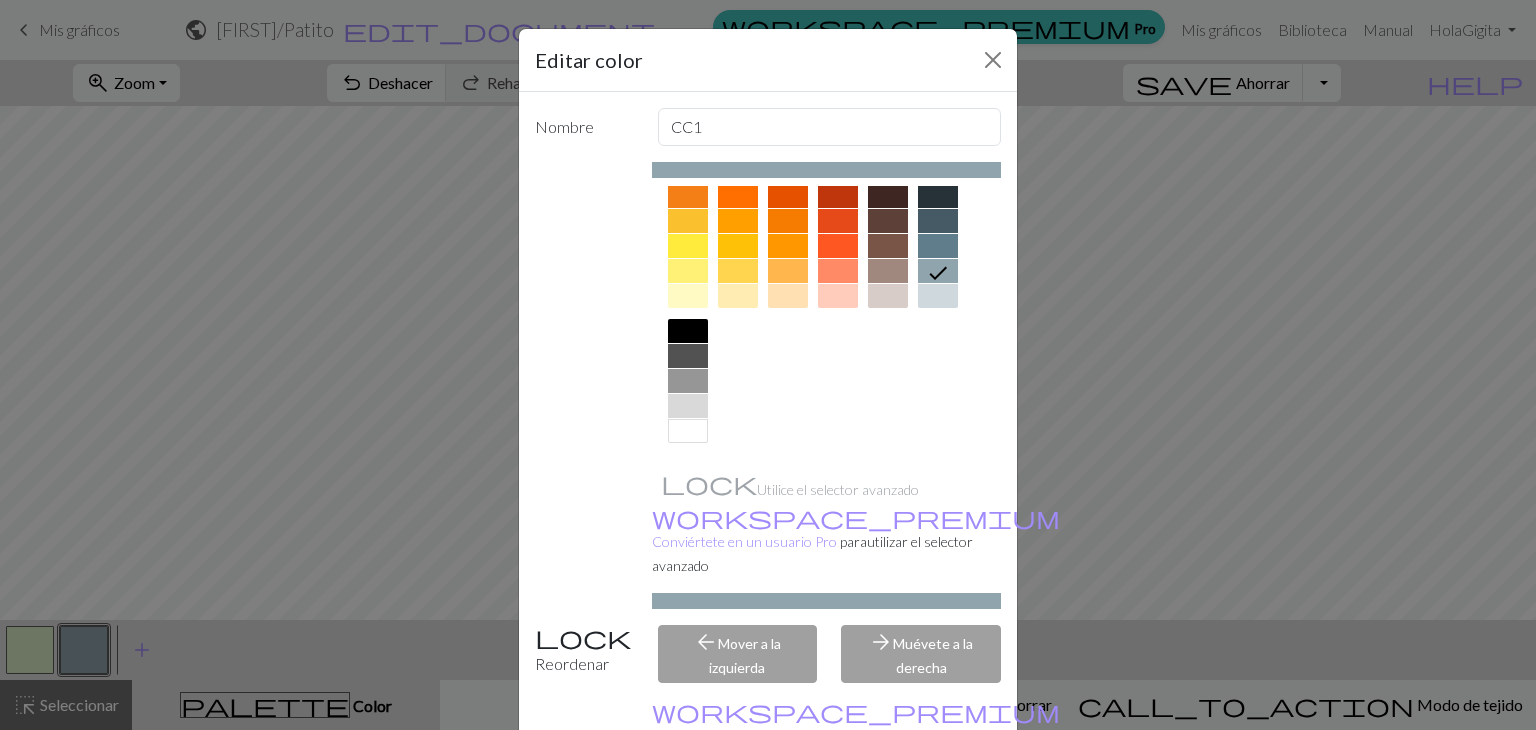click at bounding box center (688, 431) 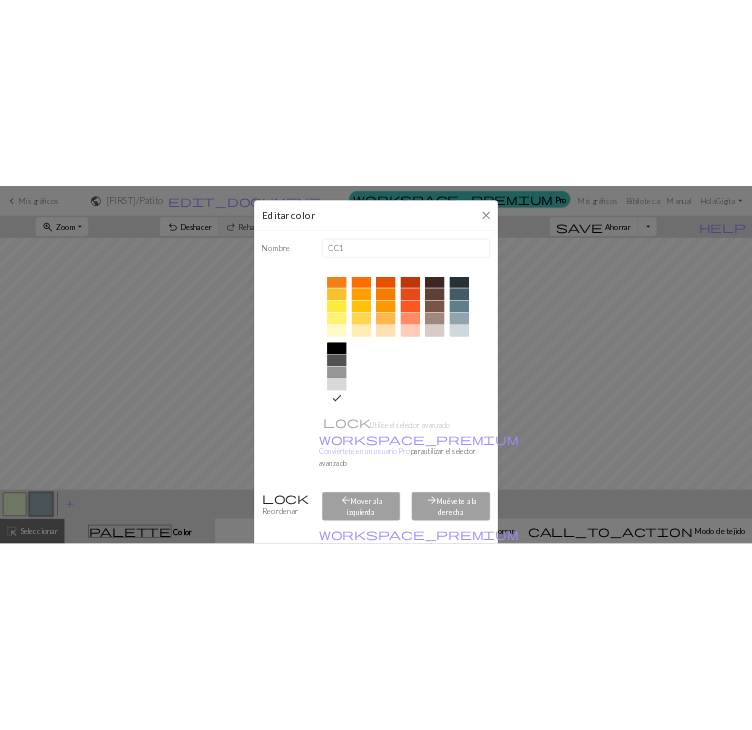 scroll, scrollTop: 101, scrollLeft: 0, axis: vertical 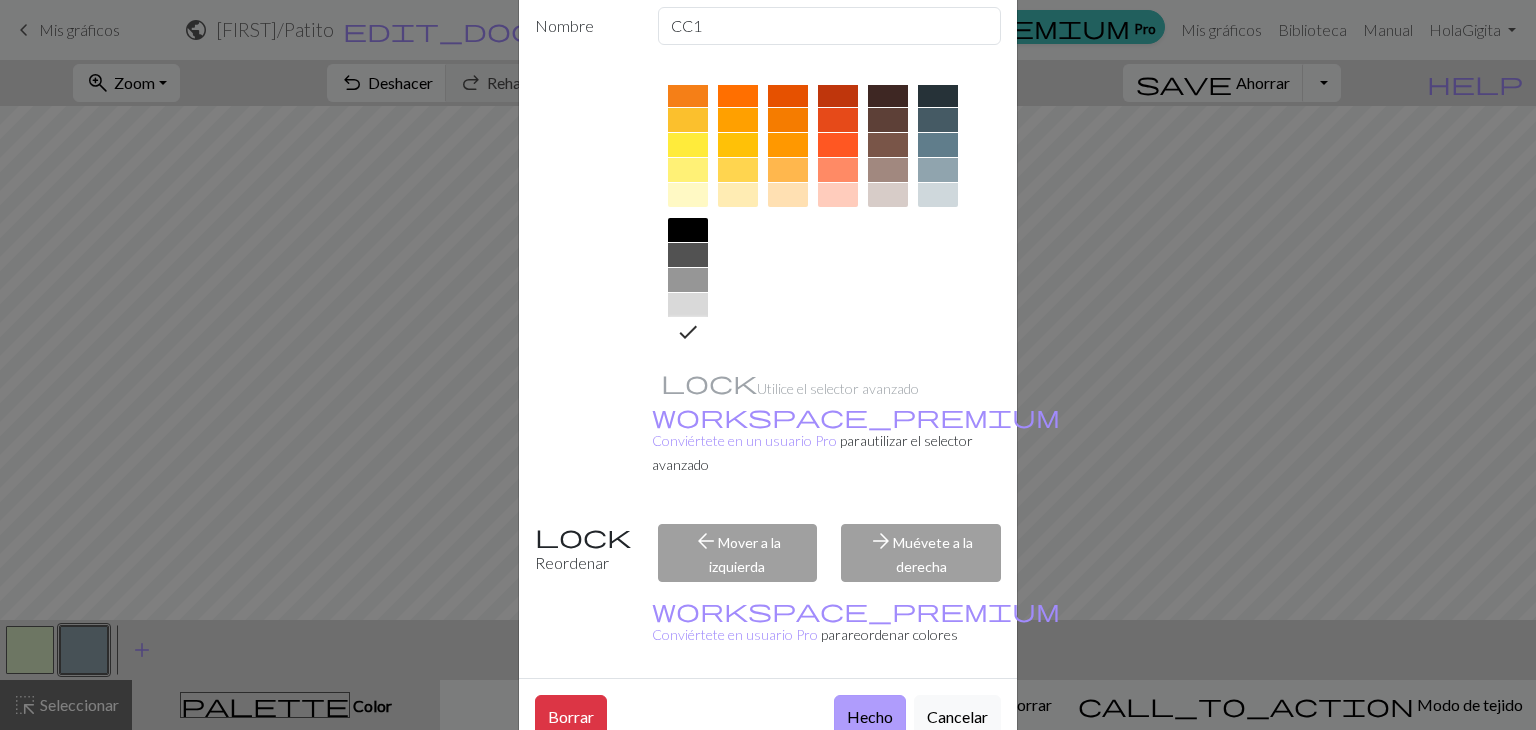 click on "Hecho" at bounding box center [870, 716] 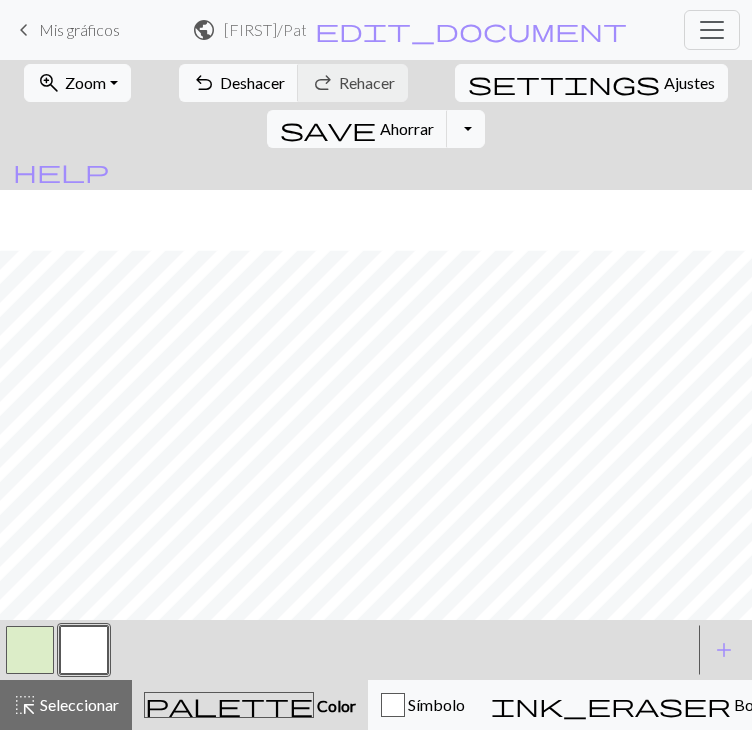 scroll, scrollTop: 91, scrollLeft: 0, axis: vertical 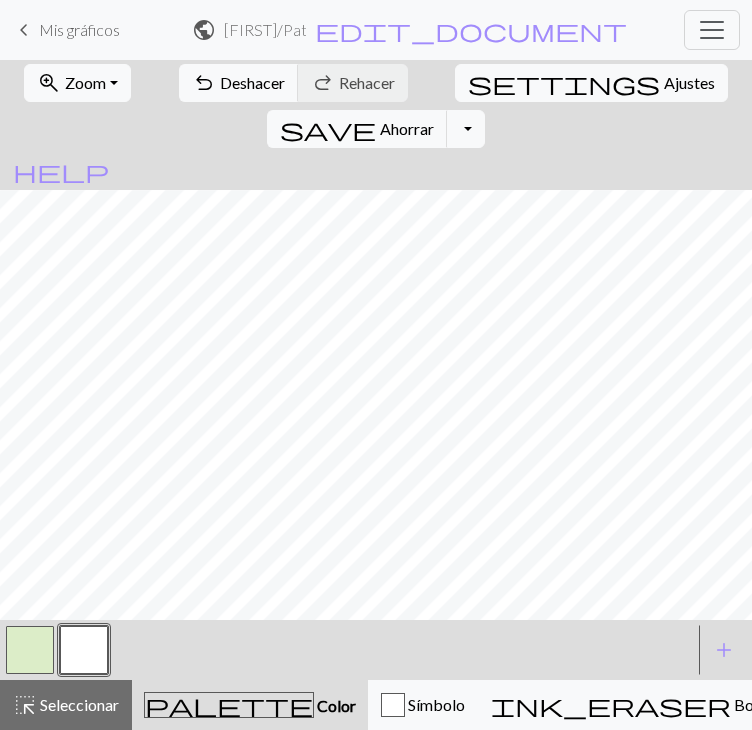 click at bounding box center [348, 650] 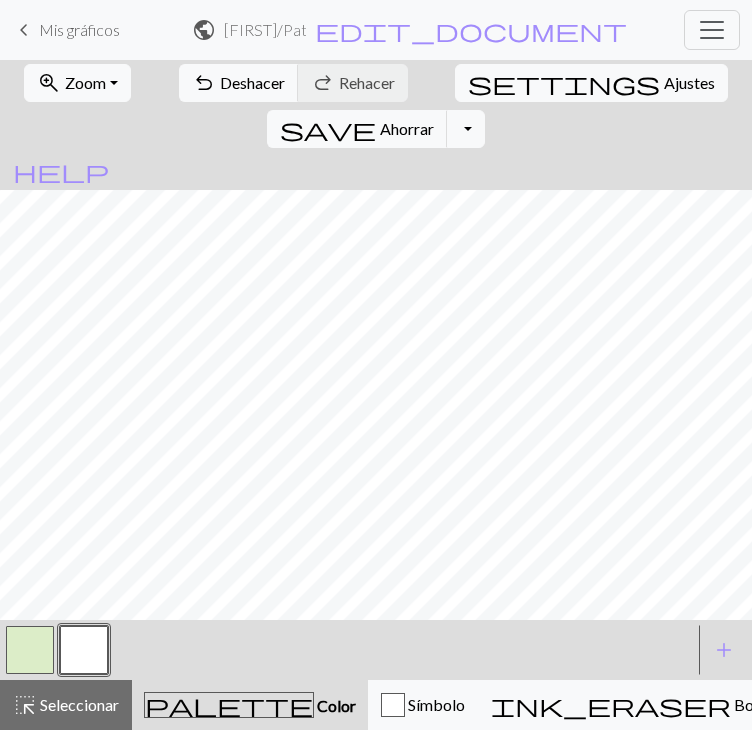 scroll, scrollTop: 0, scrollLeft: 0, axis: both 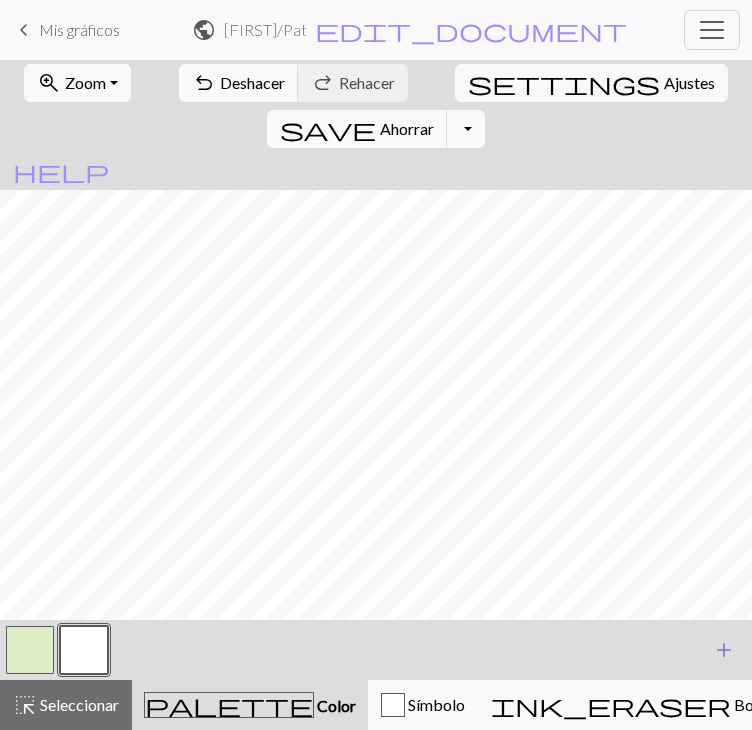 click on "add" at bounding box center [724, 650] 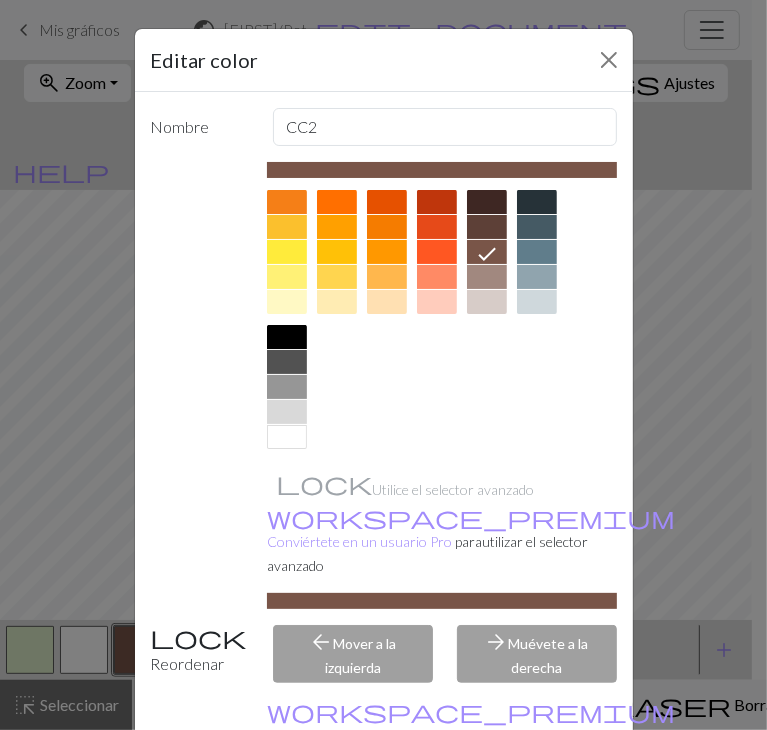 scroll, scrollTop: 188, scrollLeft: 0, axis: vertical 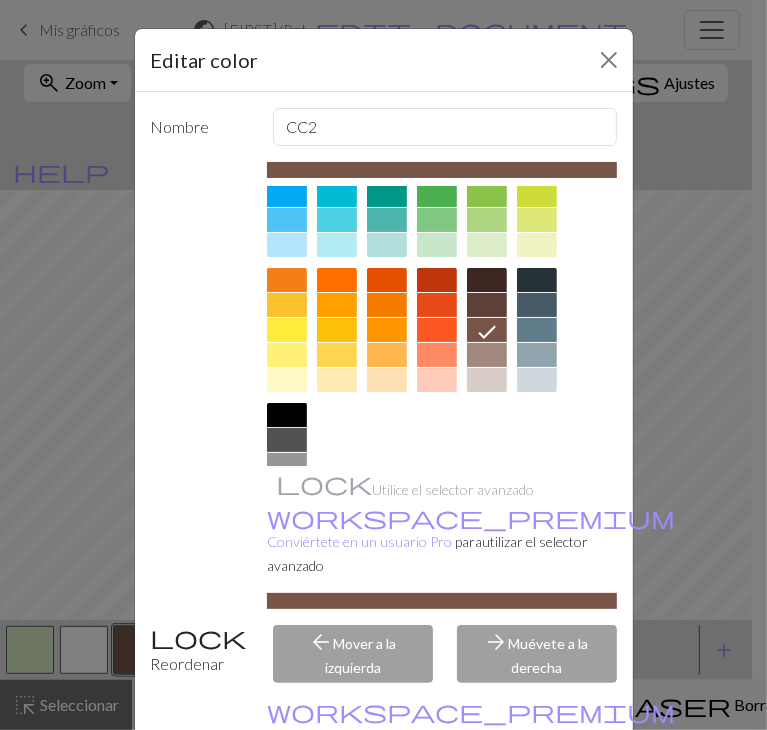 click at bounding box center [387, 355] 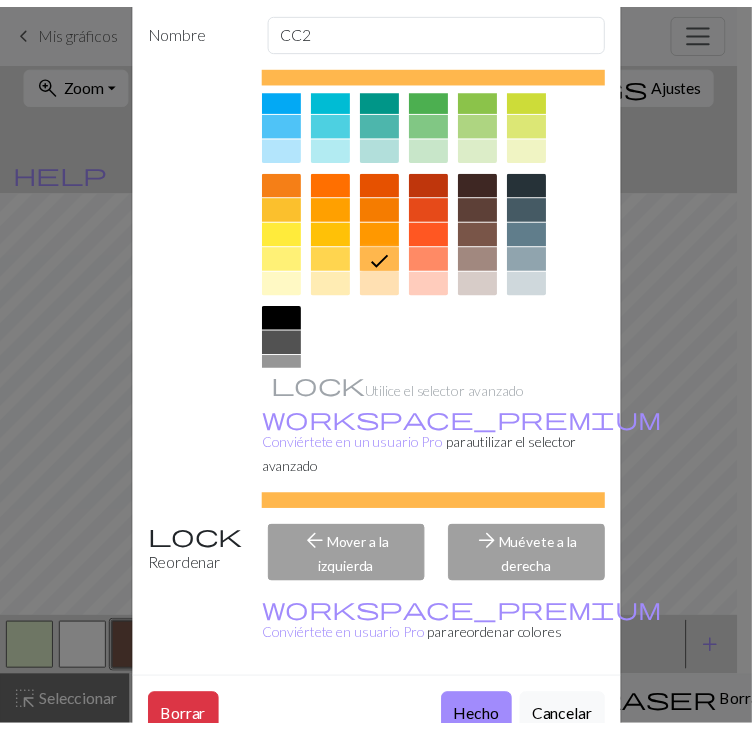 scroll, scrollTop: 101, scrollLeft: 0, axis: vertical 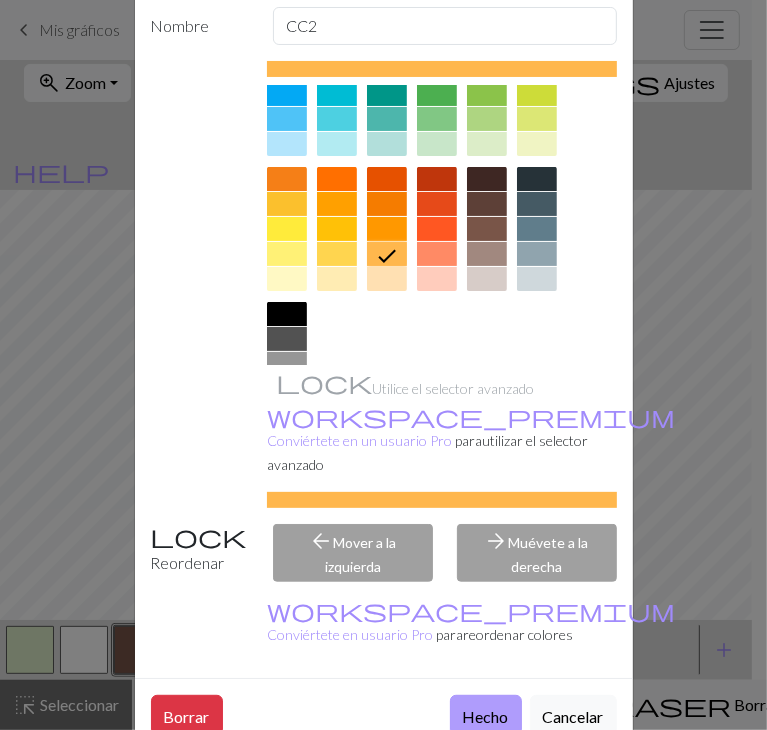 click on "Hecho" at bounding box center [486, 716] 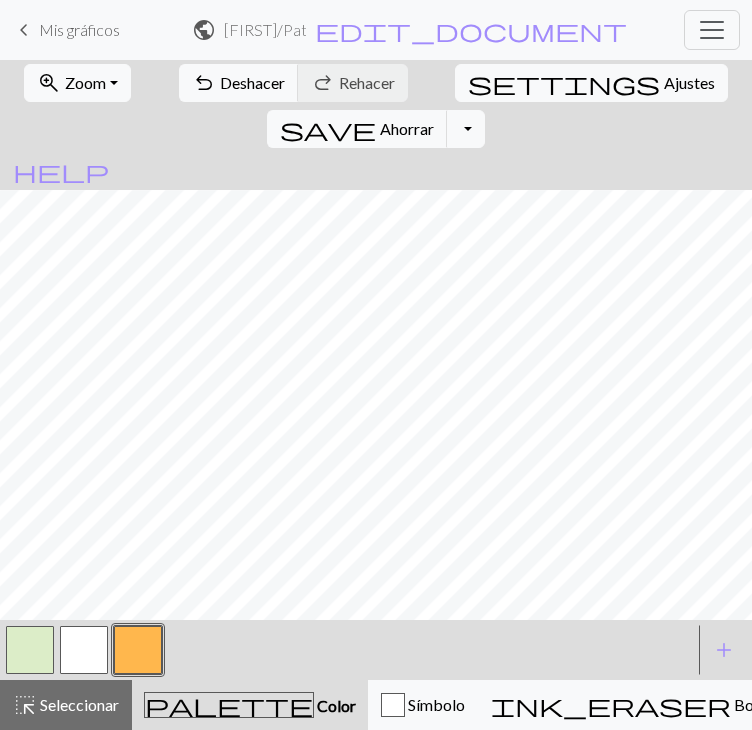 click at bounding box center [84, 650] 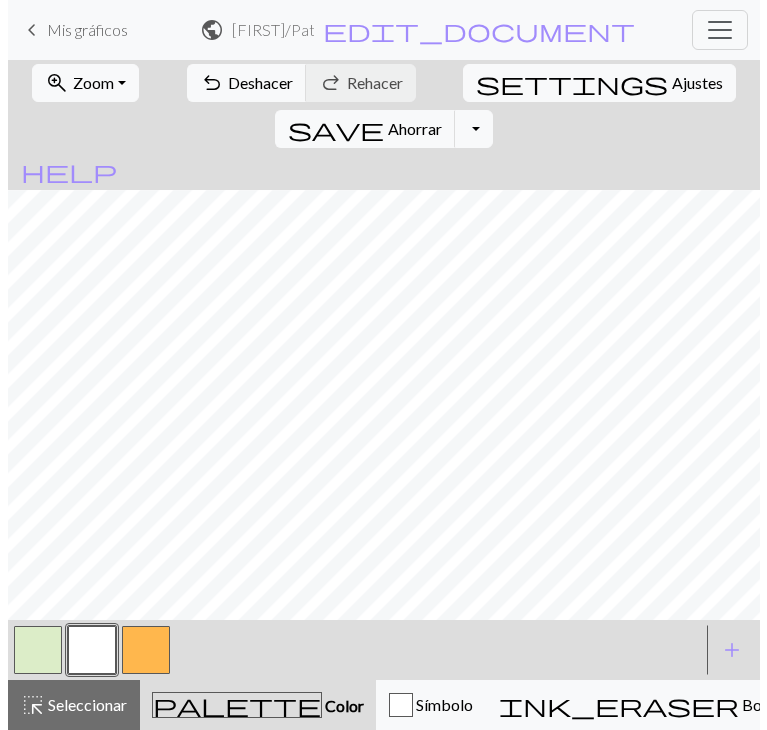 scroll, scrollTop: 0, scrollLeft: 0, axis: both 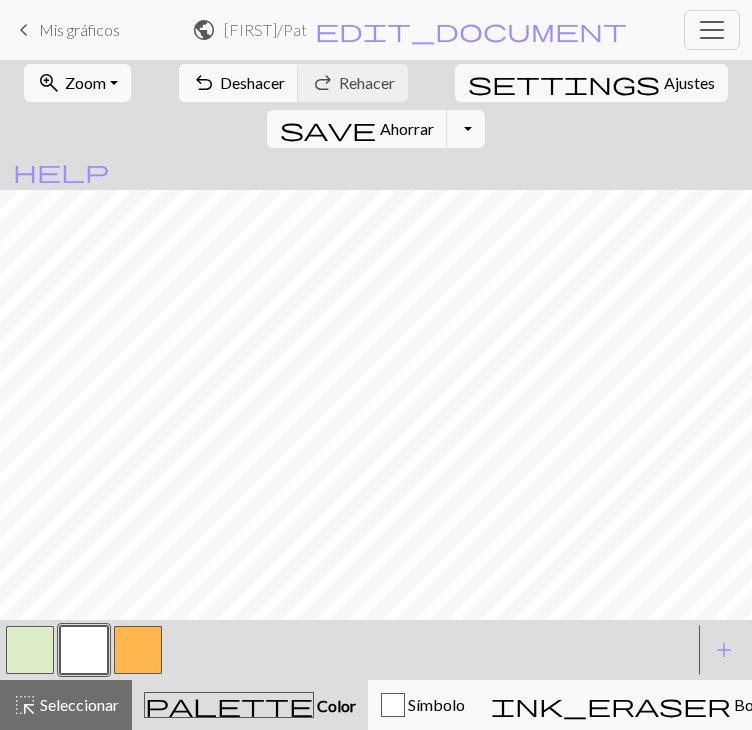 click at bounding box center [138, 650] 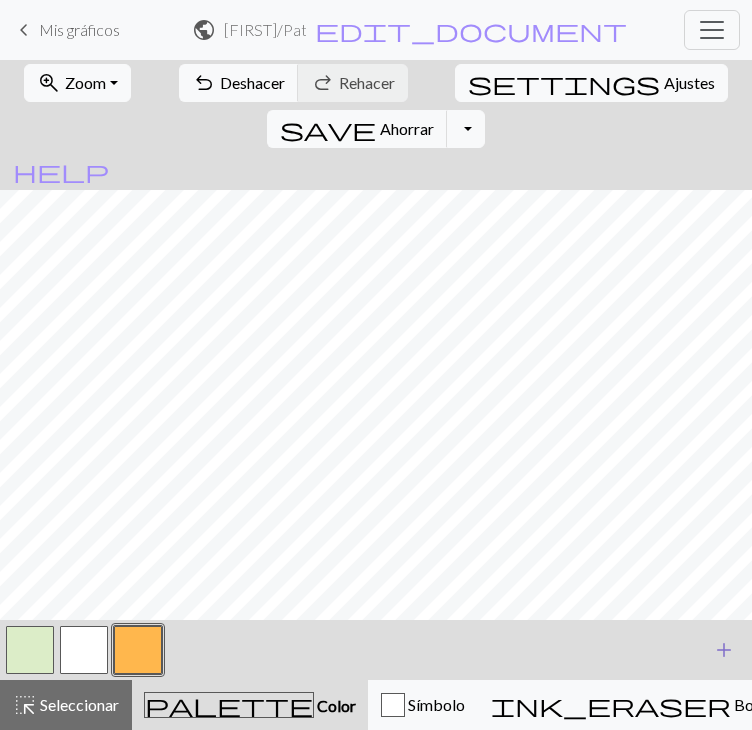 click on "add" at bounding box center [724, 650] 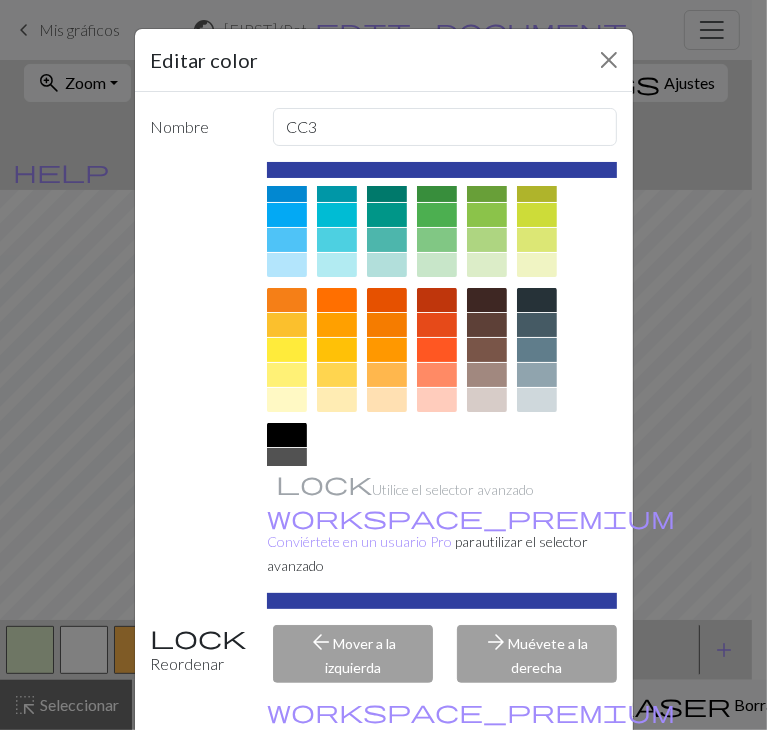 scroll, scrollTop: 288, scrollLeft: 0, axis: vertical 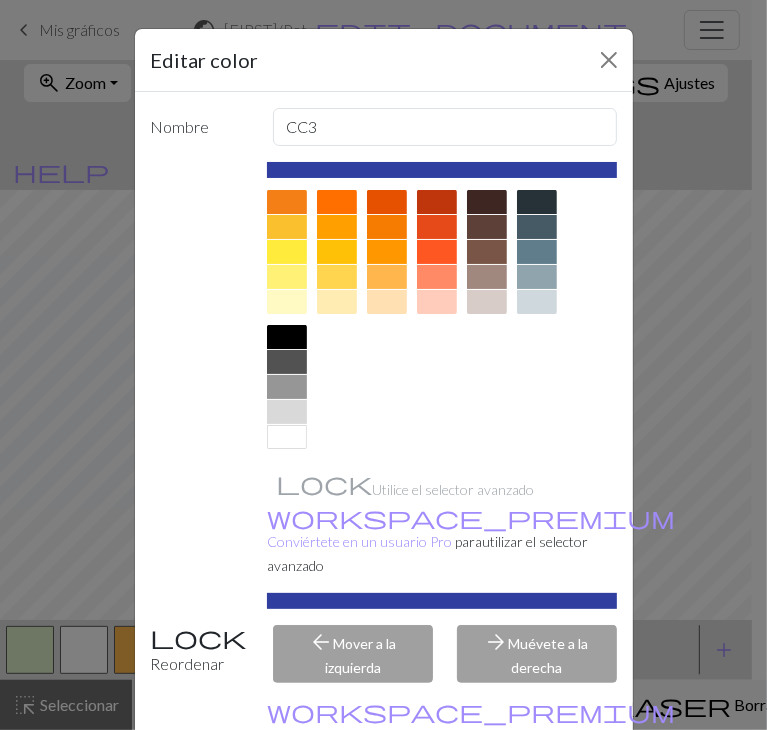 click at bounding box center [287, 337] 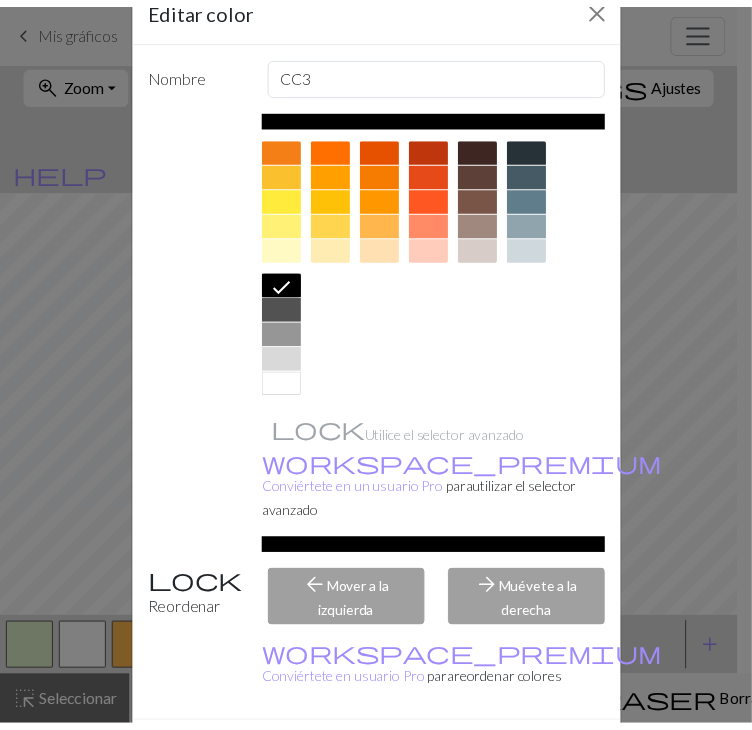 scroll, scrollTop: 101, scrollLeft: 0, axis: vertical 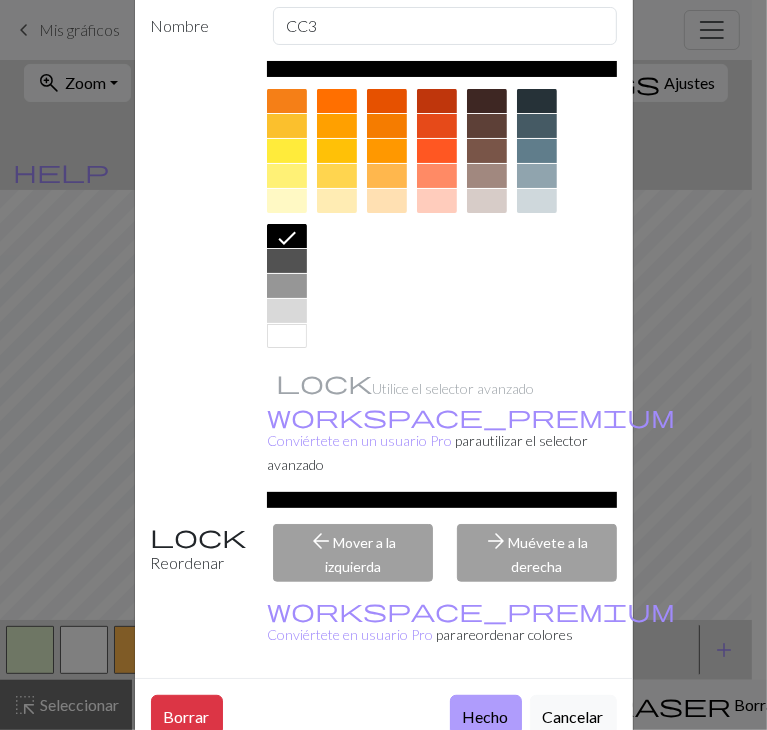 click on "Hecho" at bounding box center (486, 715) 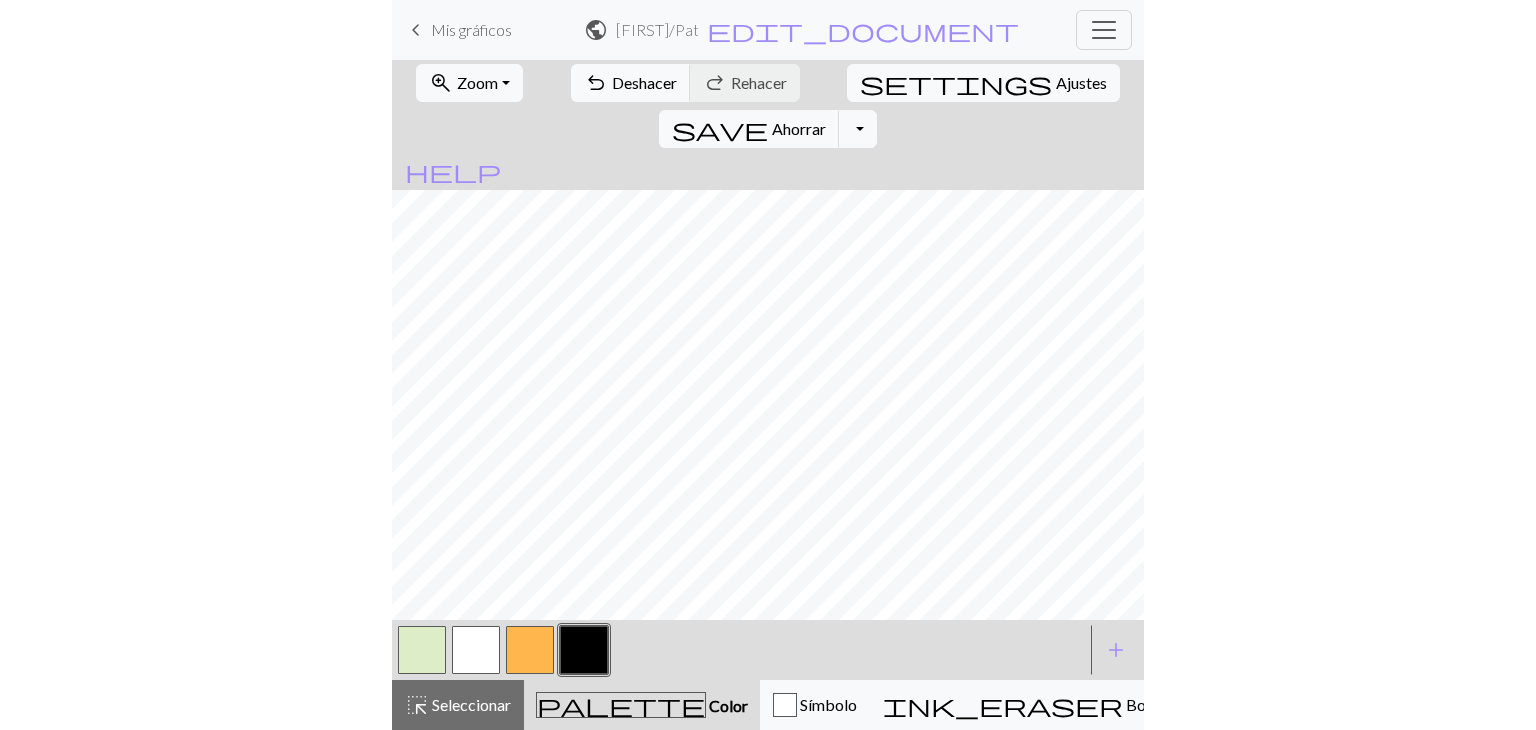 scroll, scrollTop: 0, scrollLeft: 0, axis: both 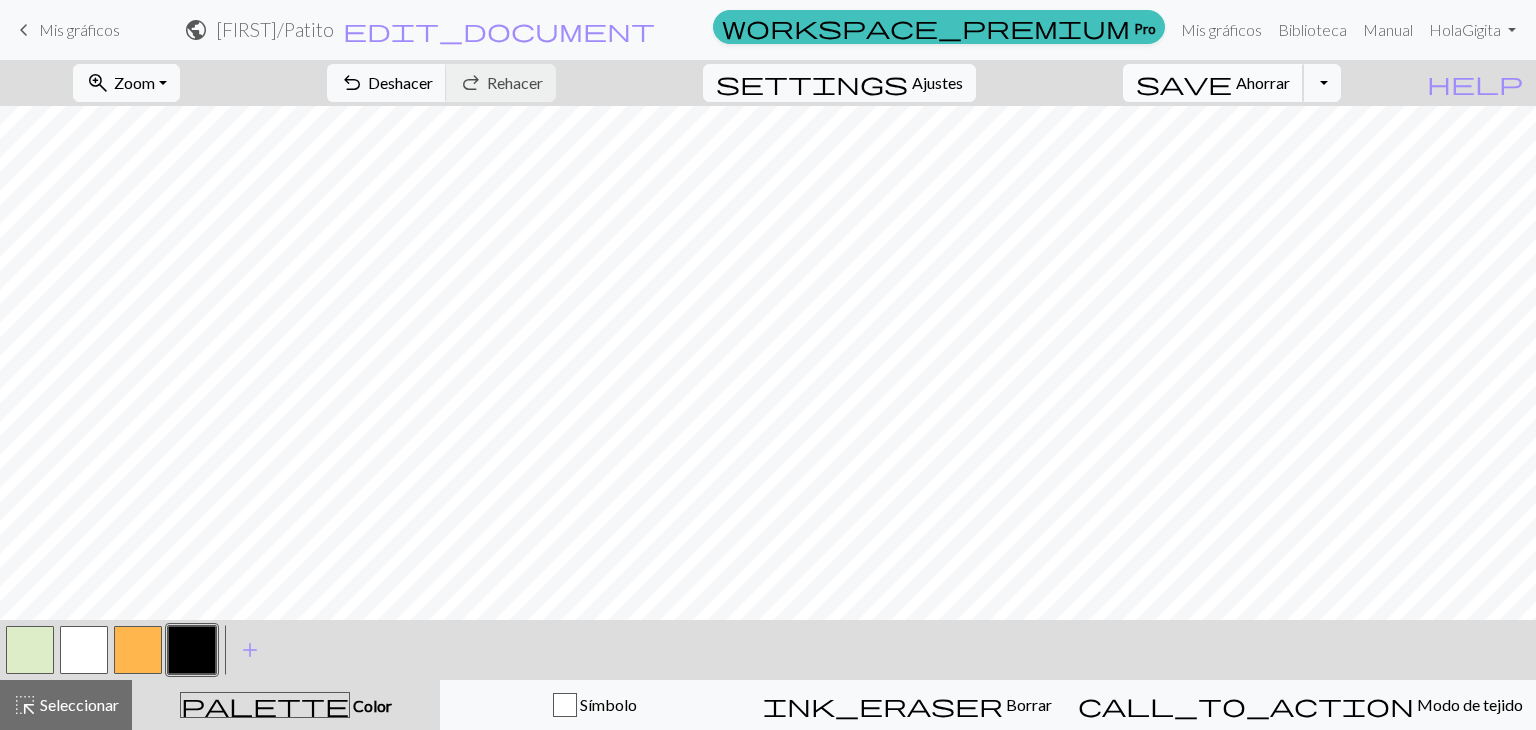 click on "save Ahorrar Ahorrar" at bounding box center (1213, 83) 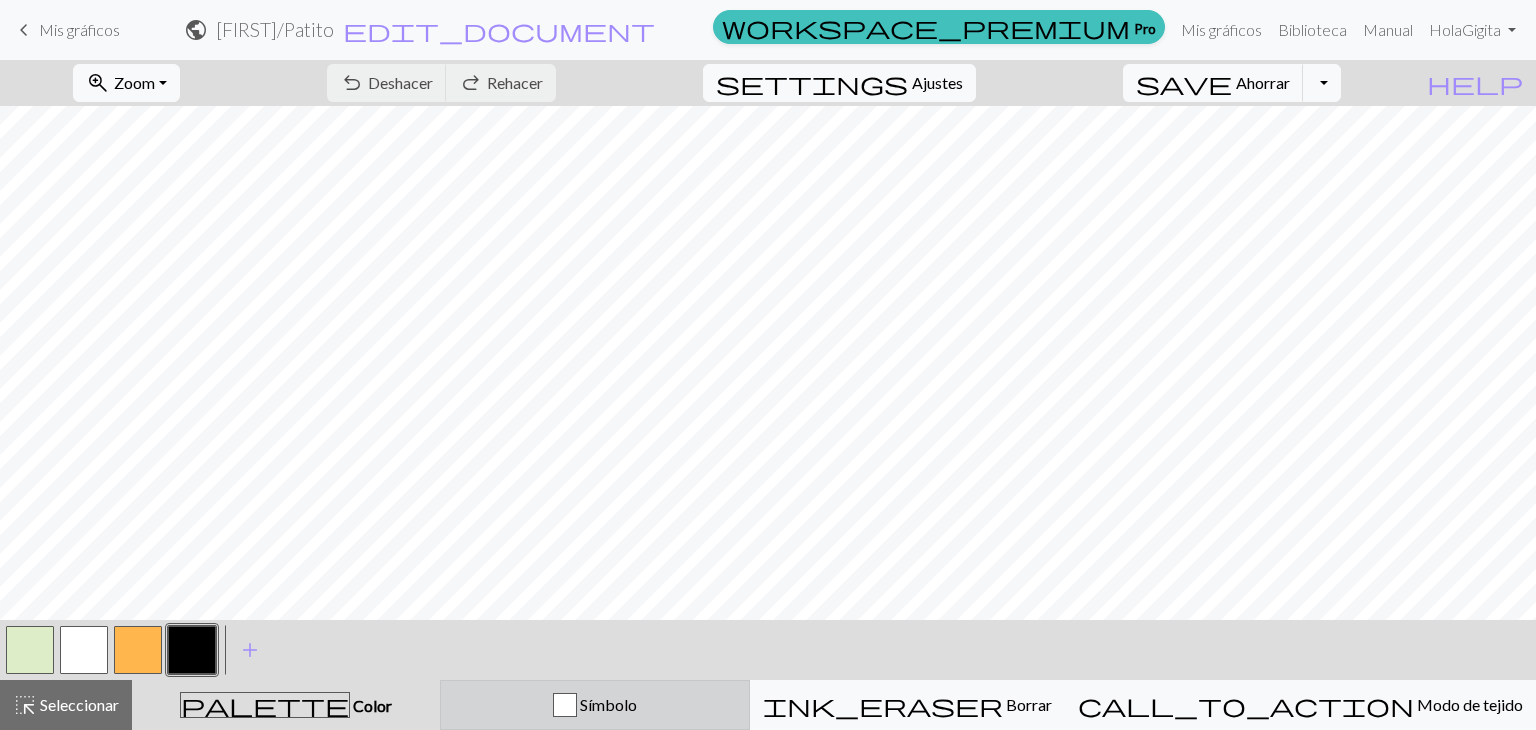 click on "Símbolo" at bounding box center (608, 704) 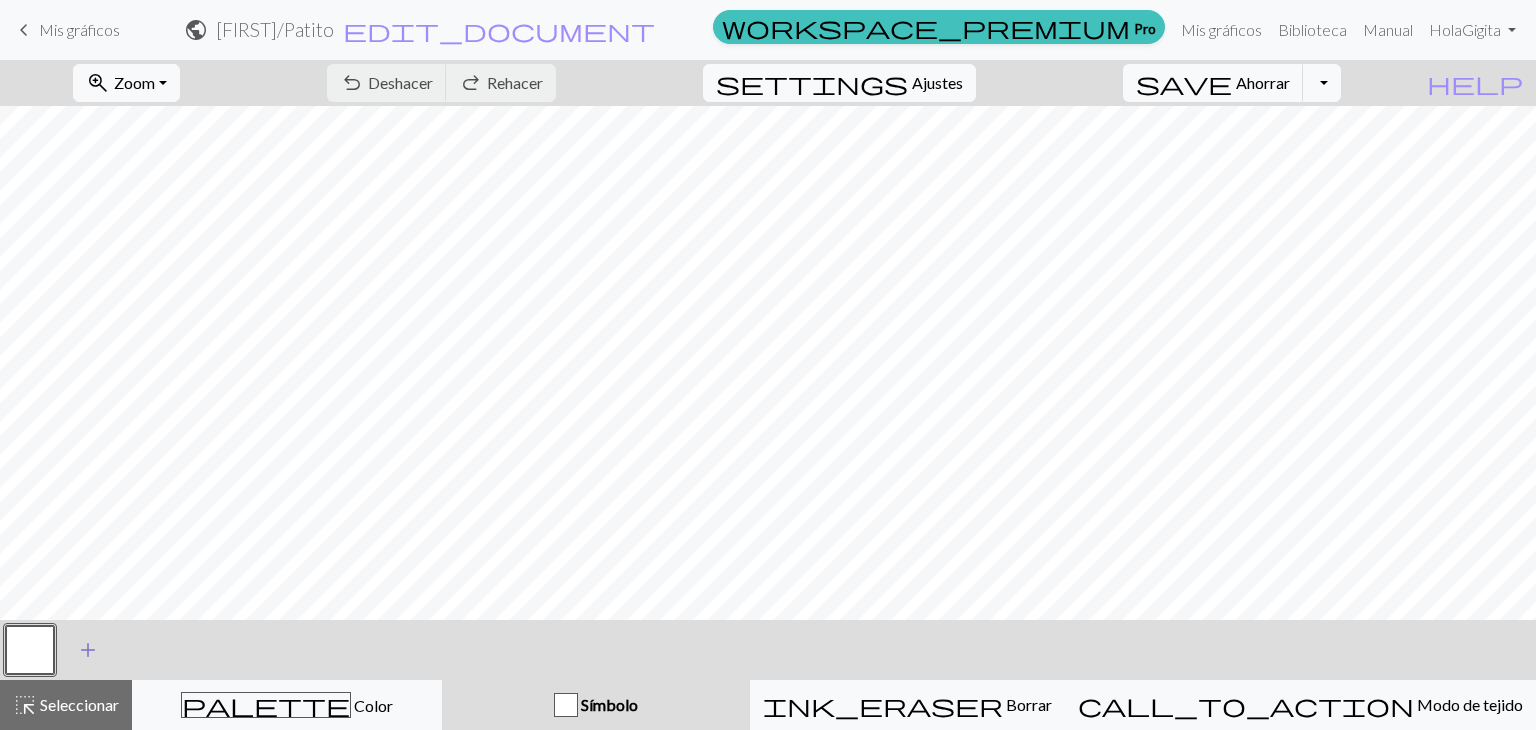 click on "add" at bounding box center [88, 650] 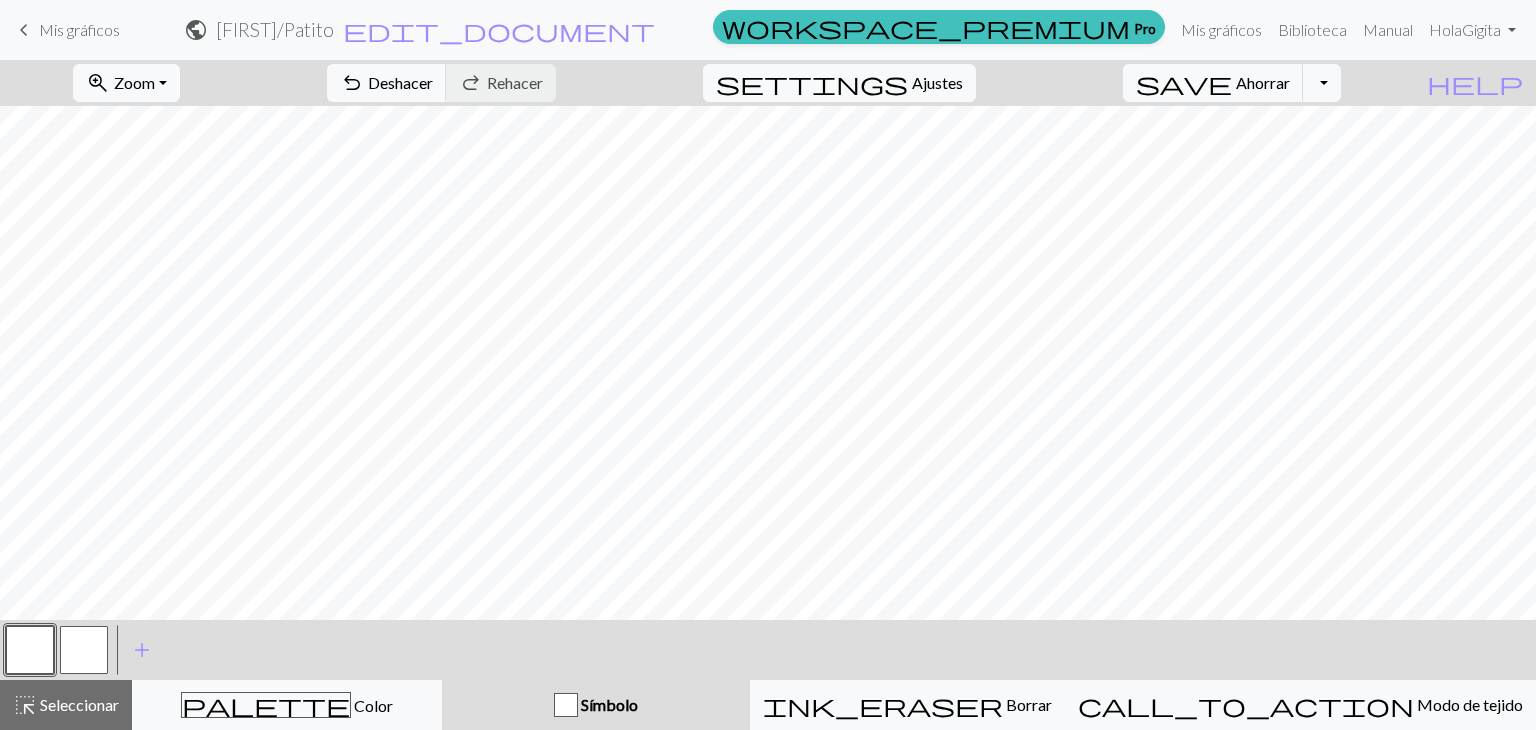 click at bounding box center (30, 650) 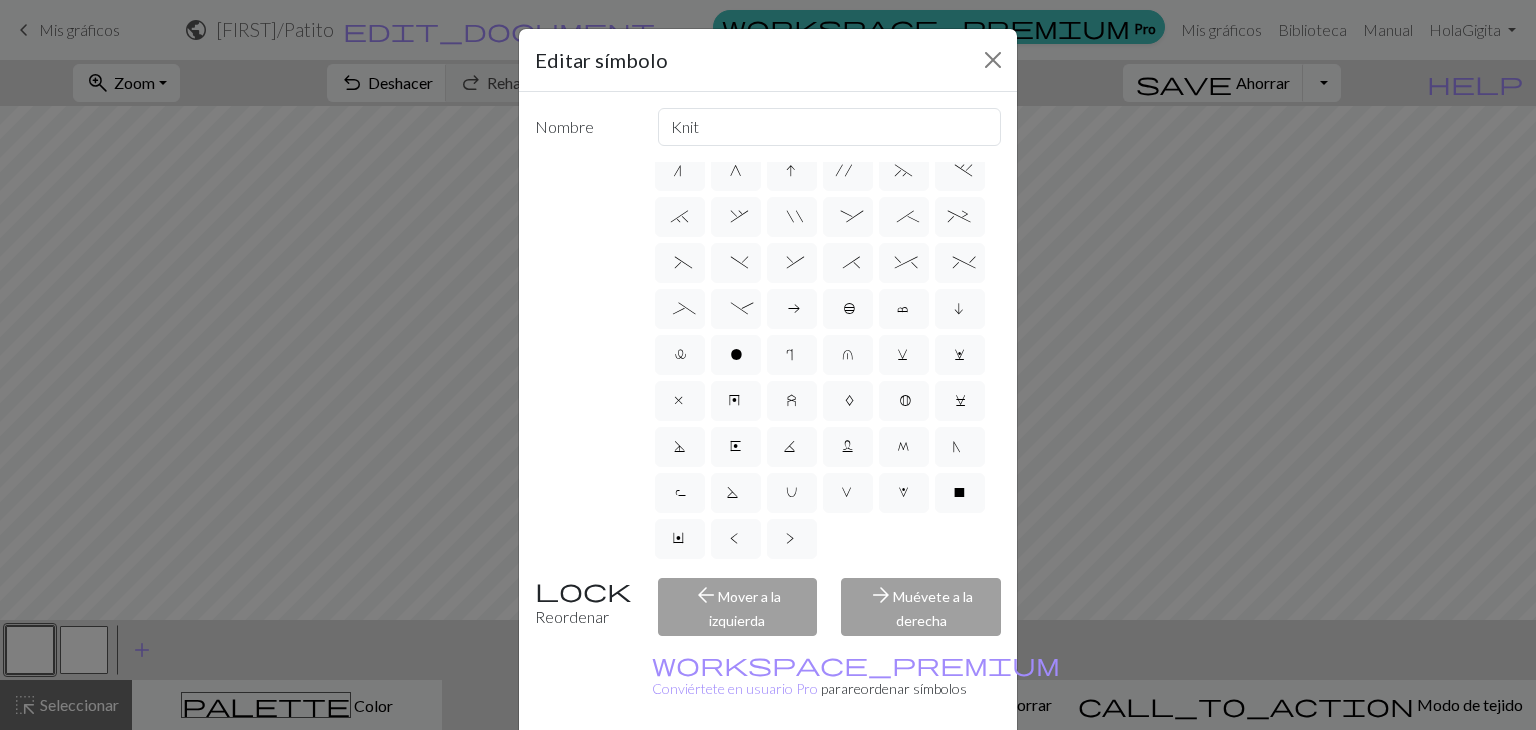 scroll, scrollTop: 383, scrollLeft: 0, axis: vertical 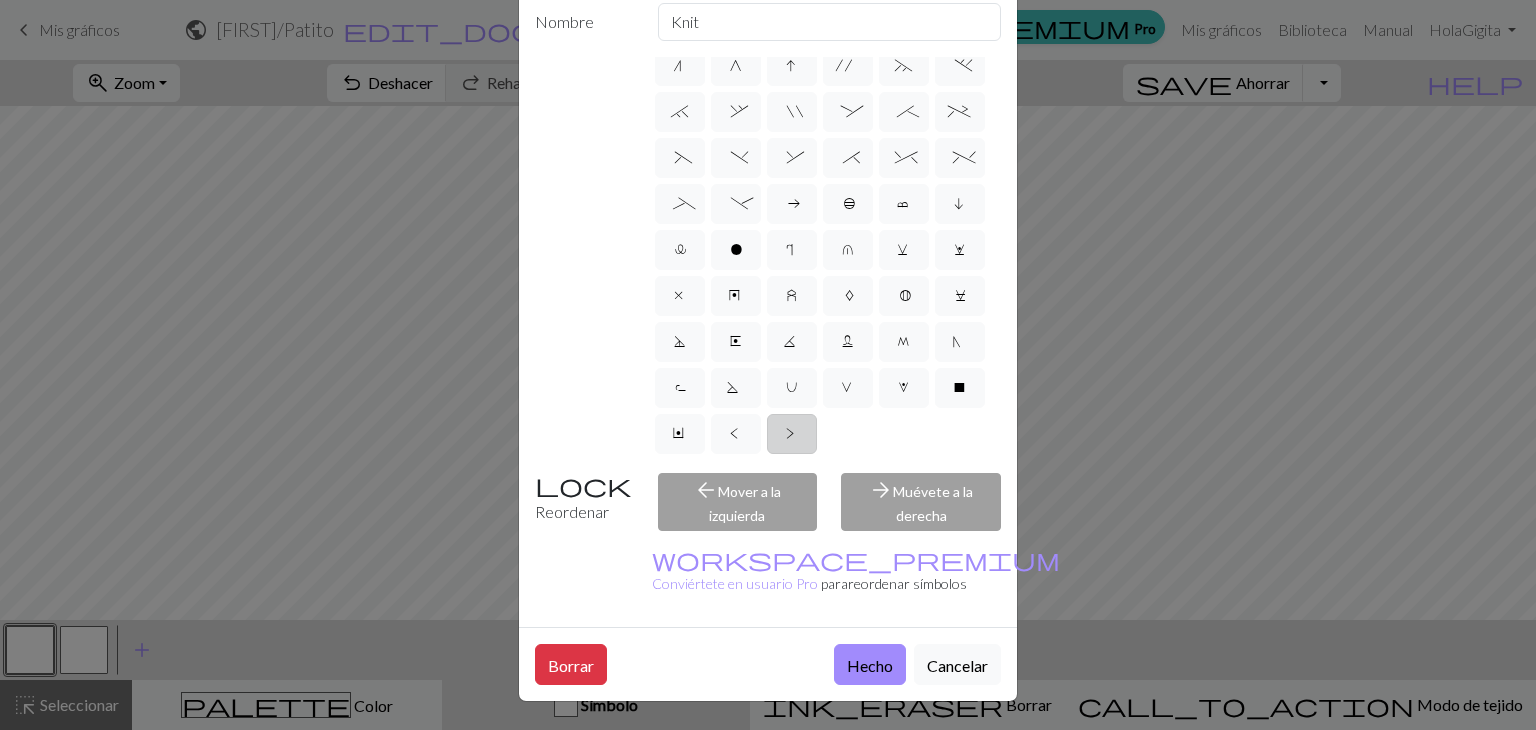 click on ">" at bounding box center (792, 436) 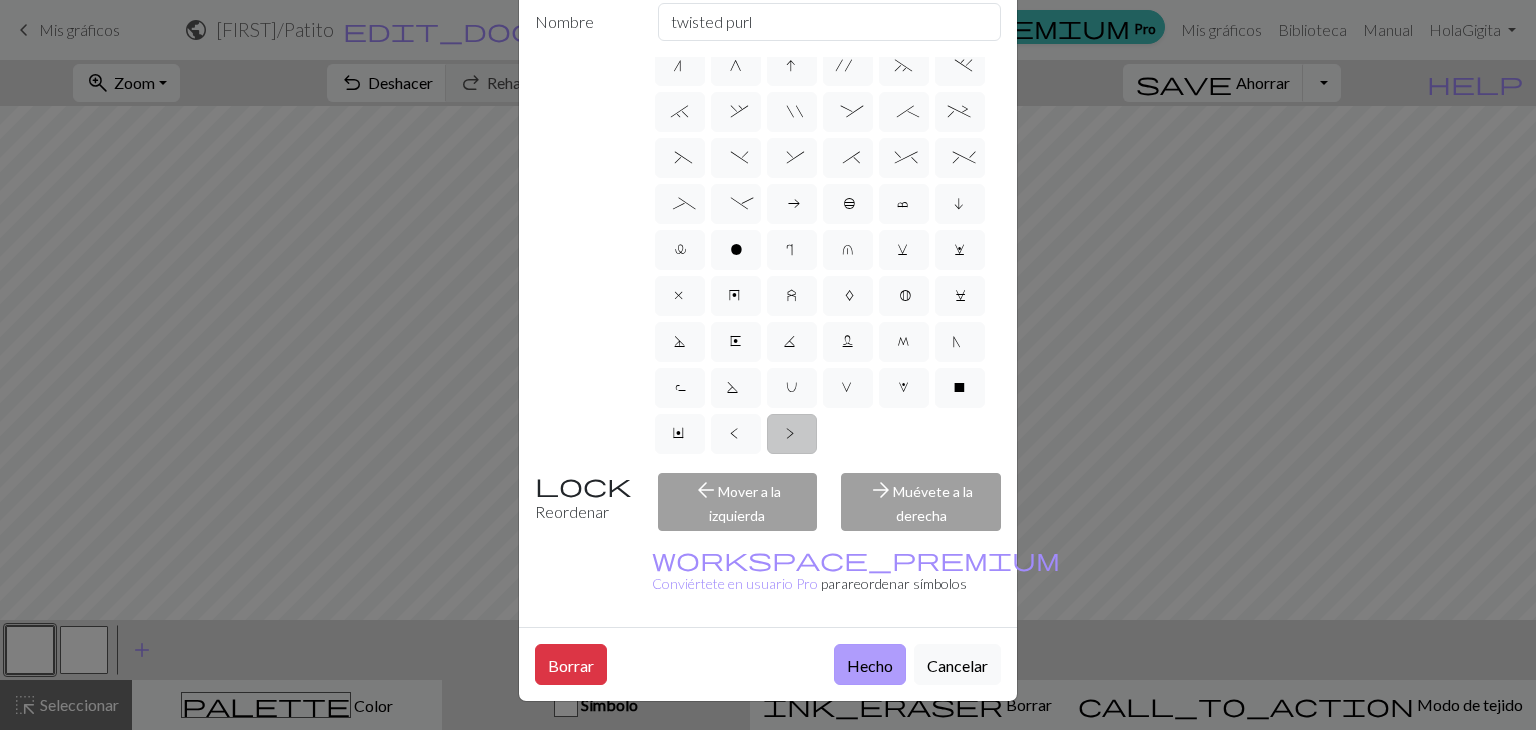 click on "Hecho" at bounding box center (870, 665) 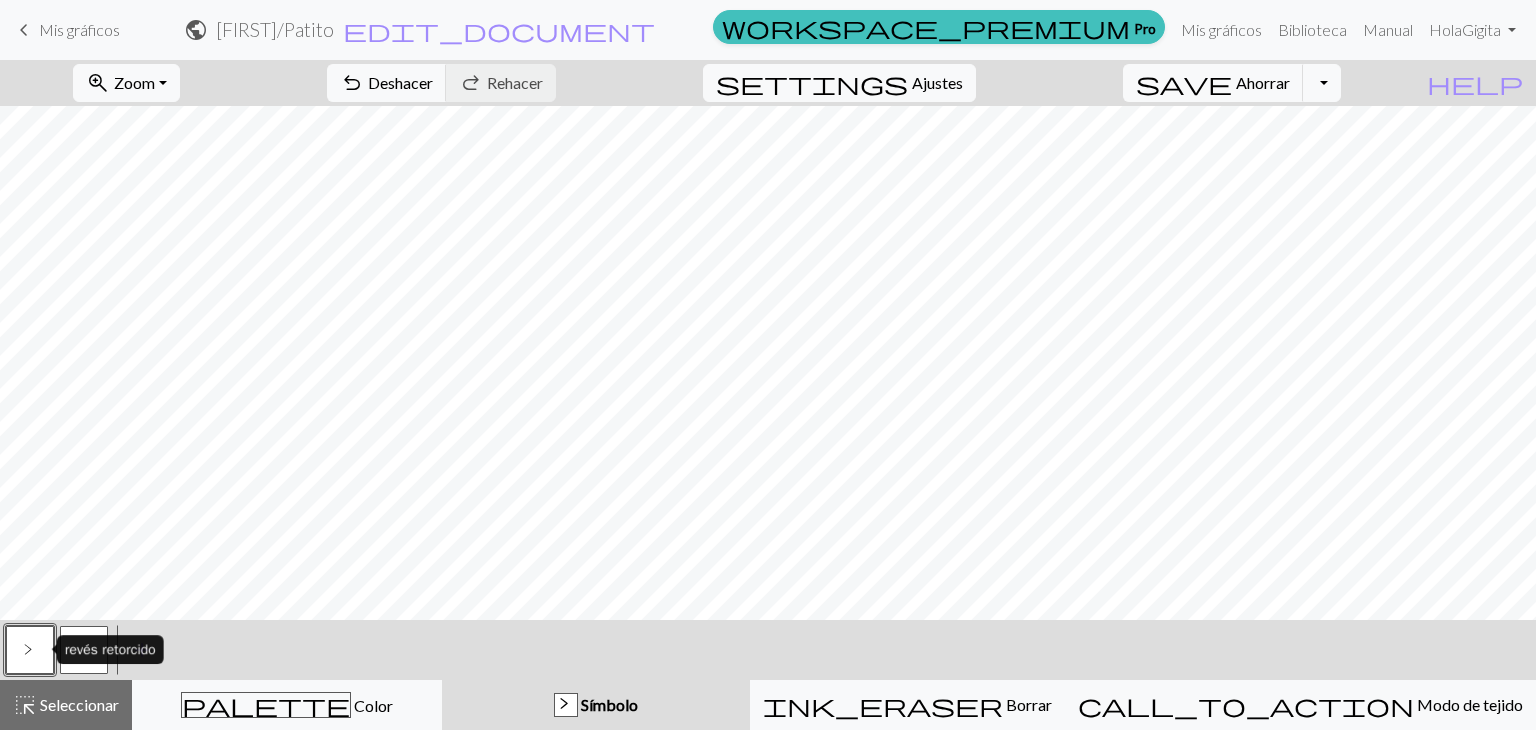 click on ">" at bounding box center [30, 650] 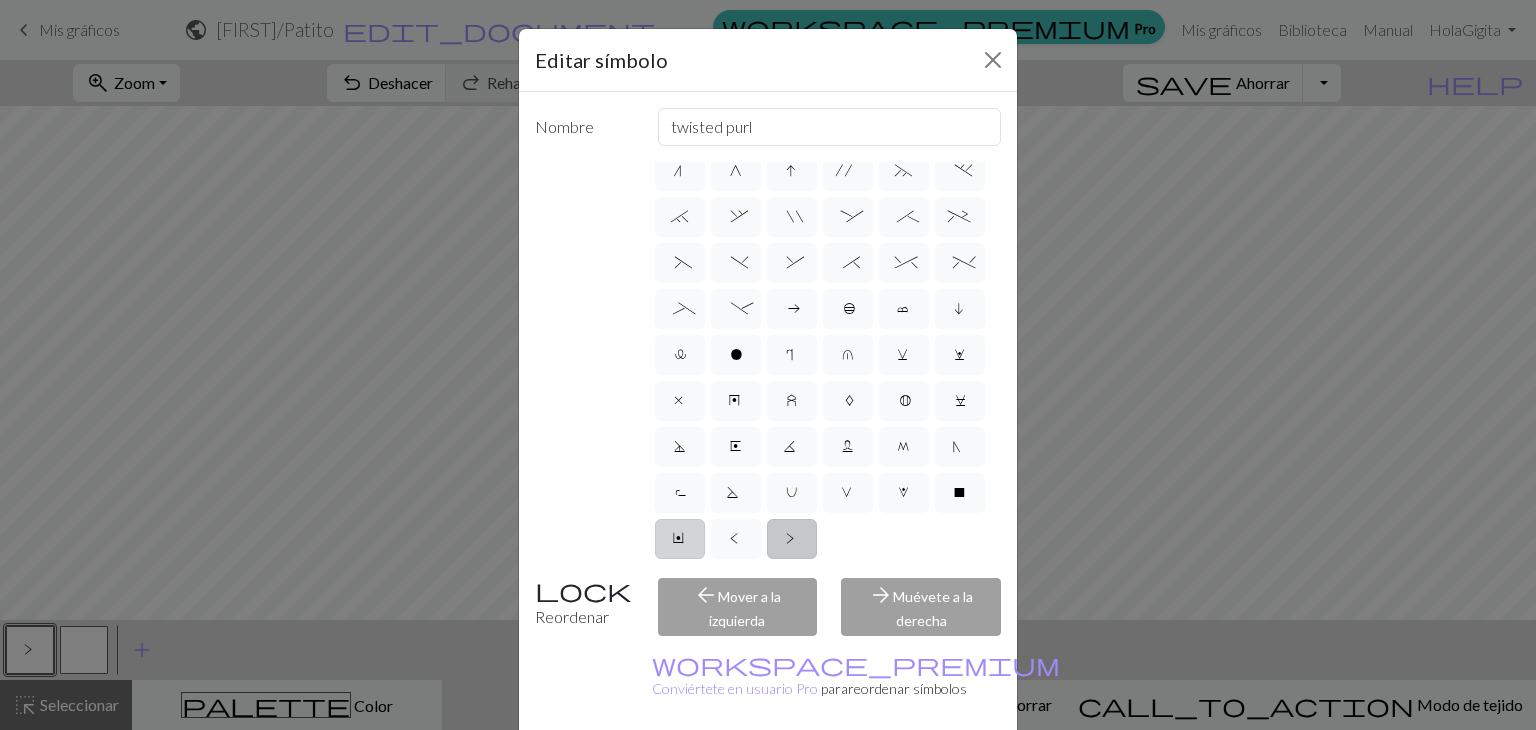 scroll, scrollTop: 383, scrollLeft: 0, axis: vertical 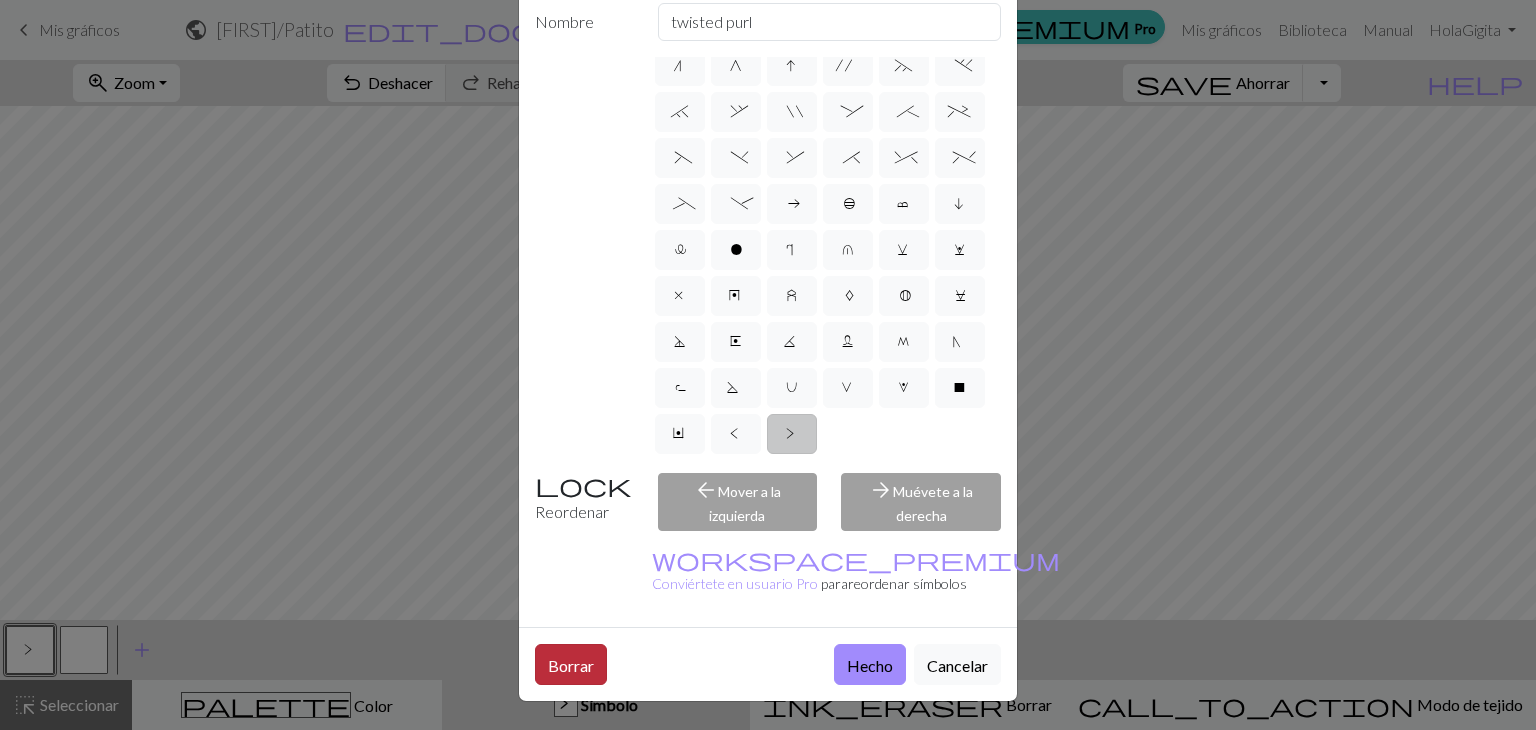 click on "Borrar" at bounding box center (571, 664) 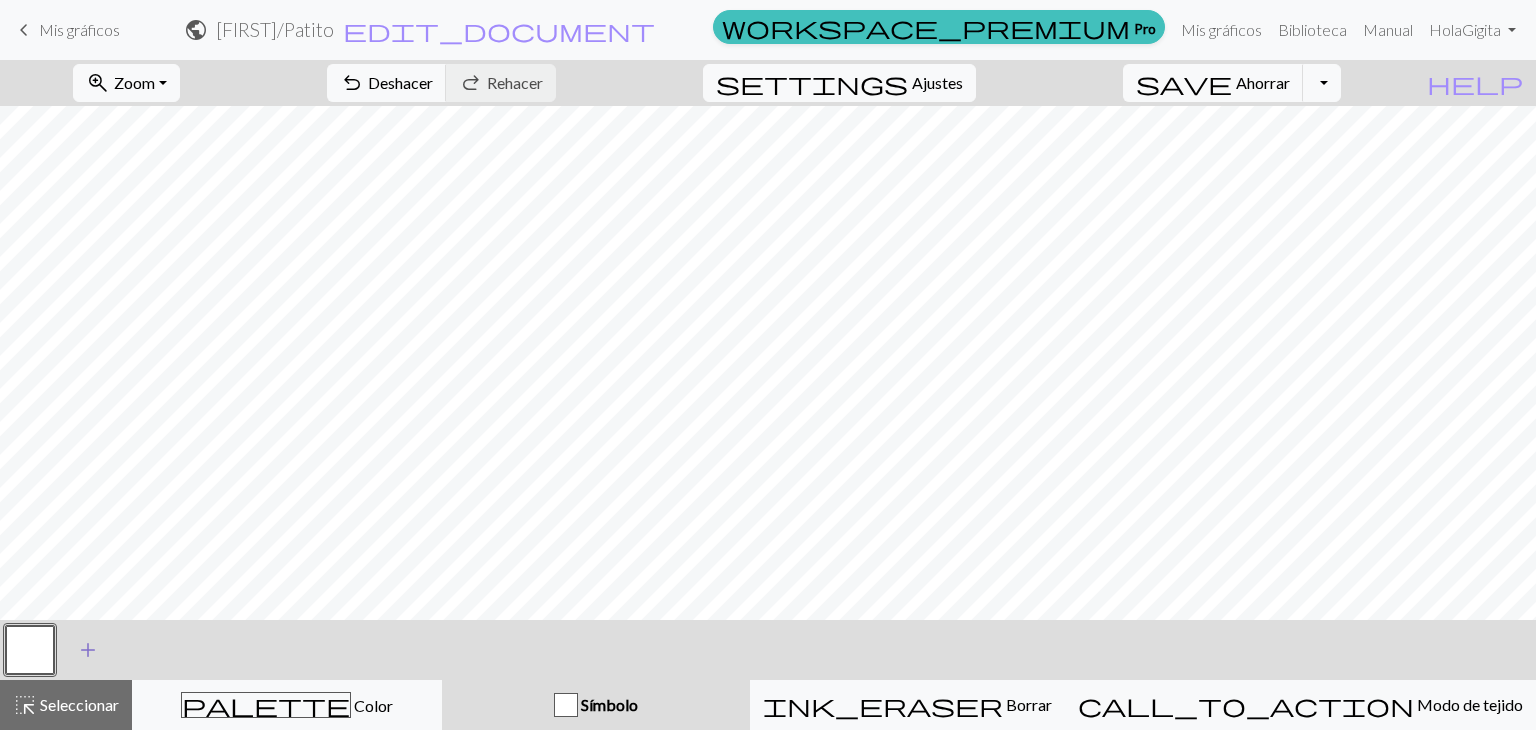 click on "add" at bounding box center (88, 650) 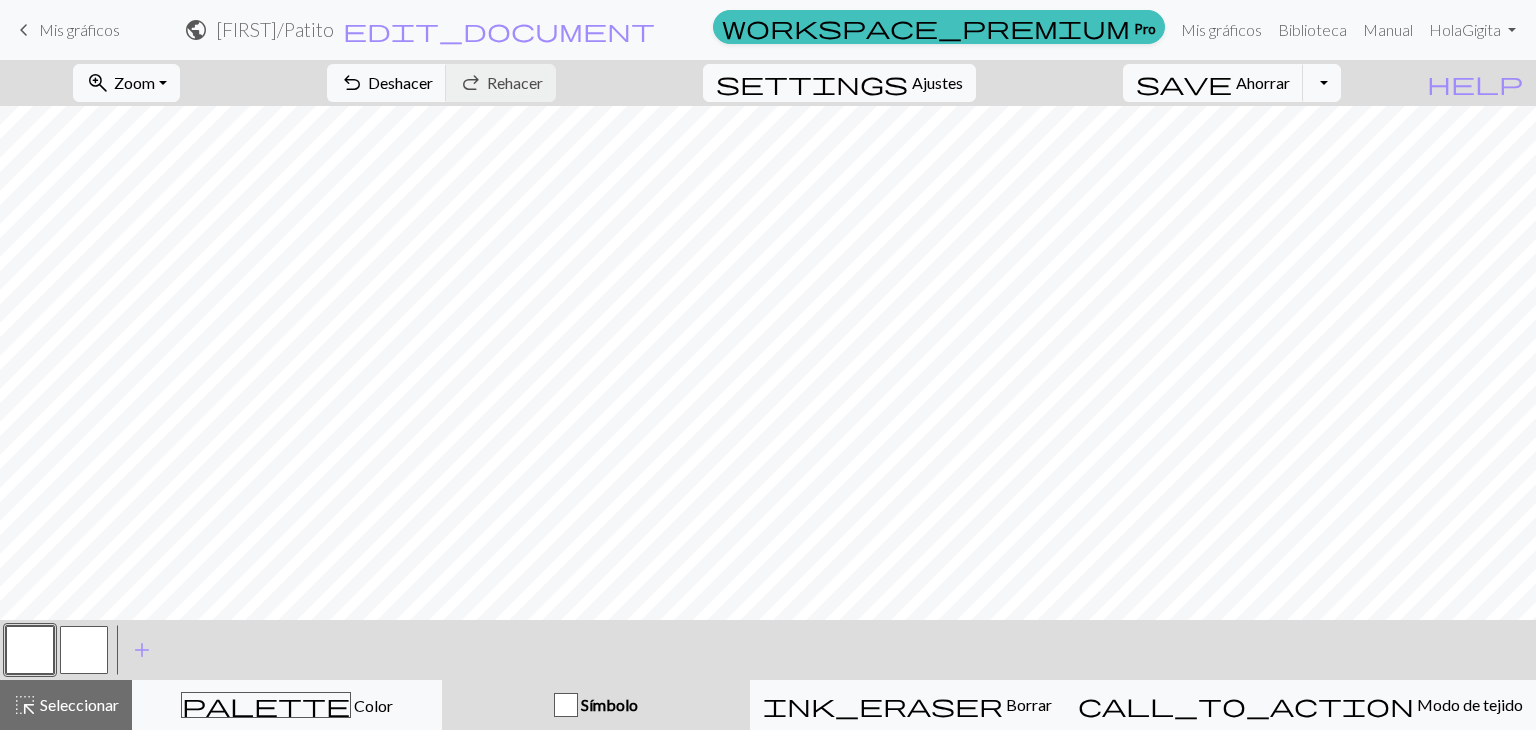 click at bounding box center [84, 650] 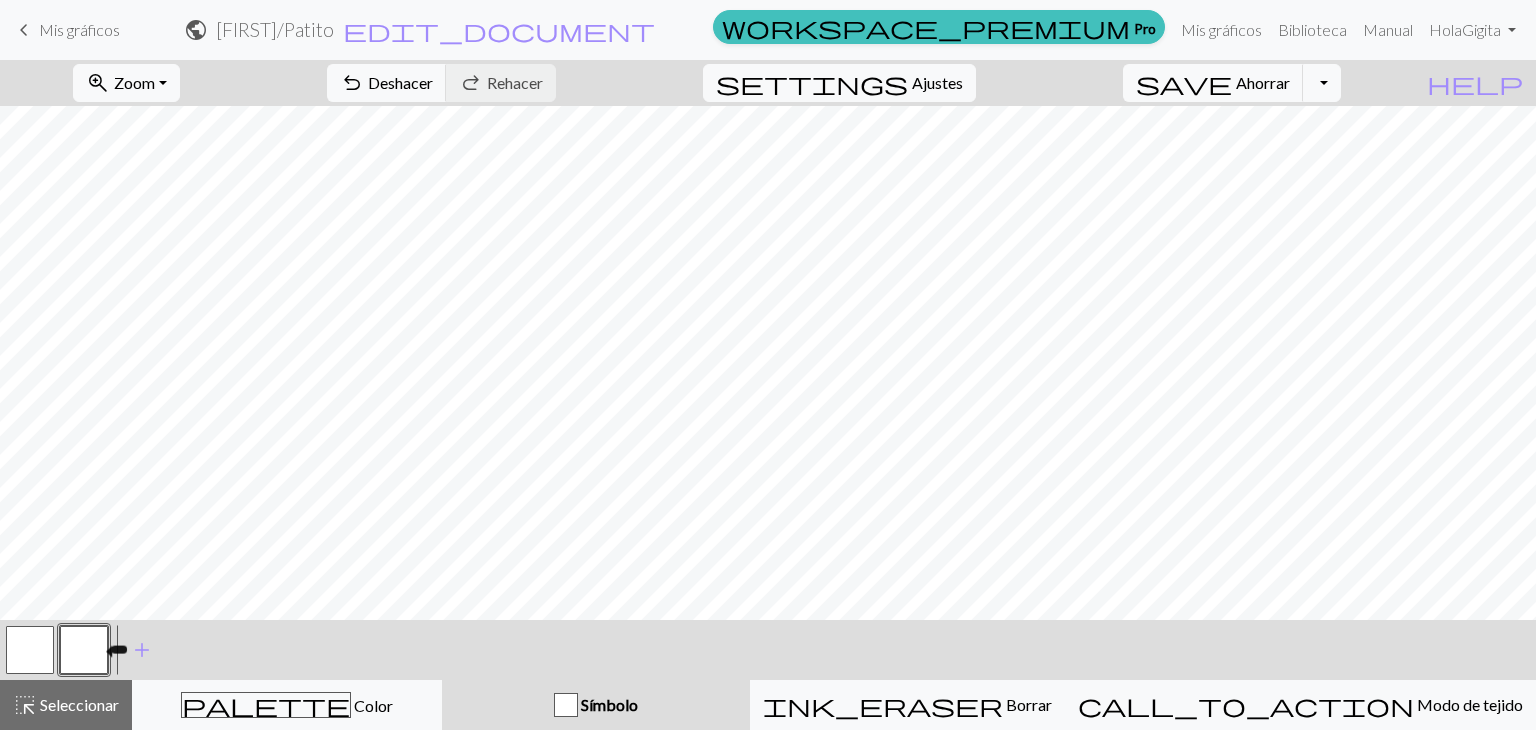 click at bounding box center (84, 650) 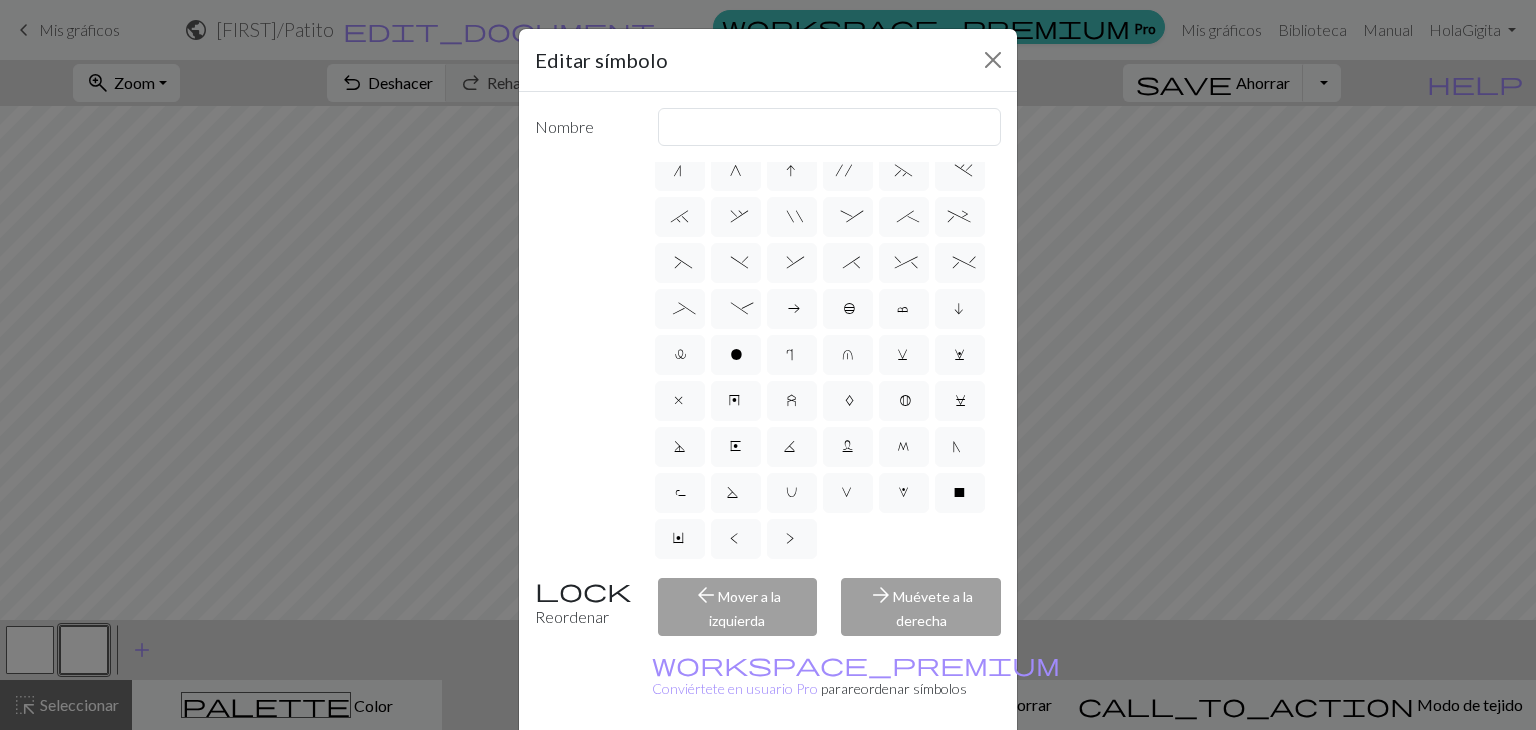 scroll, scrollTop: 383, scrollLeft: 0, axis: vertical 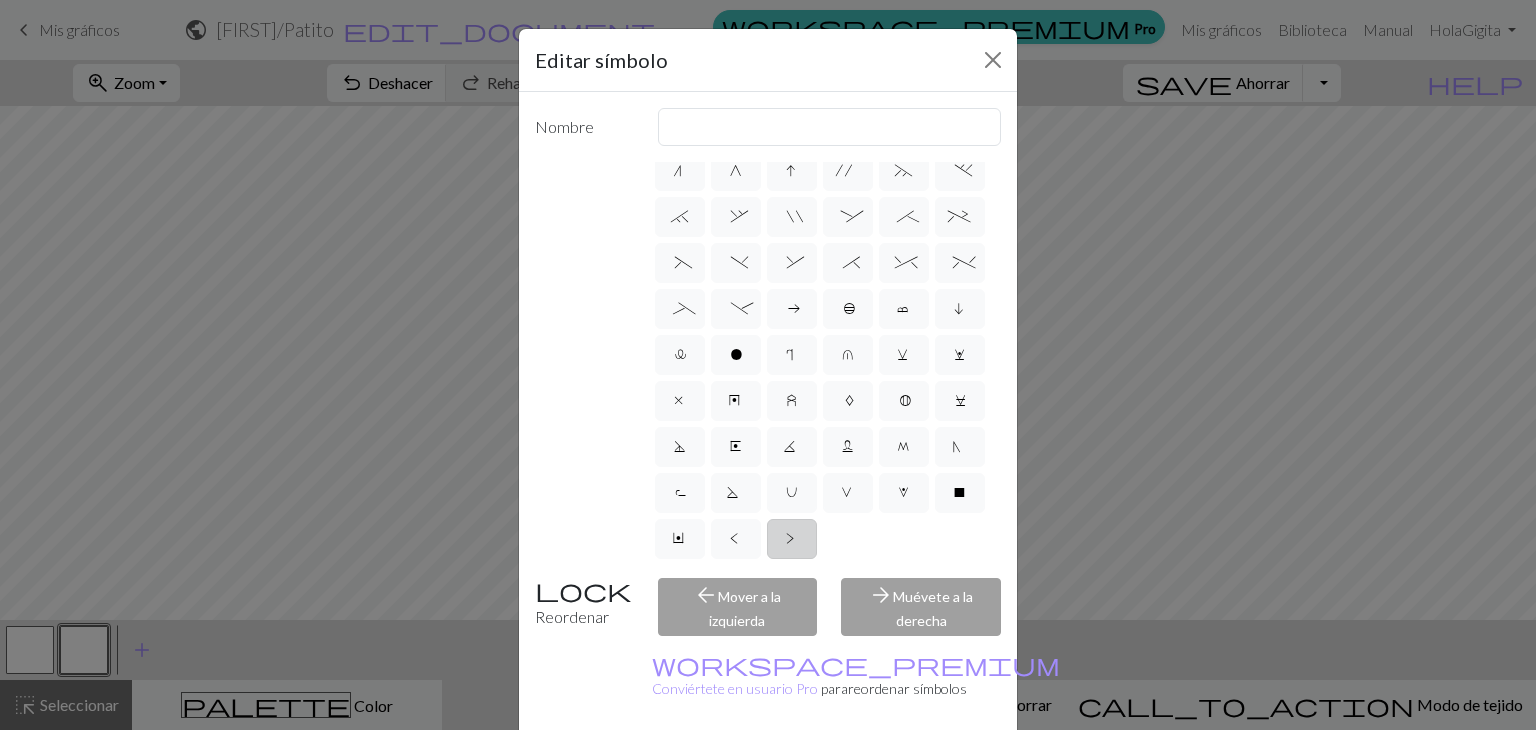 click on ">" at bounding box center (792, 539) 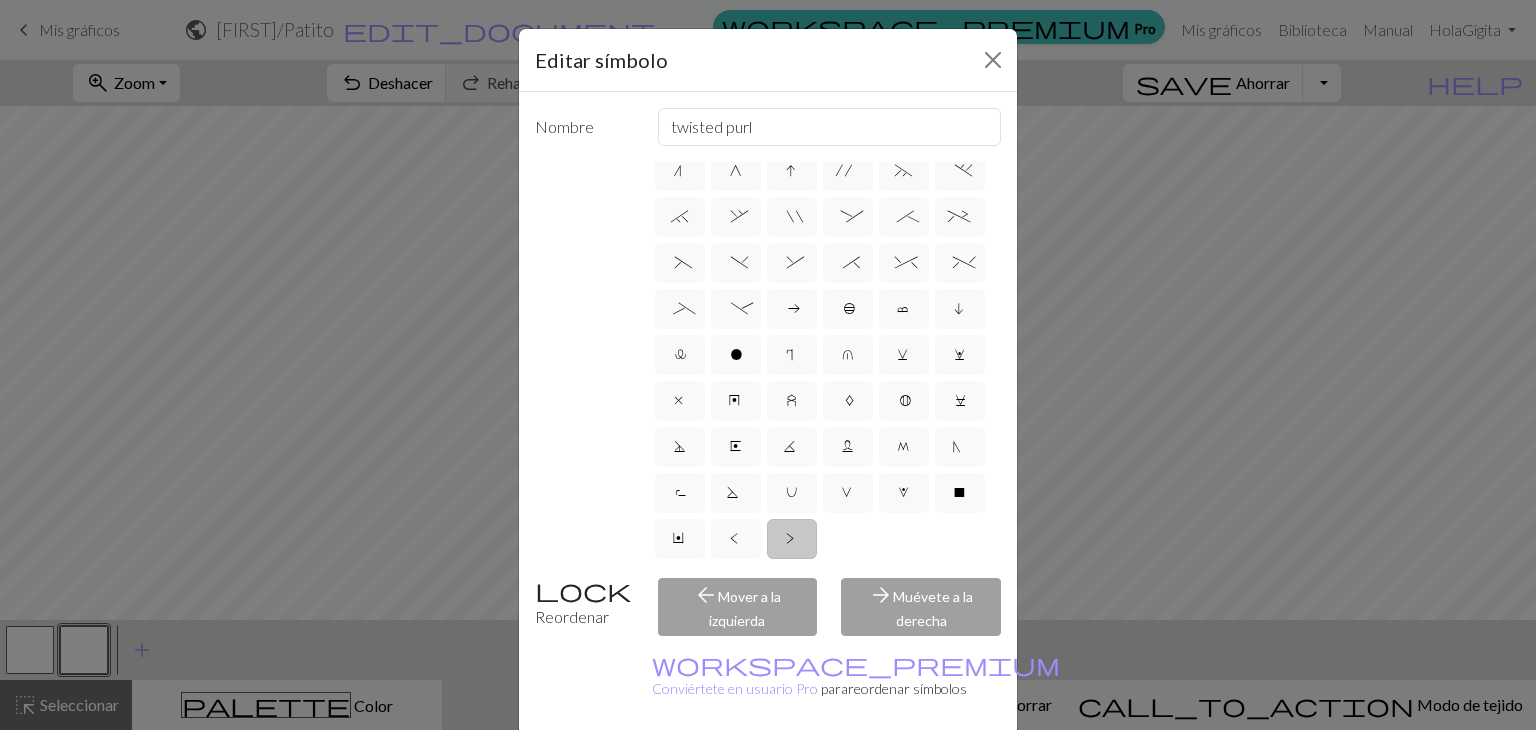 scroll, scrollTop: 191, scrollLeft: 0, axis: vertical 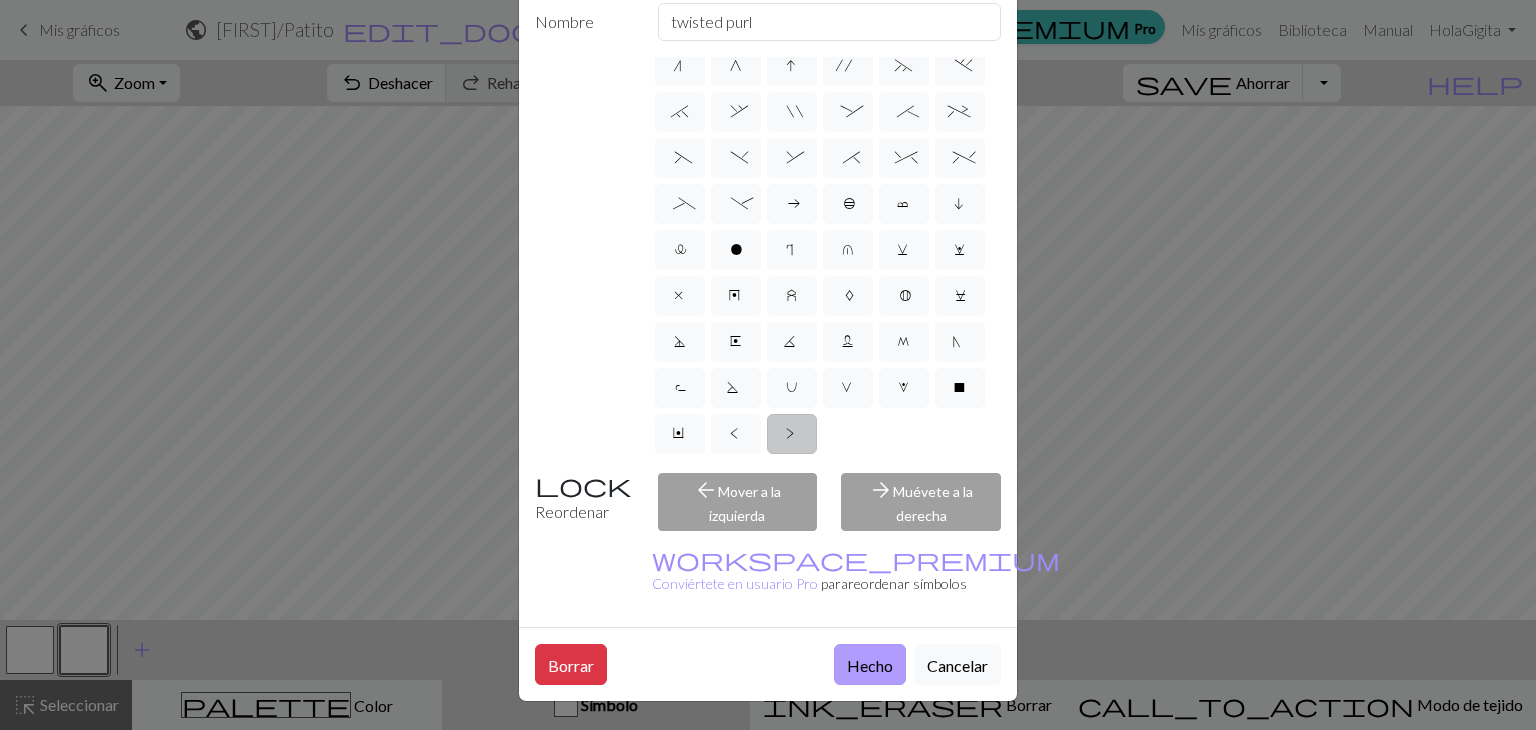 click on "Hecho" at bounding box center [870, 665] 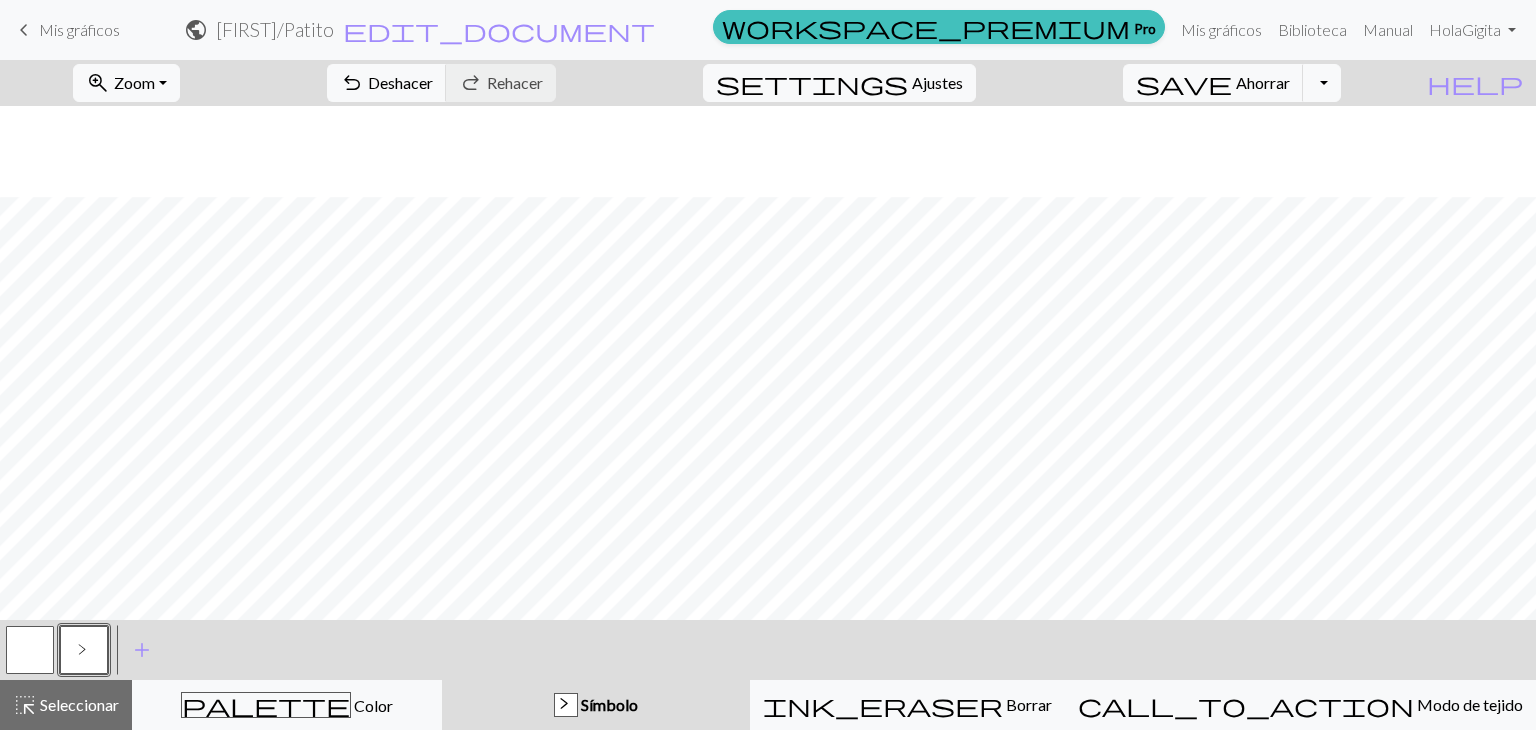 scroll, scrollTop: 91, scrollLeft: 0, axis: vertical 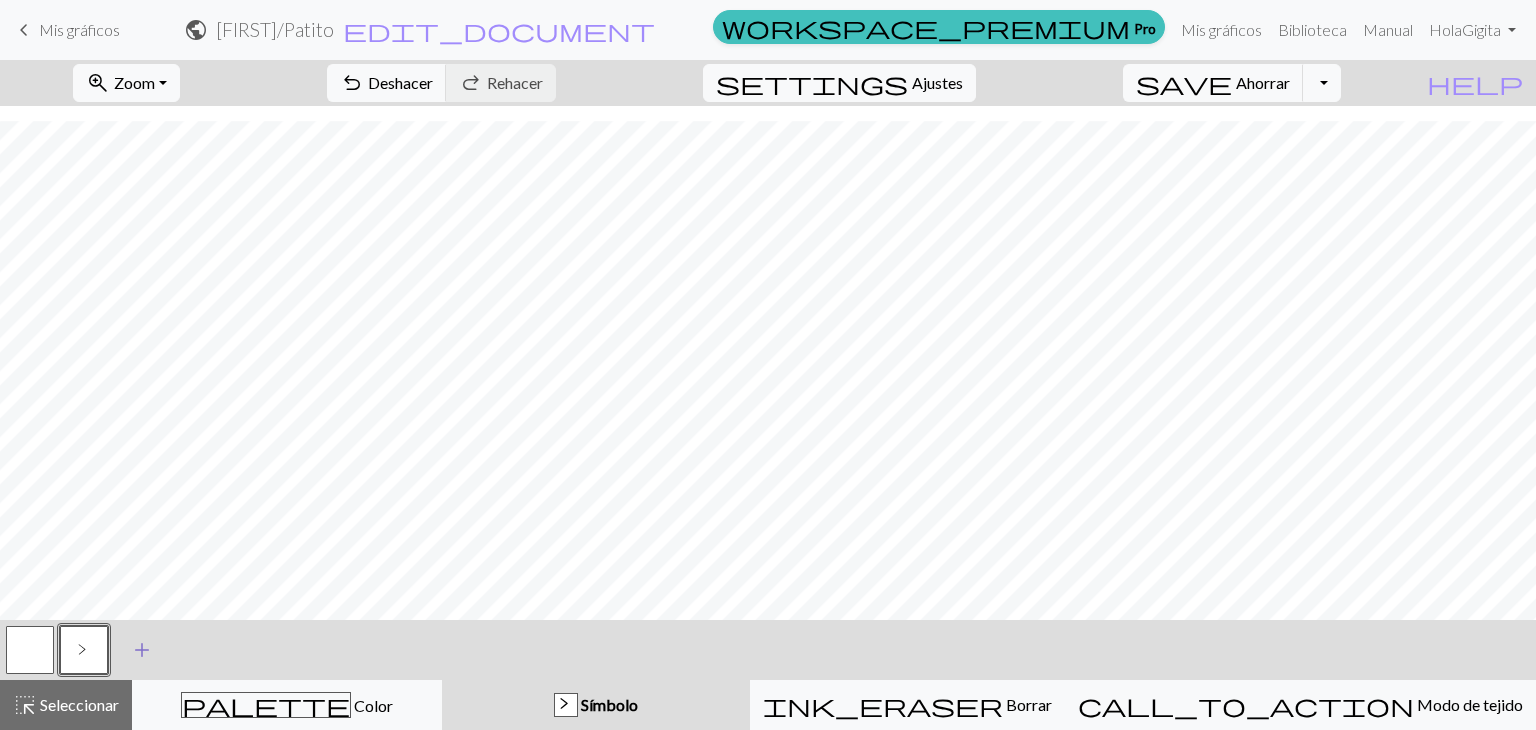 click on "add" at bounding box center [142, 650] 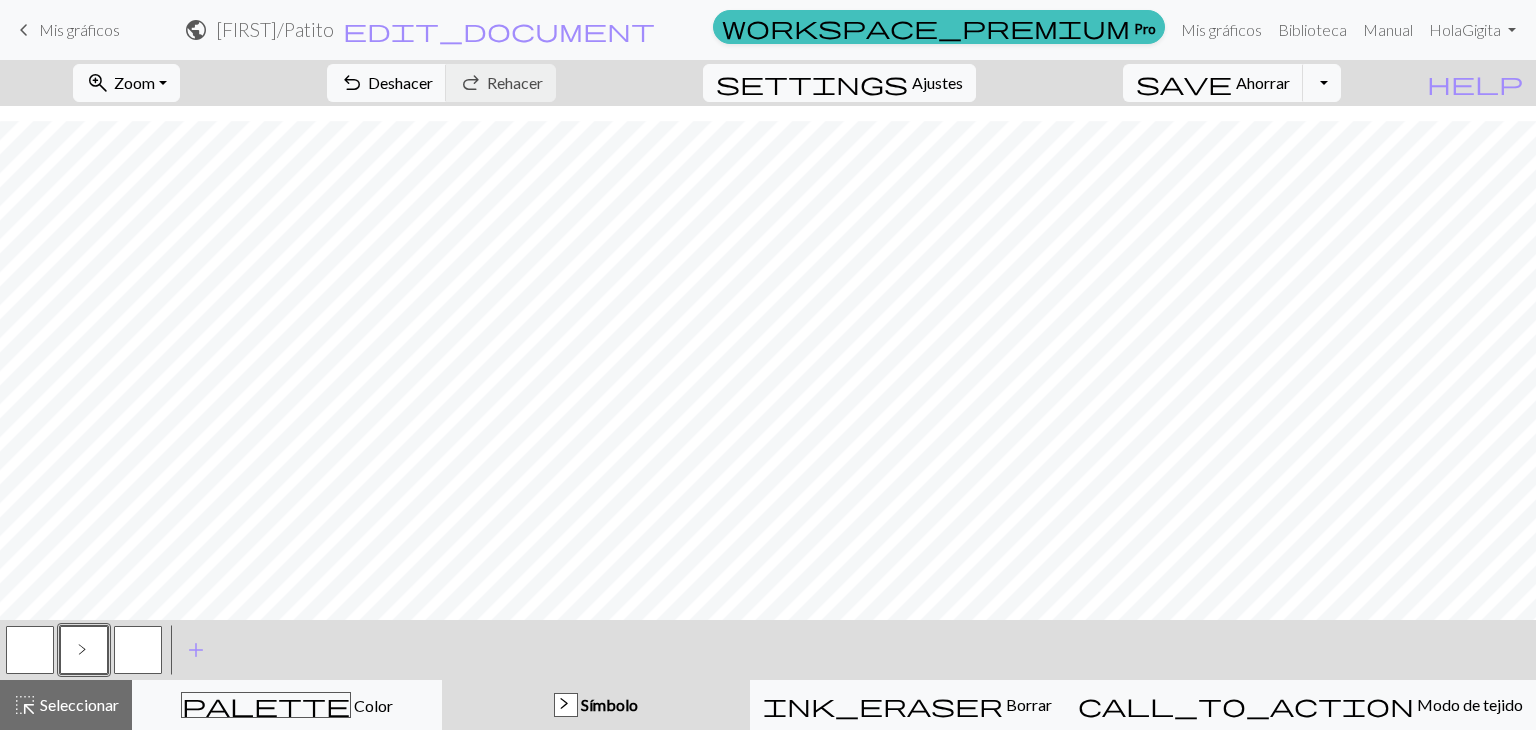 click at bounding box center [138, 650] 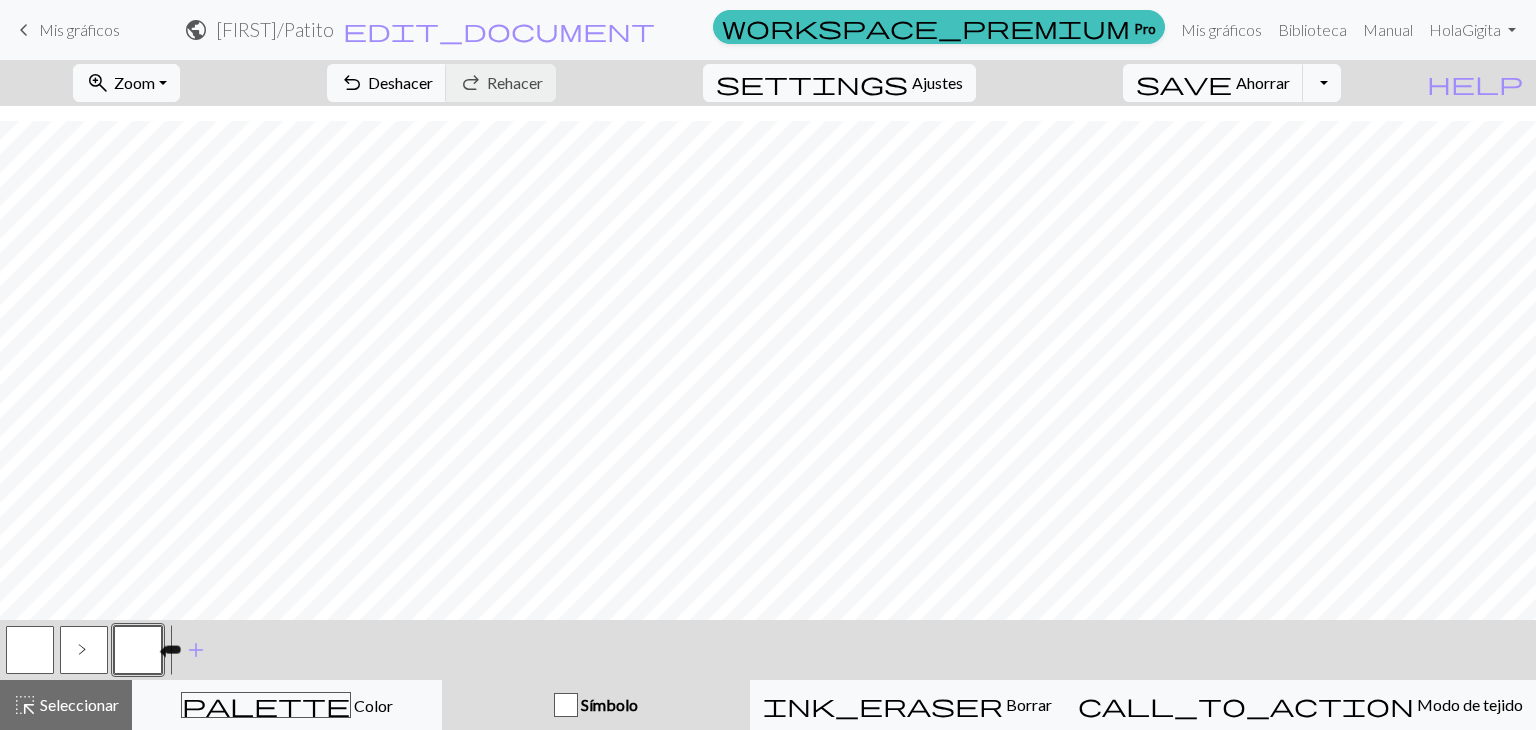 drag, startPoint x: 143, startPoint y: 649, endPoint x: 135, endPoint y: 656, distance: 10.630146 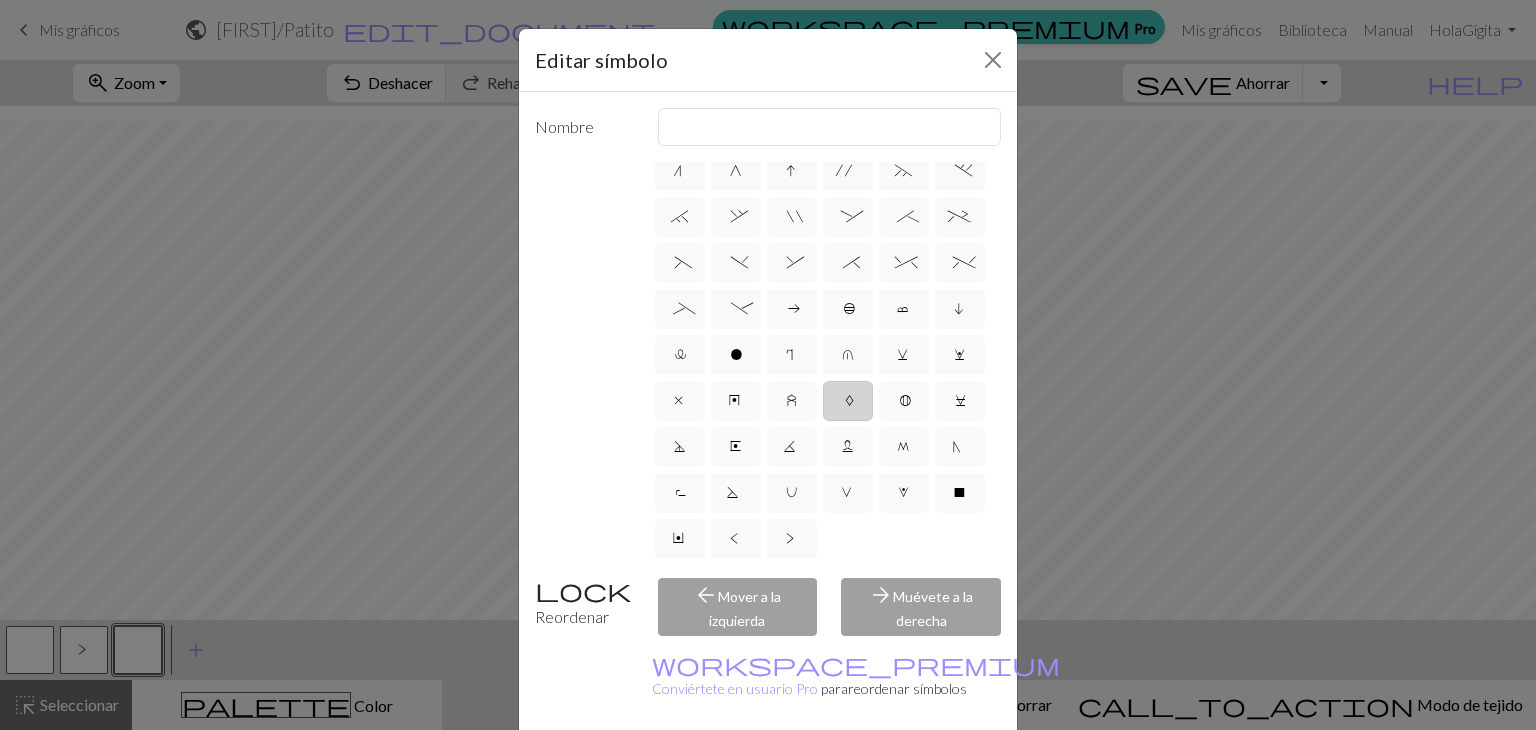 scroll, scrollTop: 383, scrollLeft: 0, axis: vertical 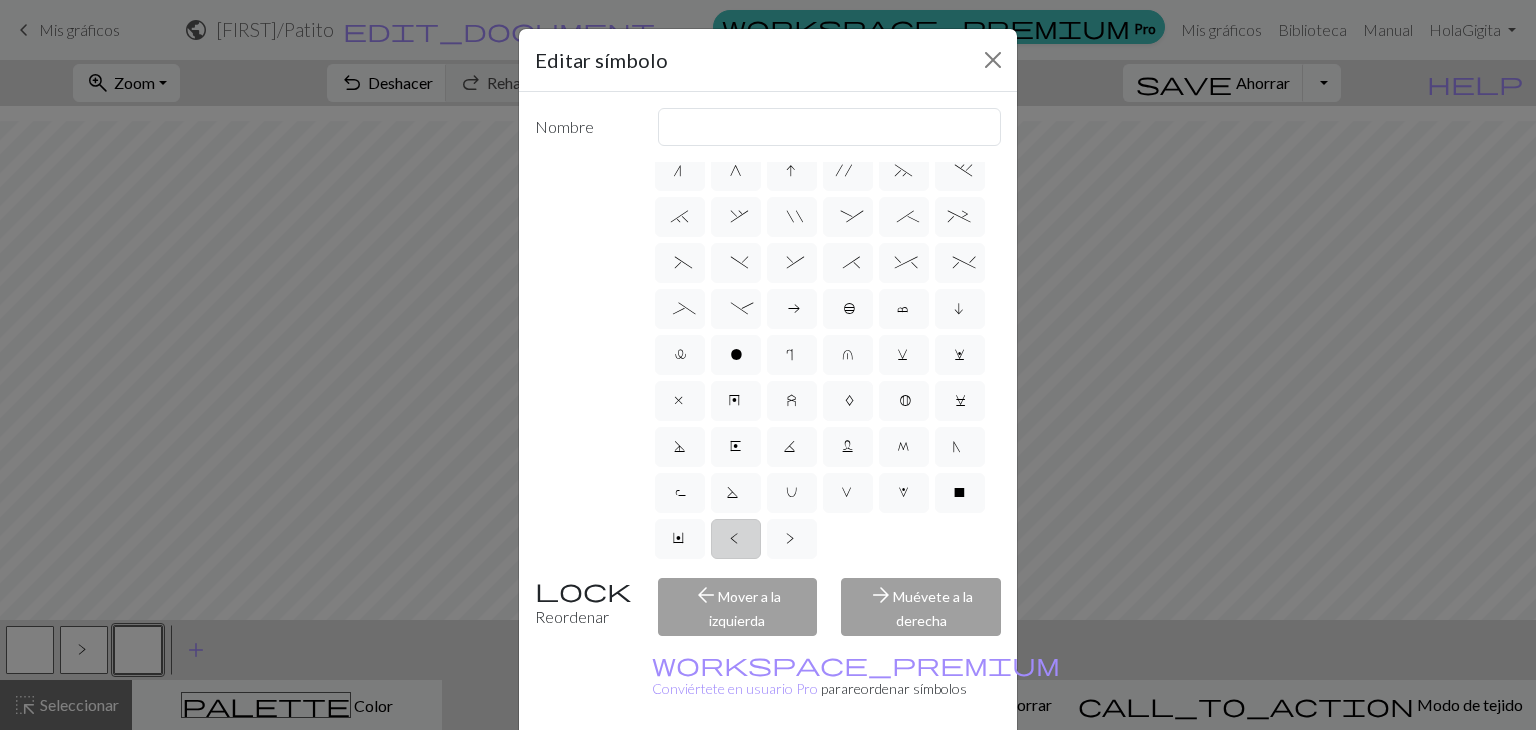 click on "<" at bounding box center [736, 539] 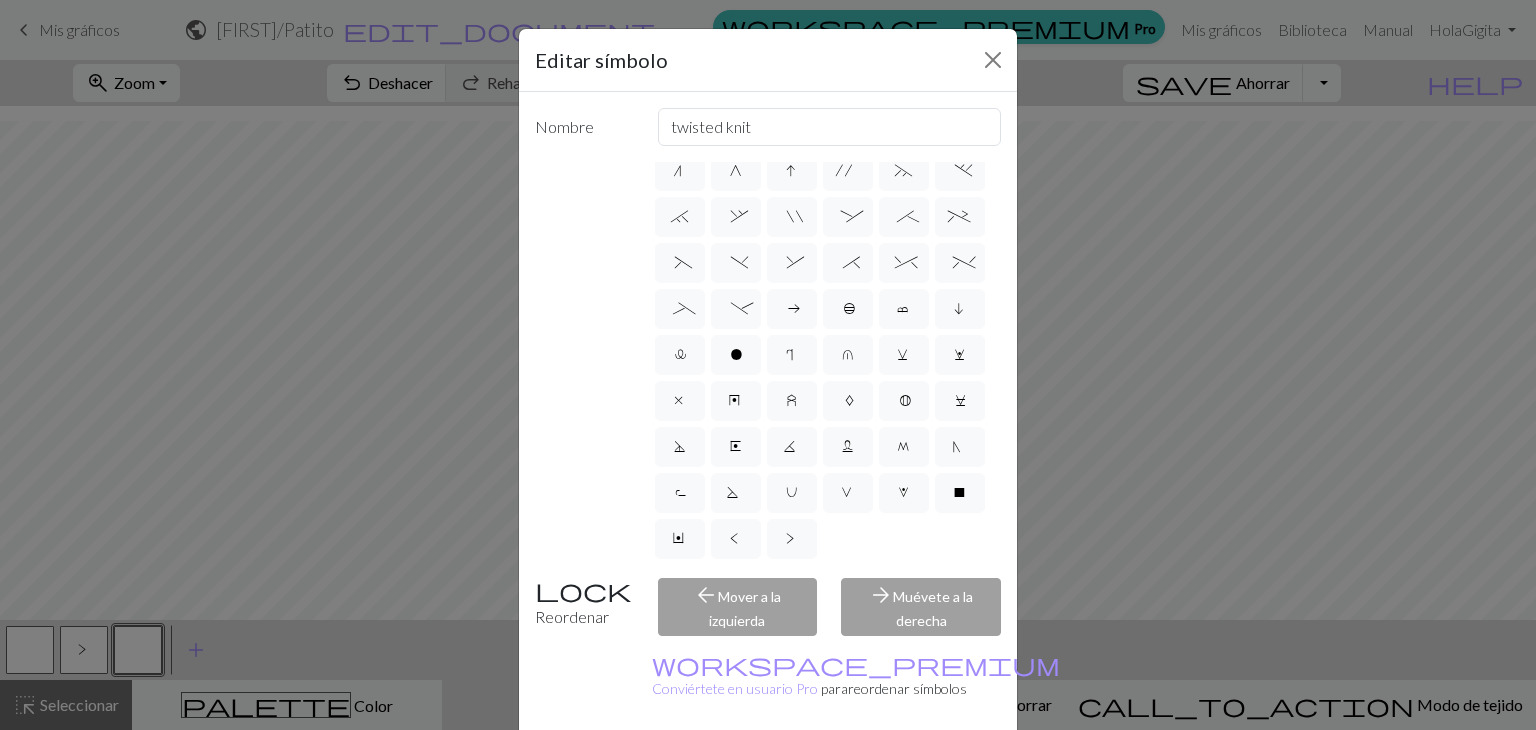 scroll, scrollTop: 191, scrollLeft: 0, axis: vertical 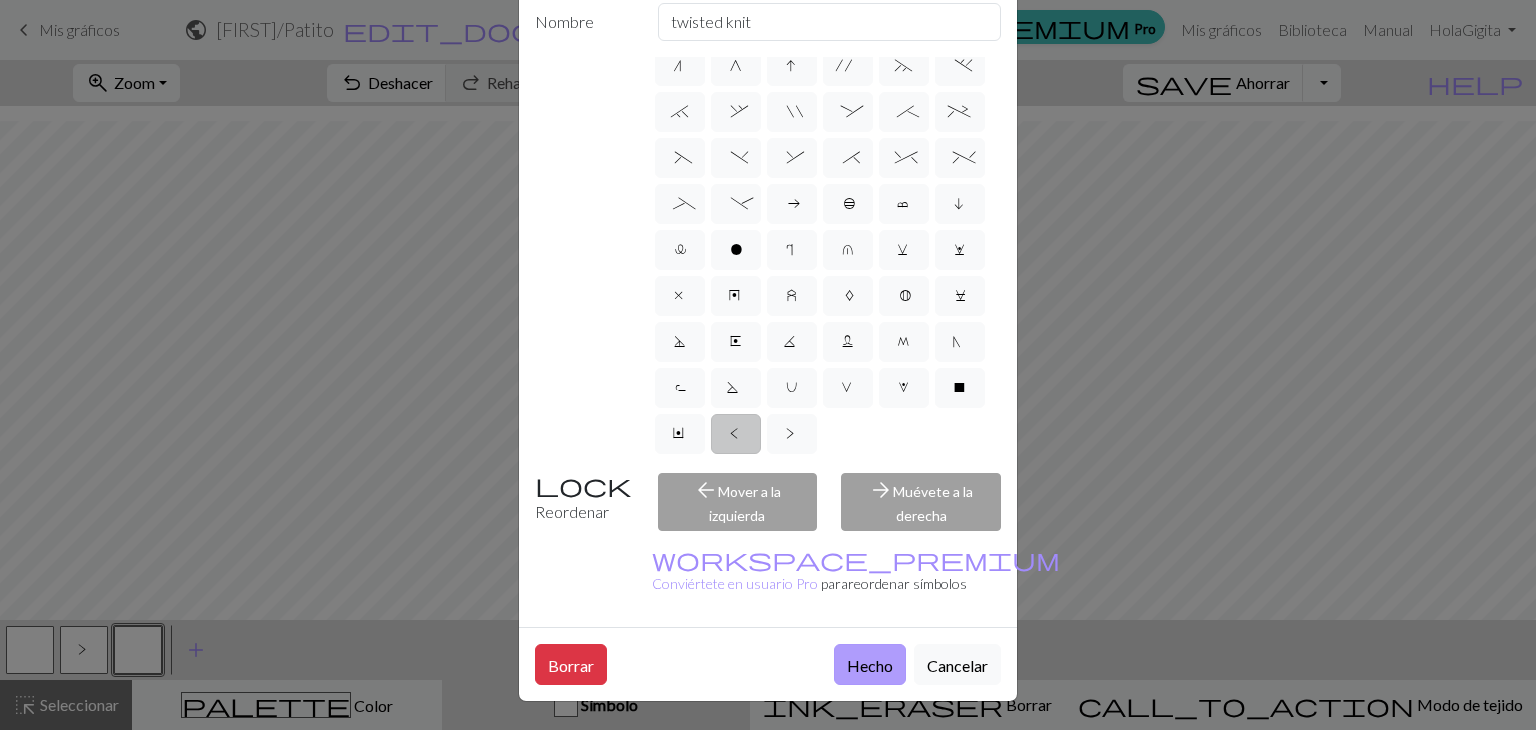 click on "Hecho" at bounding box center [870, 665] 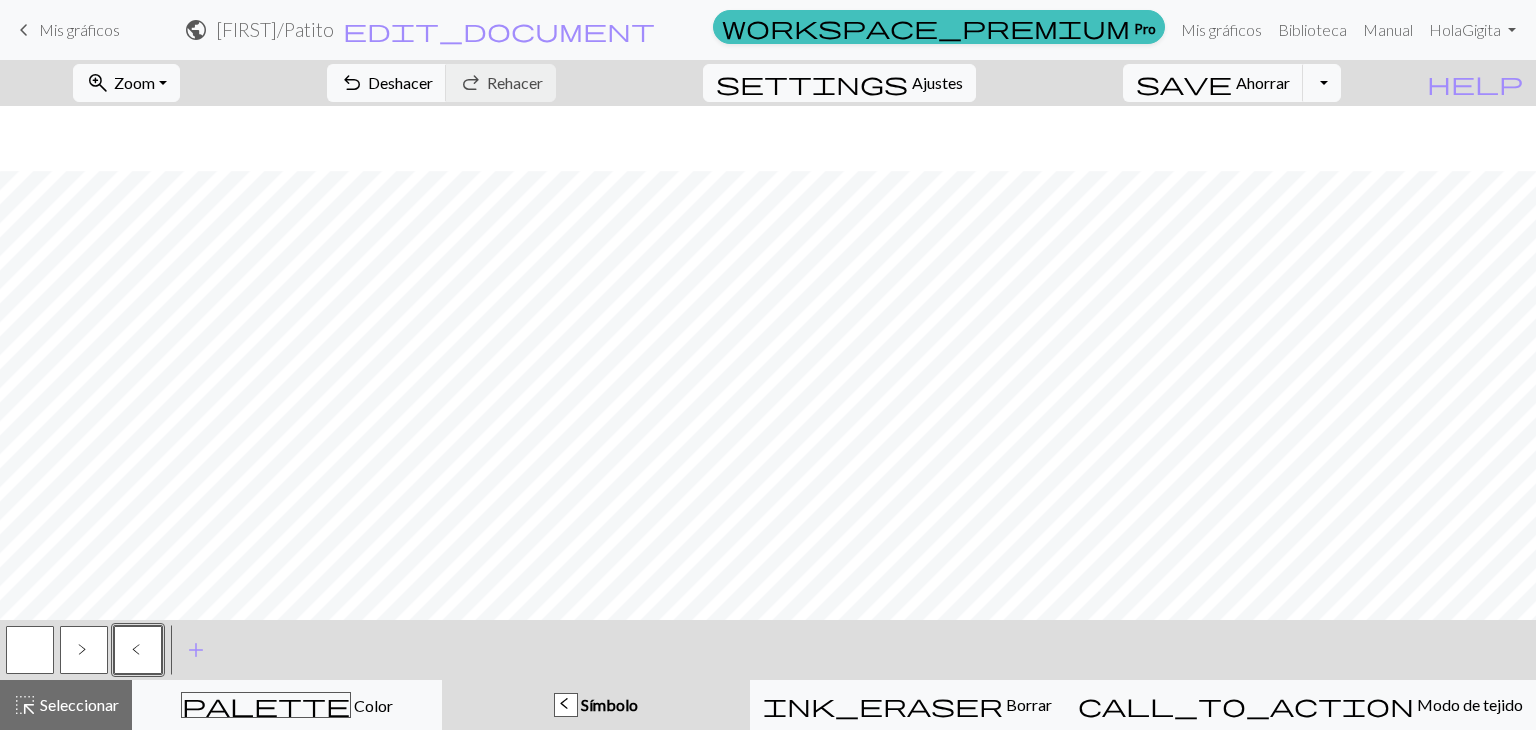 scroll, scrollTop: 91, scrollLeft: 0, axis: vertical 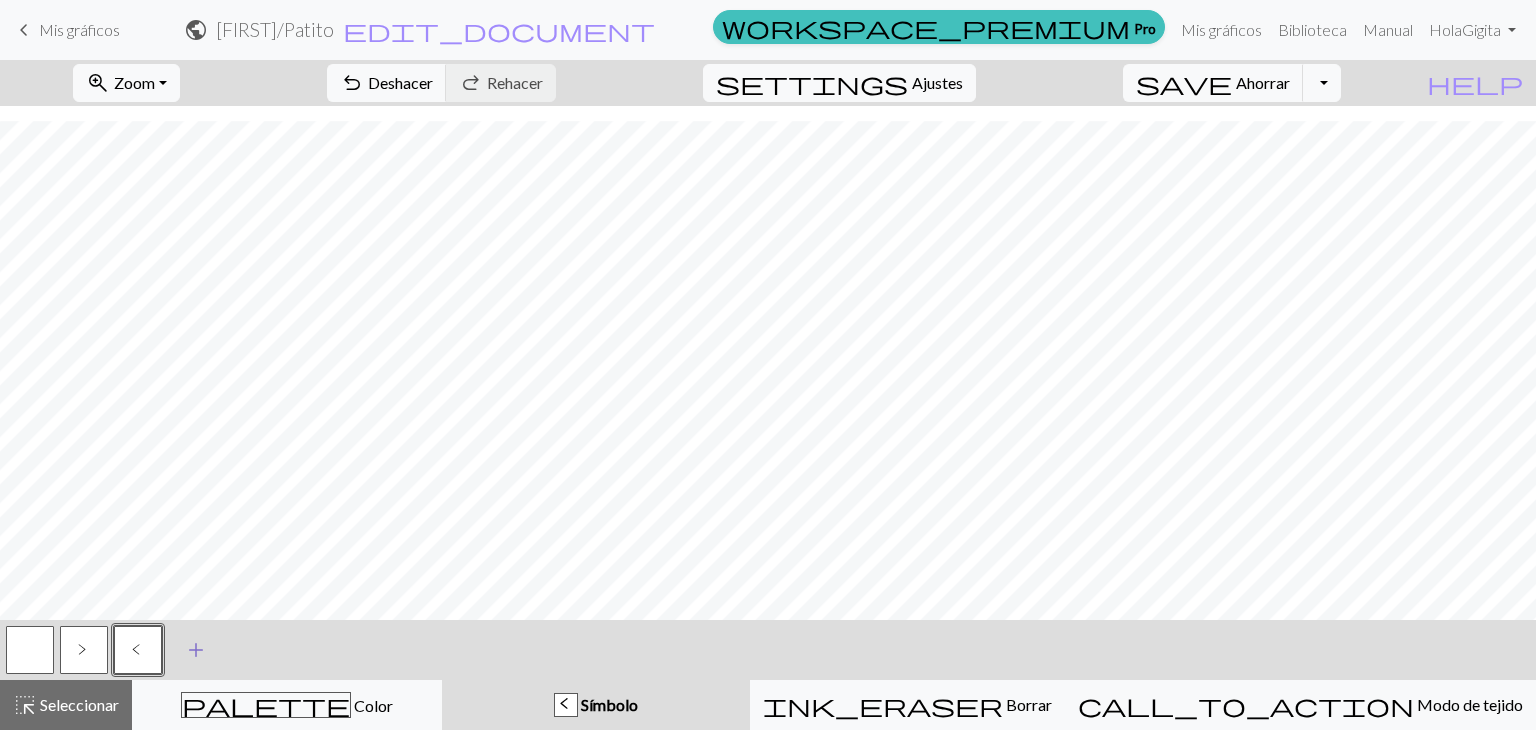 click on "add" at bounding box center [196, 650] 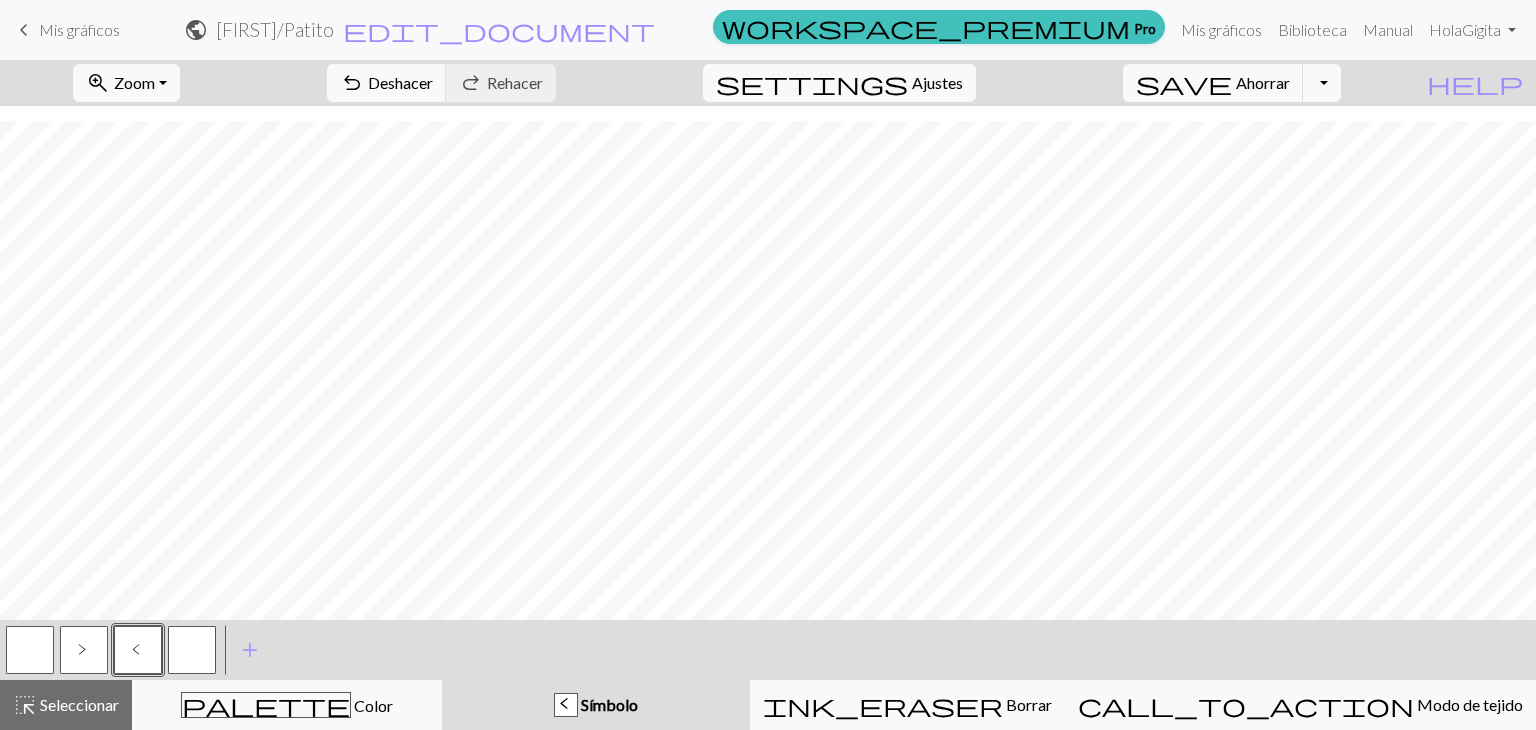 click at bounding box center [192, 650] 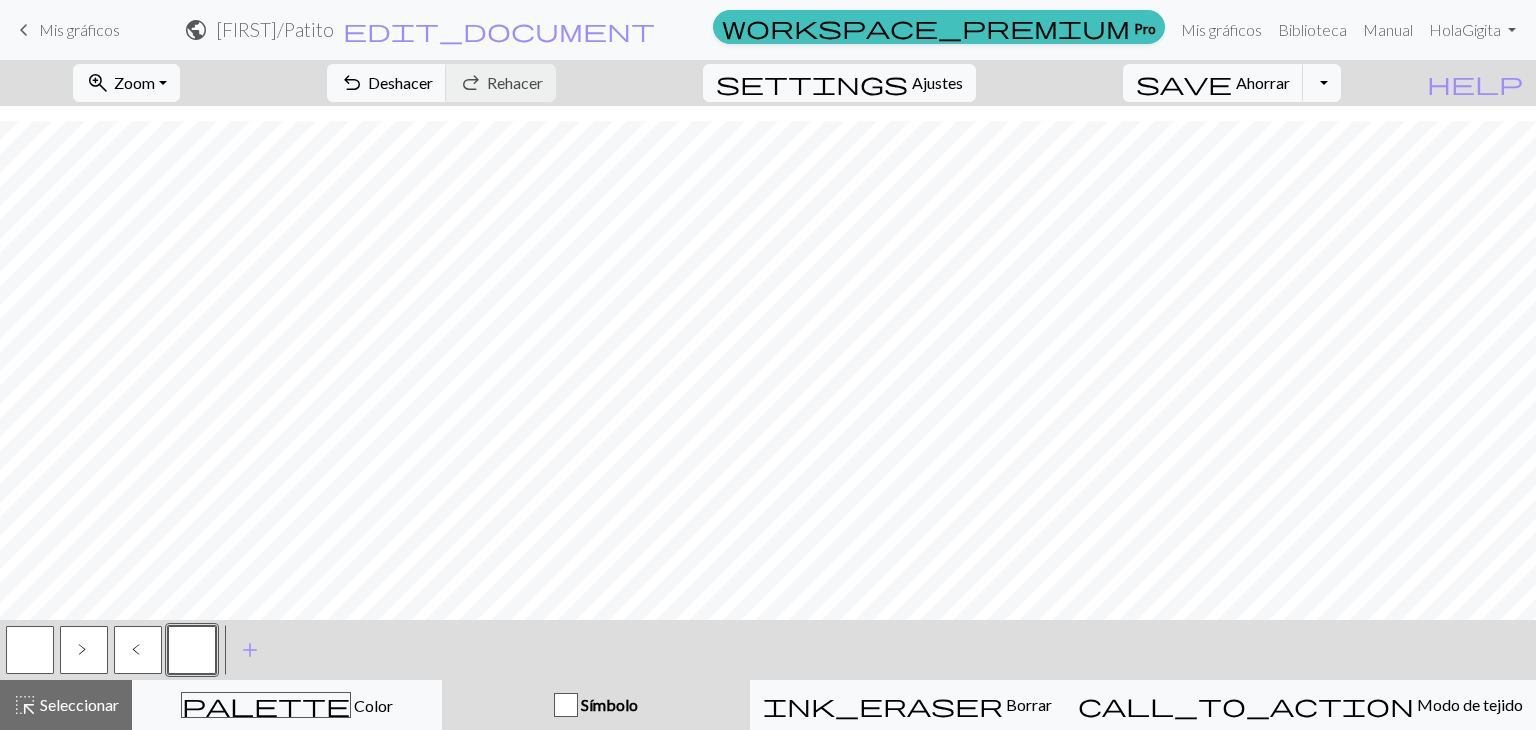 click at bounding box center [192, 650] 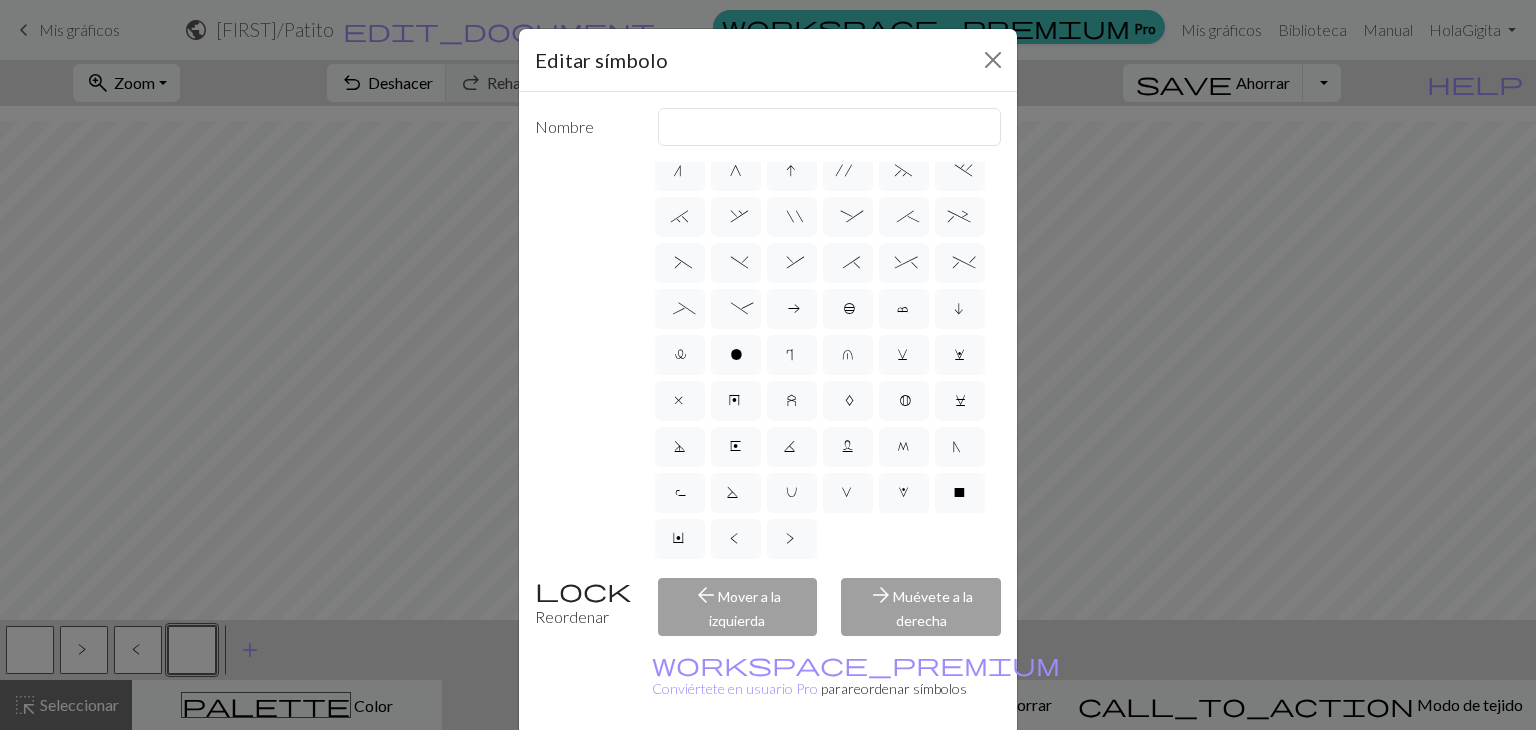 scroll, scrollTop: 383, scrollLeft: 0, axis: vertical 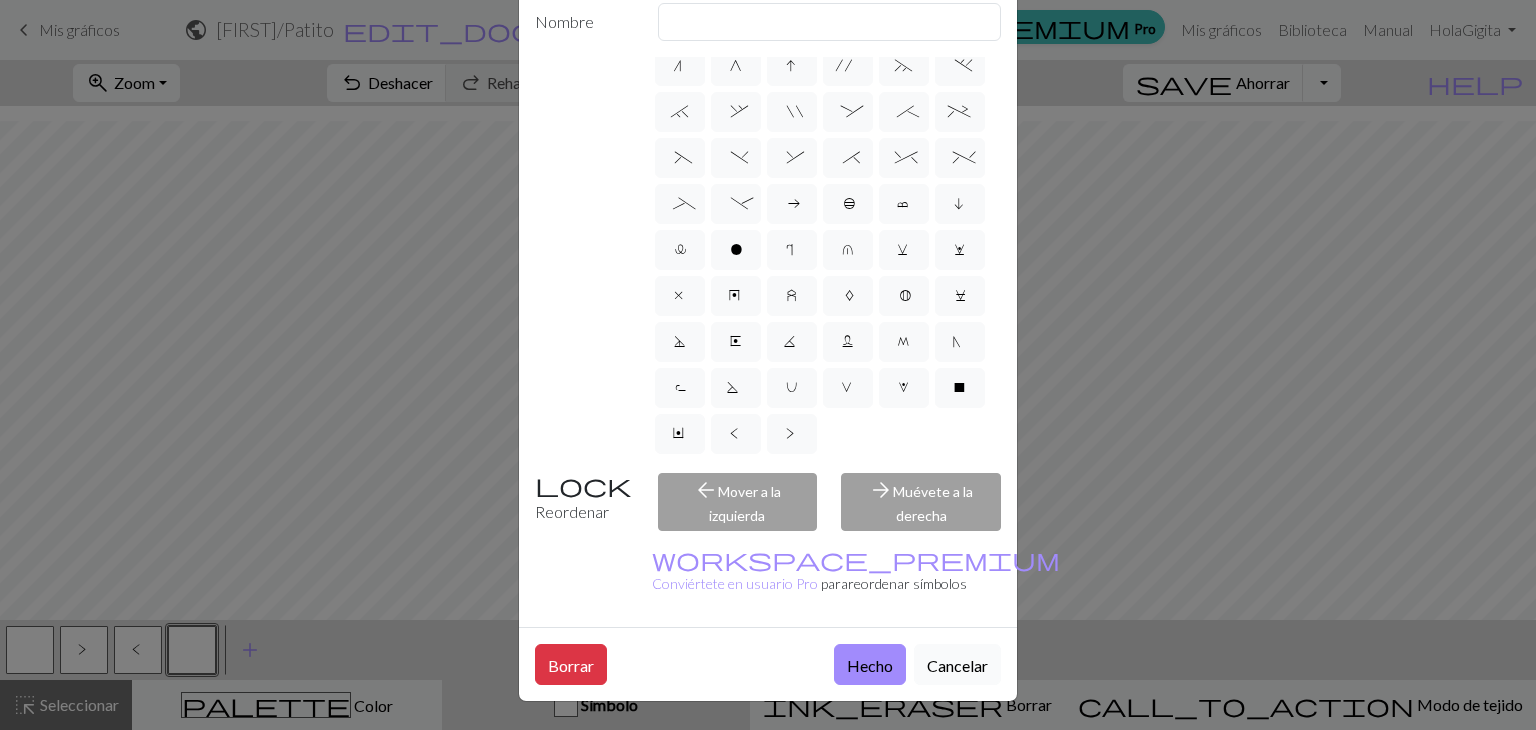 click on "Cancelar" at bounding box center (957, 665) 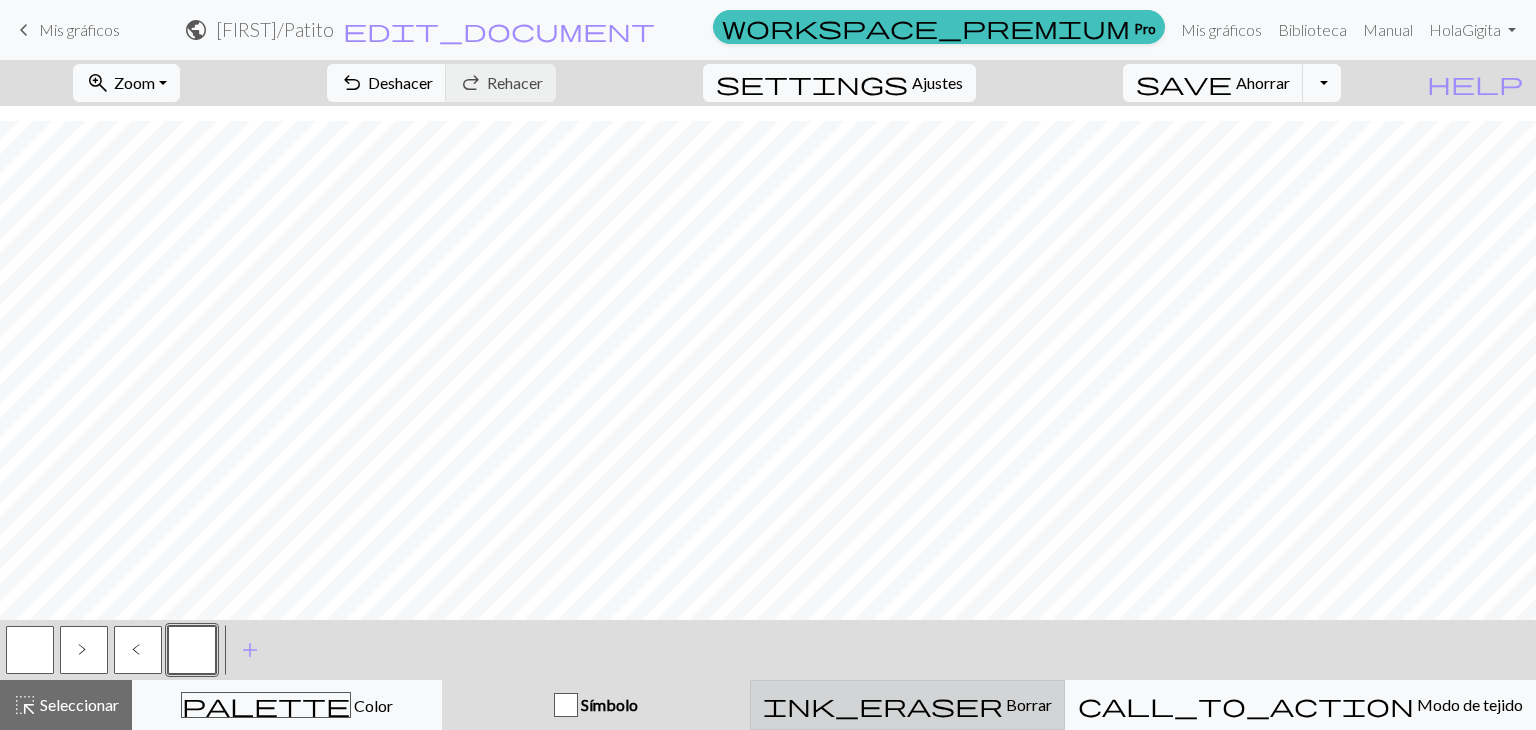 click on "ink_eraser   Borrar   Borrar" at bounding box center [907, 705] 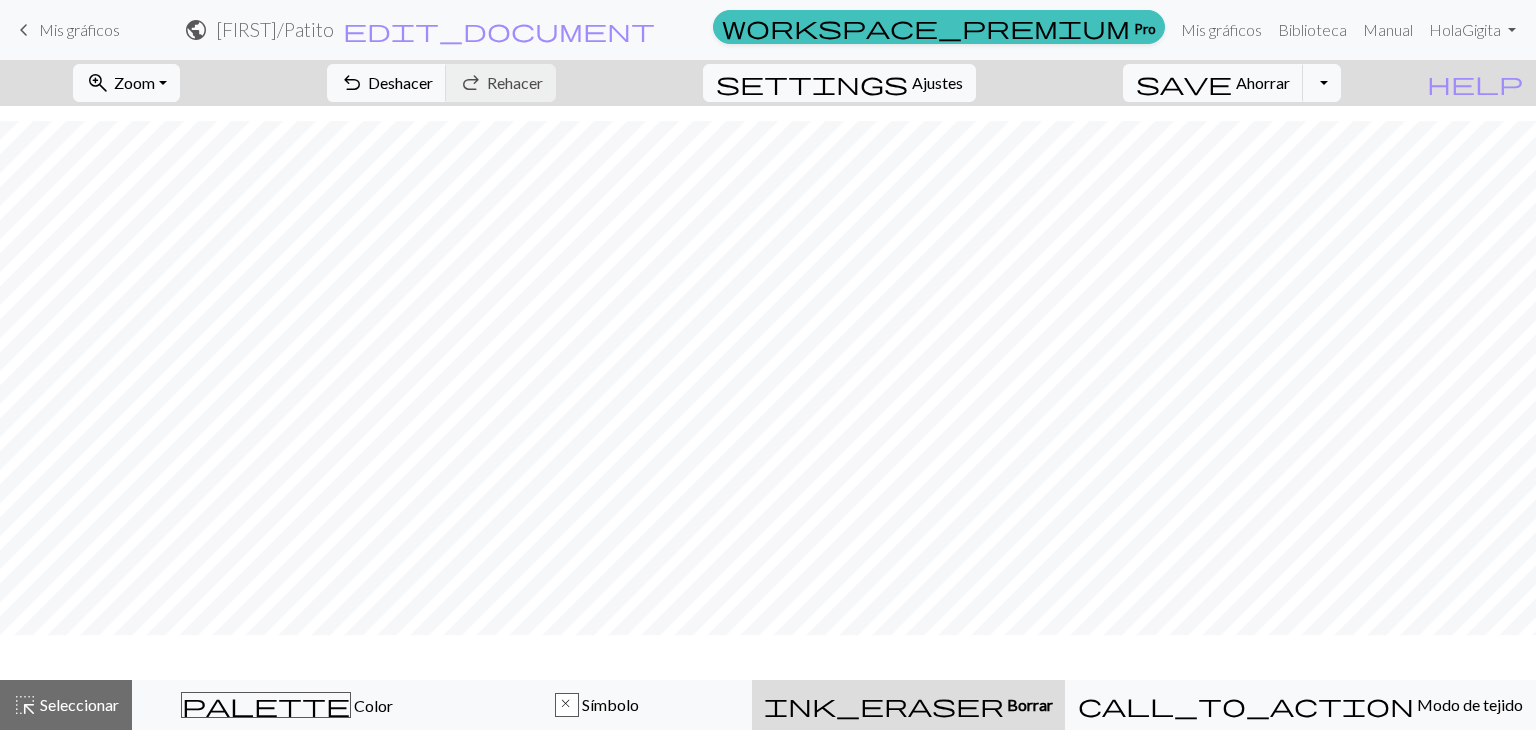scroll, scrollTop: 31, scrollLeft: 0, axis: vertical 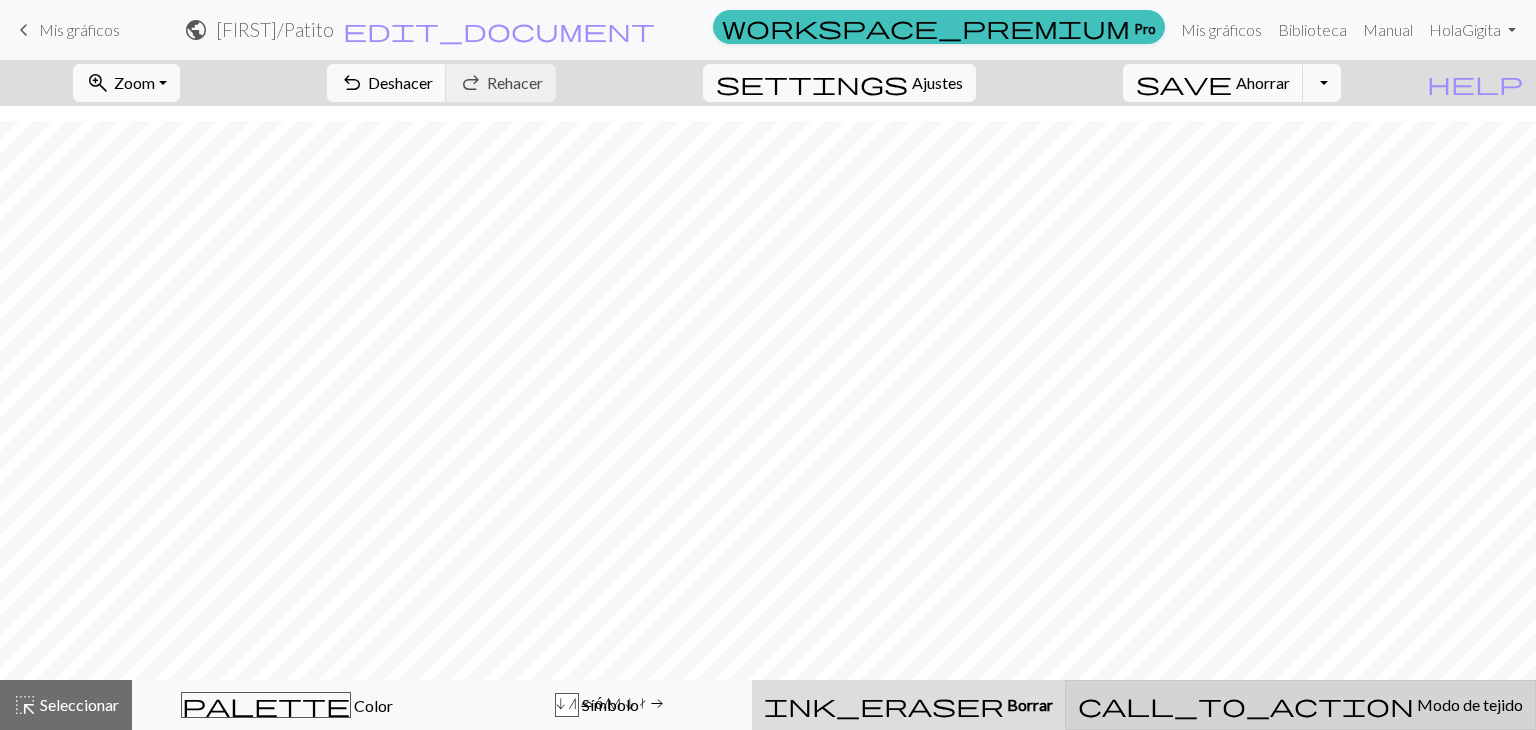 click on "Modo de tejido" at bounding box center (1470, 704) 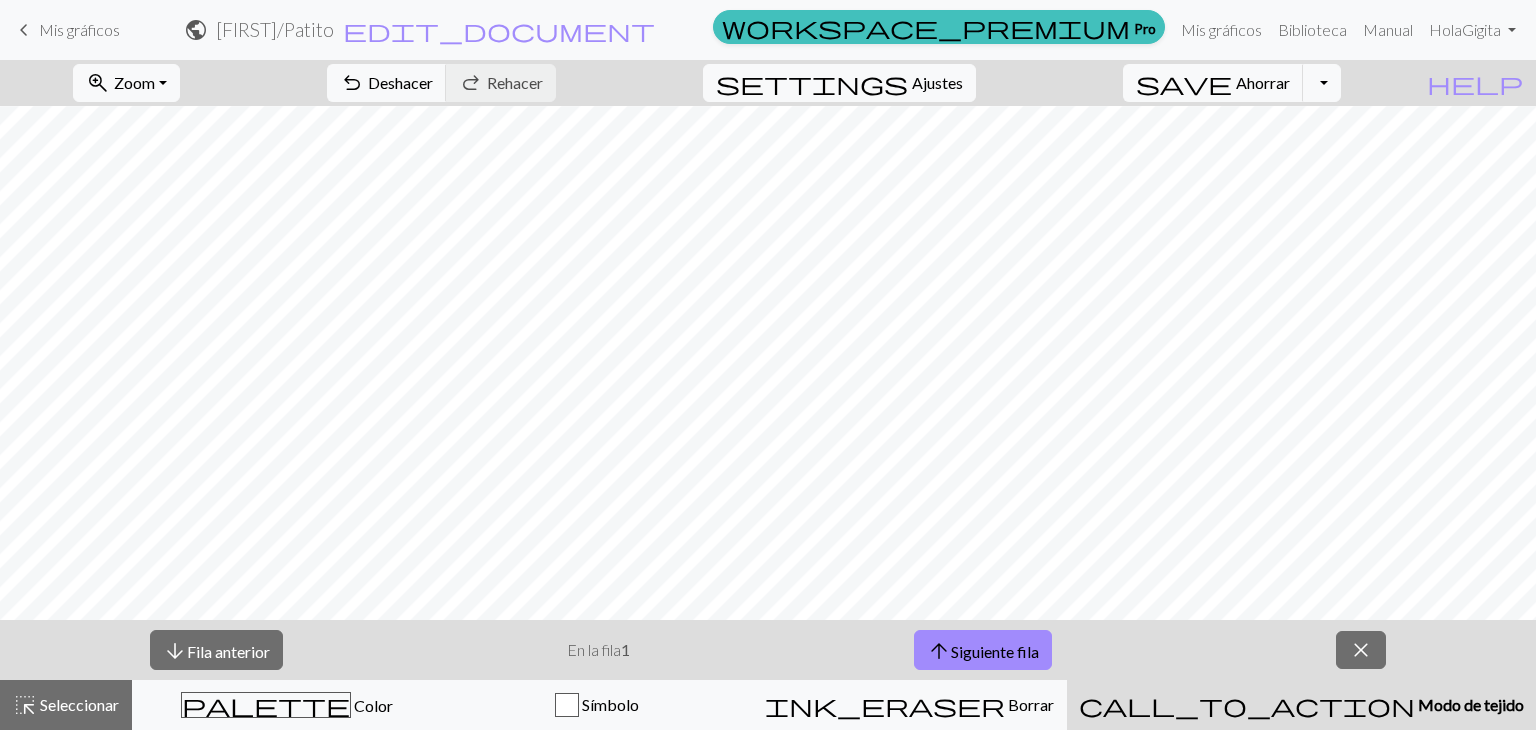 scroll, scrollTop: 91, scrollLeft: 0, axis: vertical 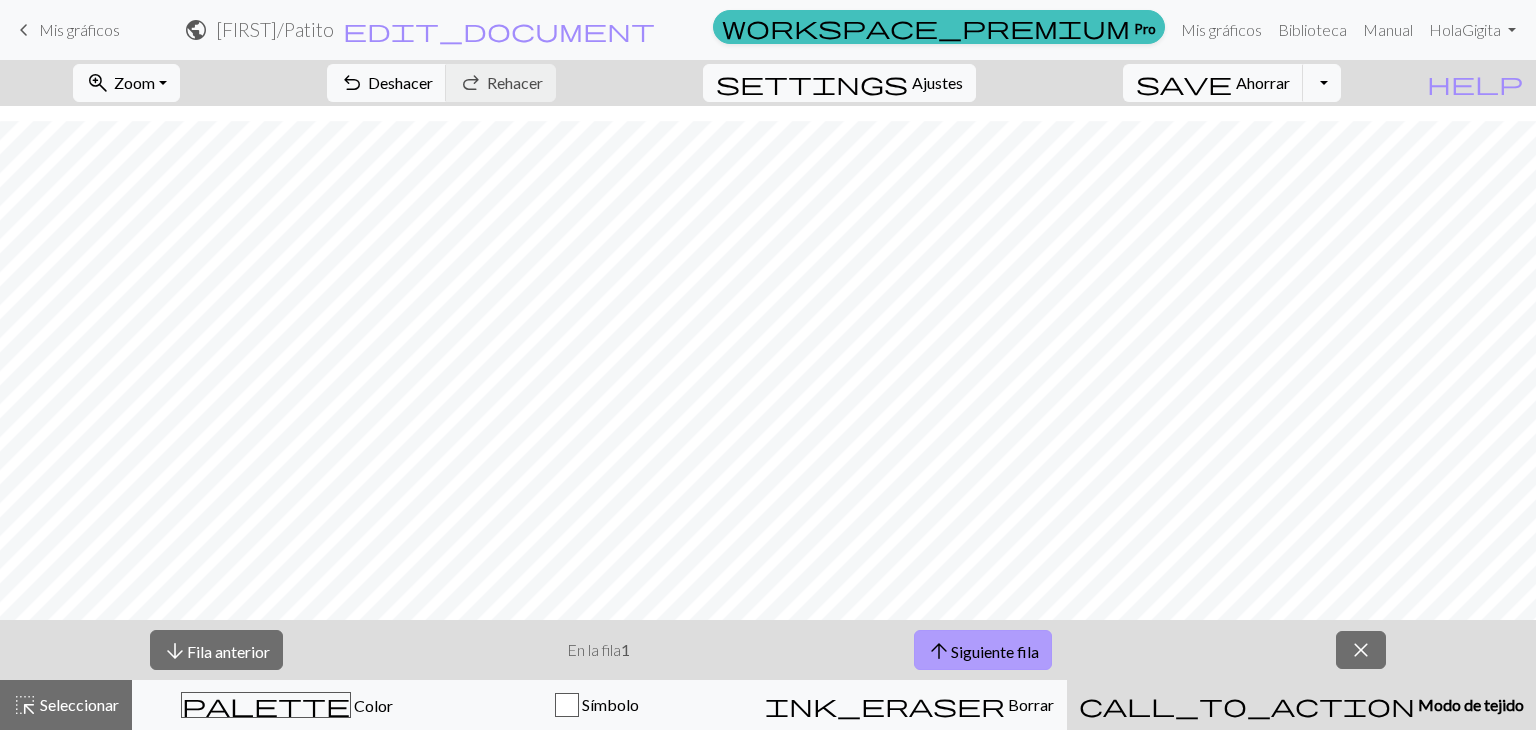 click on "Siguiente fila" at bounding box center [995, 650] 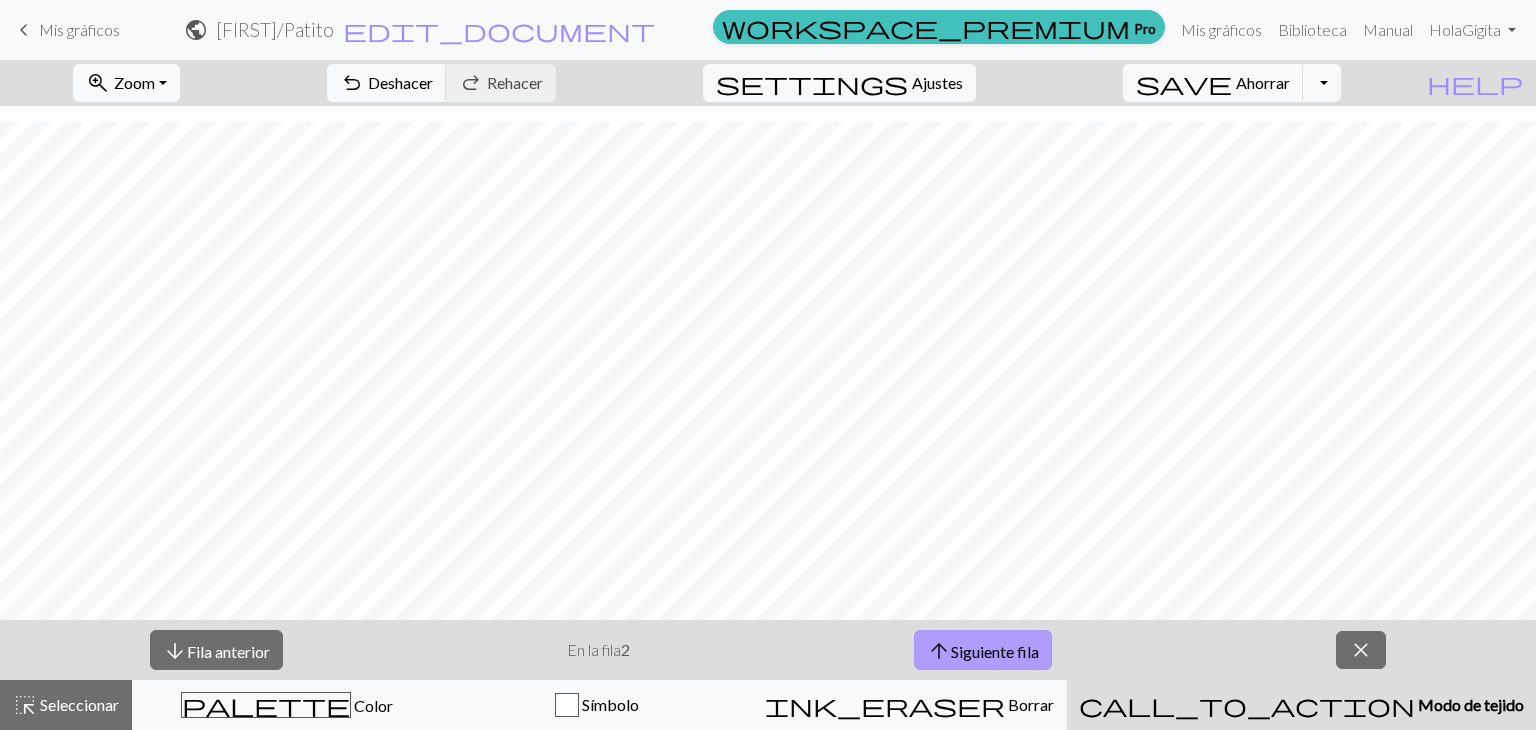 click on "Siguiente fila" at bounding box center [995, 650] 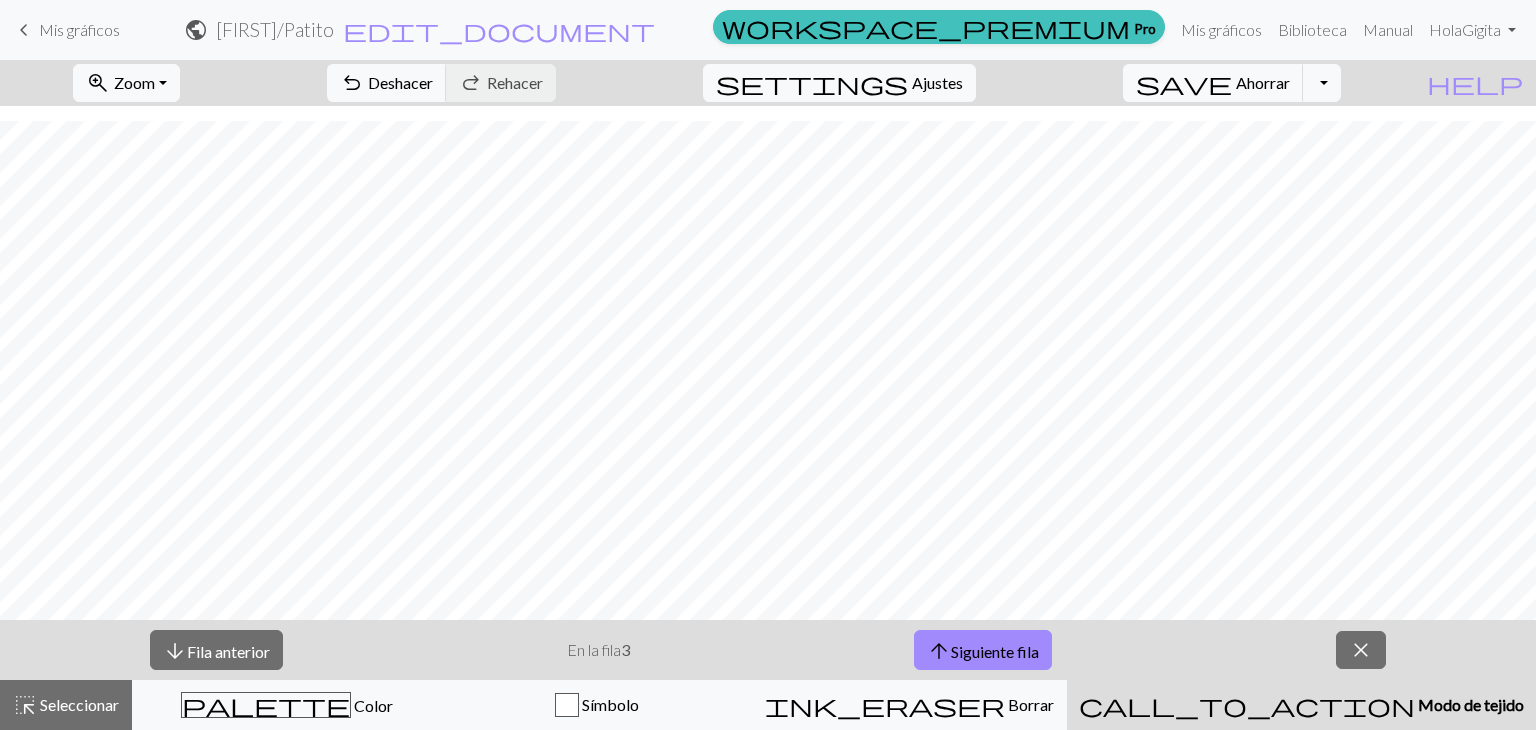 type 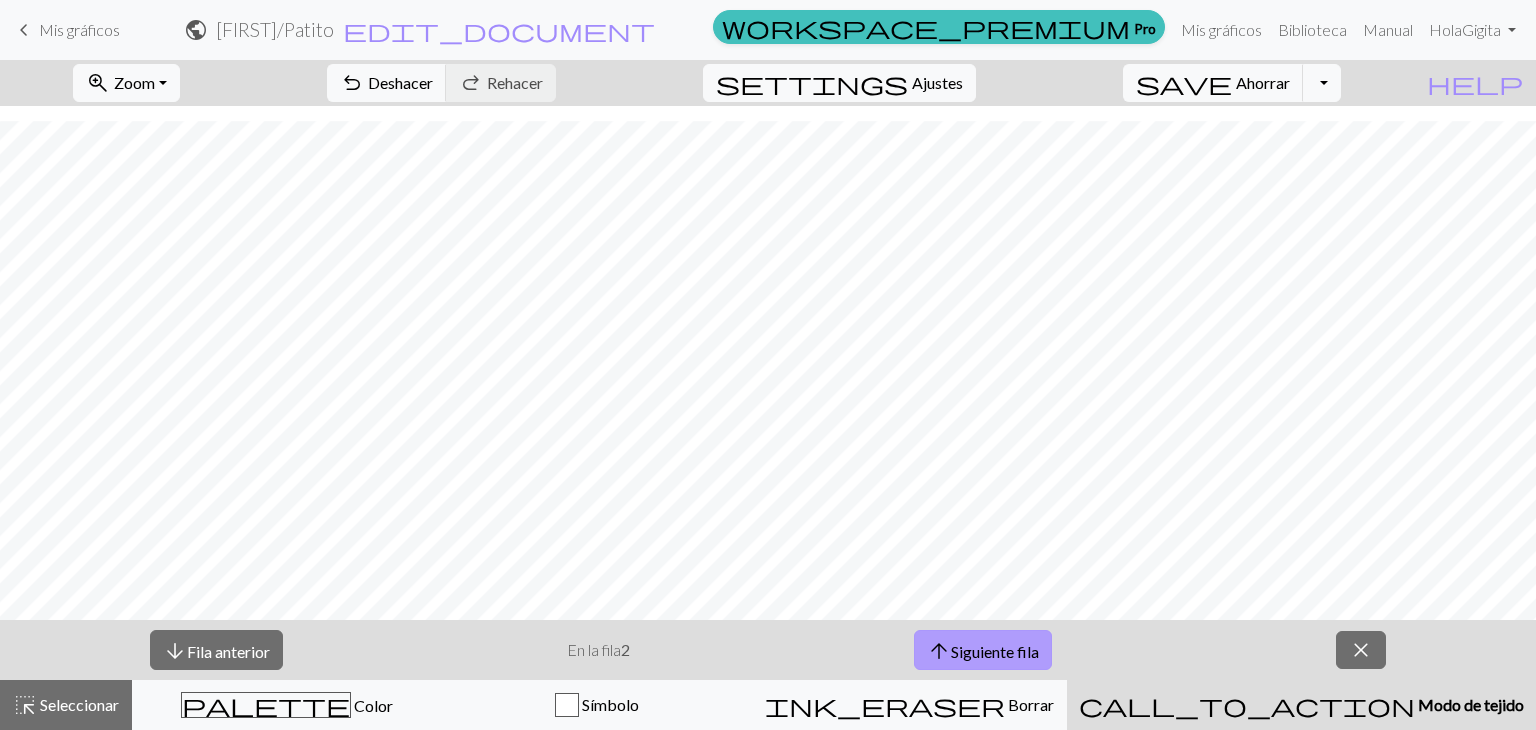 click on "arrow_upward" at bounding box center (939, 651) 